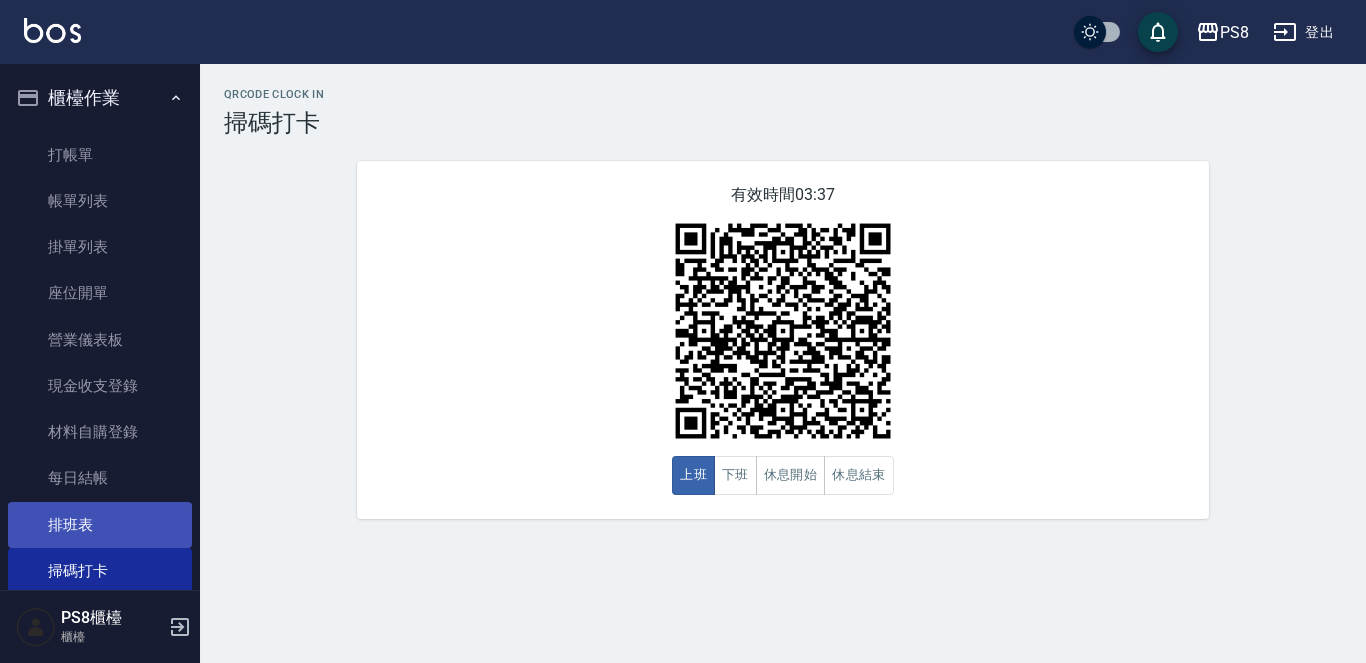 scroll, scrollTop: 0, scrollLeft: 0, axis: both 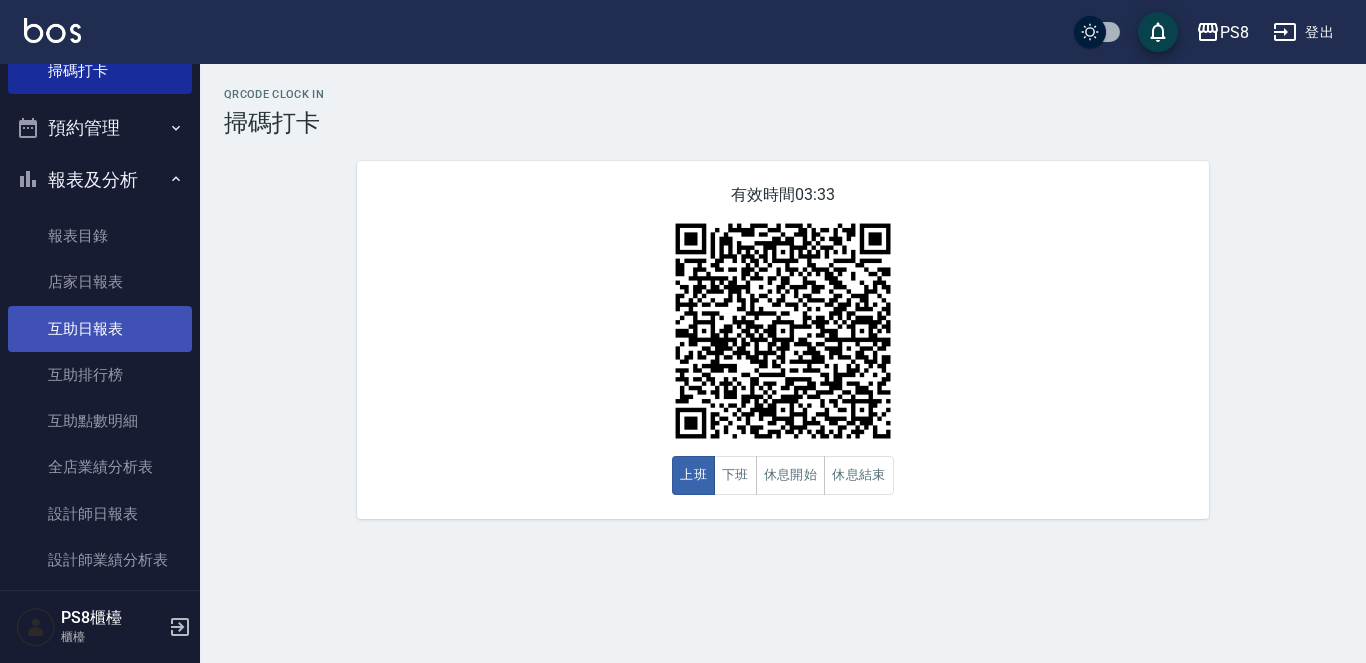 click on "互助日報表" at bounding box center [100, 329] 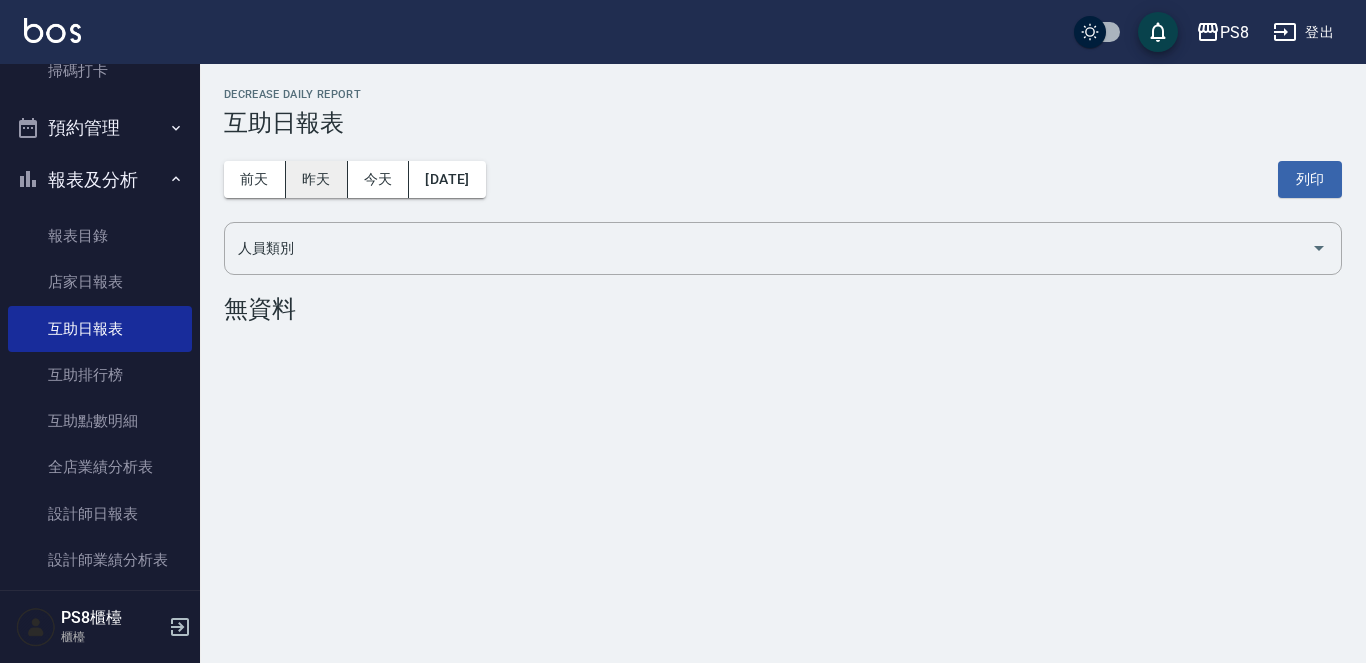 click on "昨天" at bounding box center [317, 179] 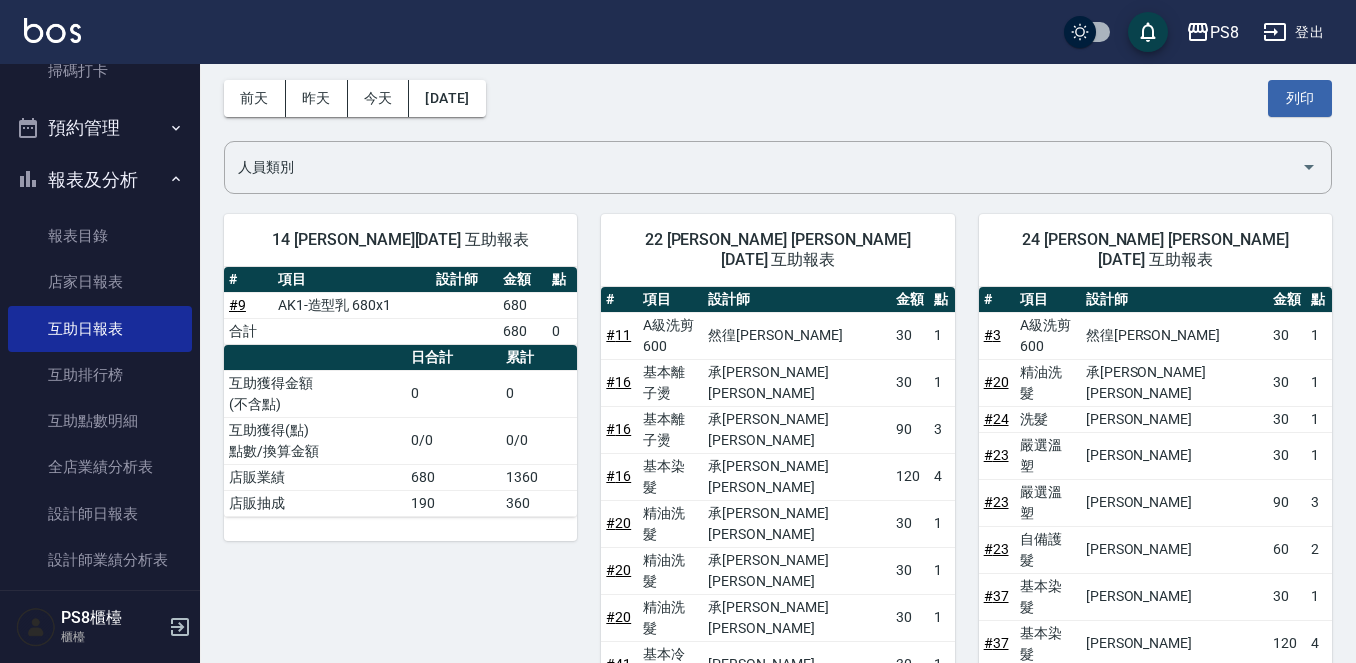 scroll, scrollTop: 62, scrollLeft: 0, axis: vertical 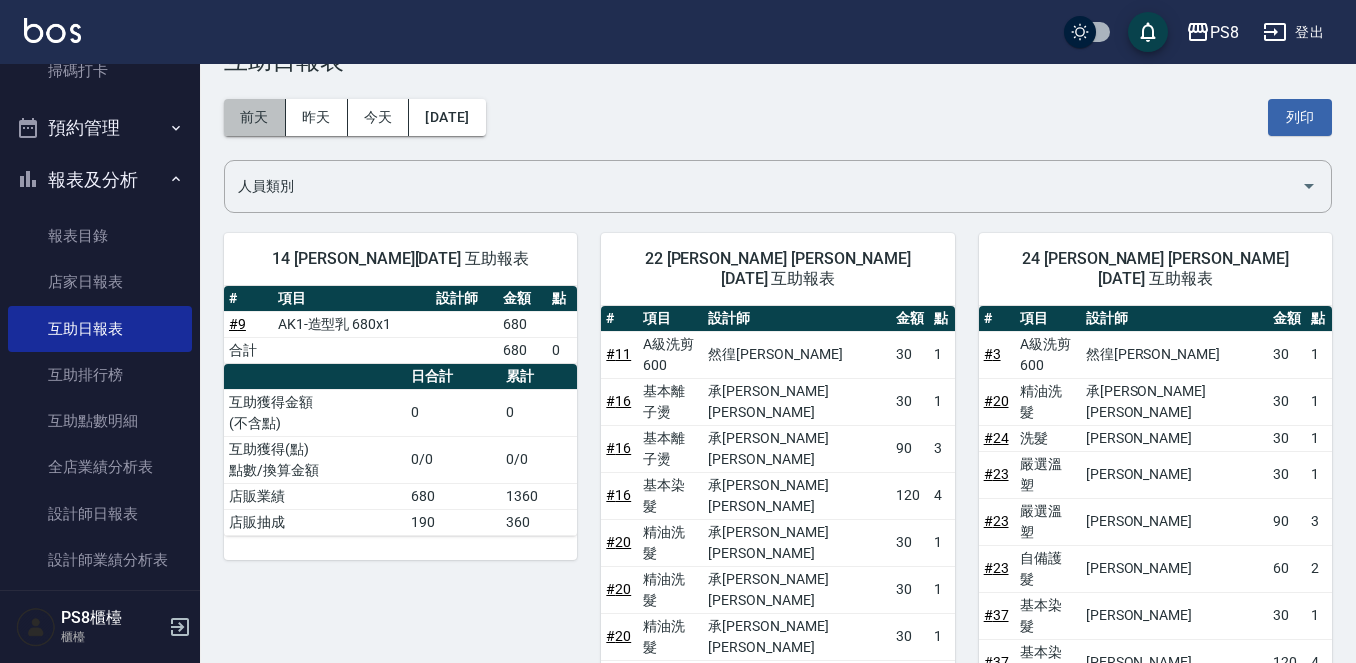 click on "前天" at bounding box center (255, 117) 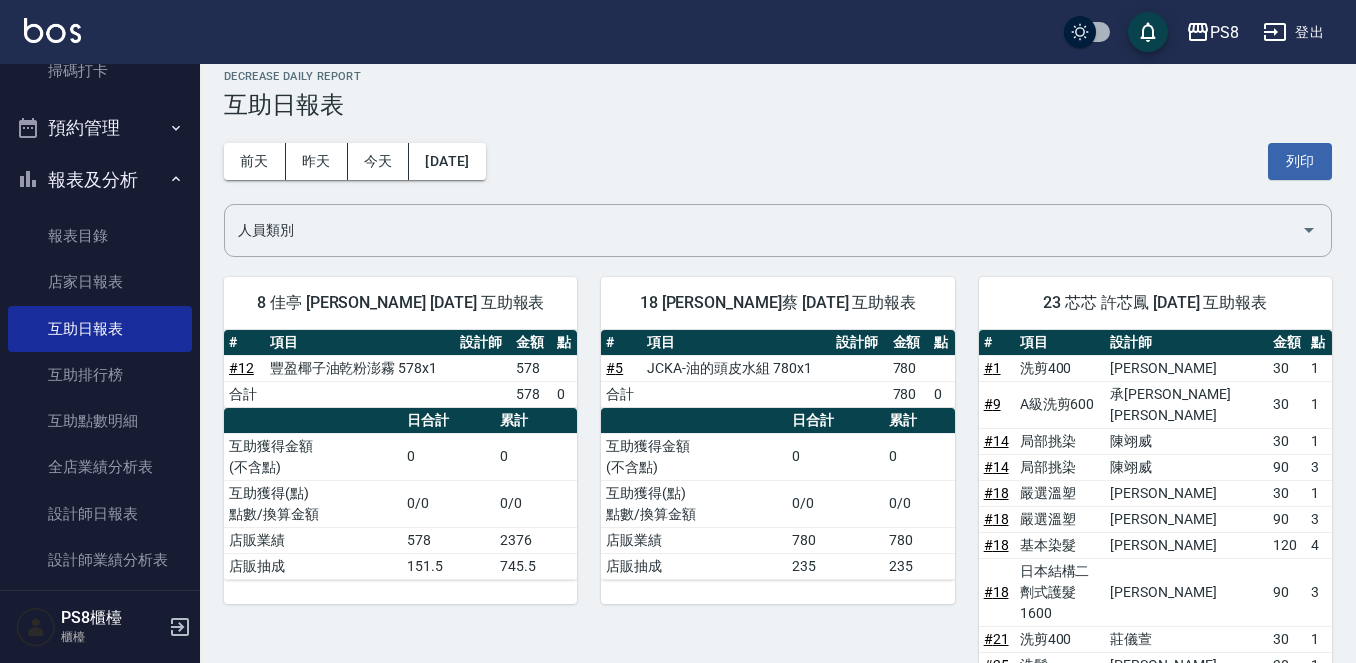 scroll, scrollTop: 0, scrollLeft: 0, axis: both 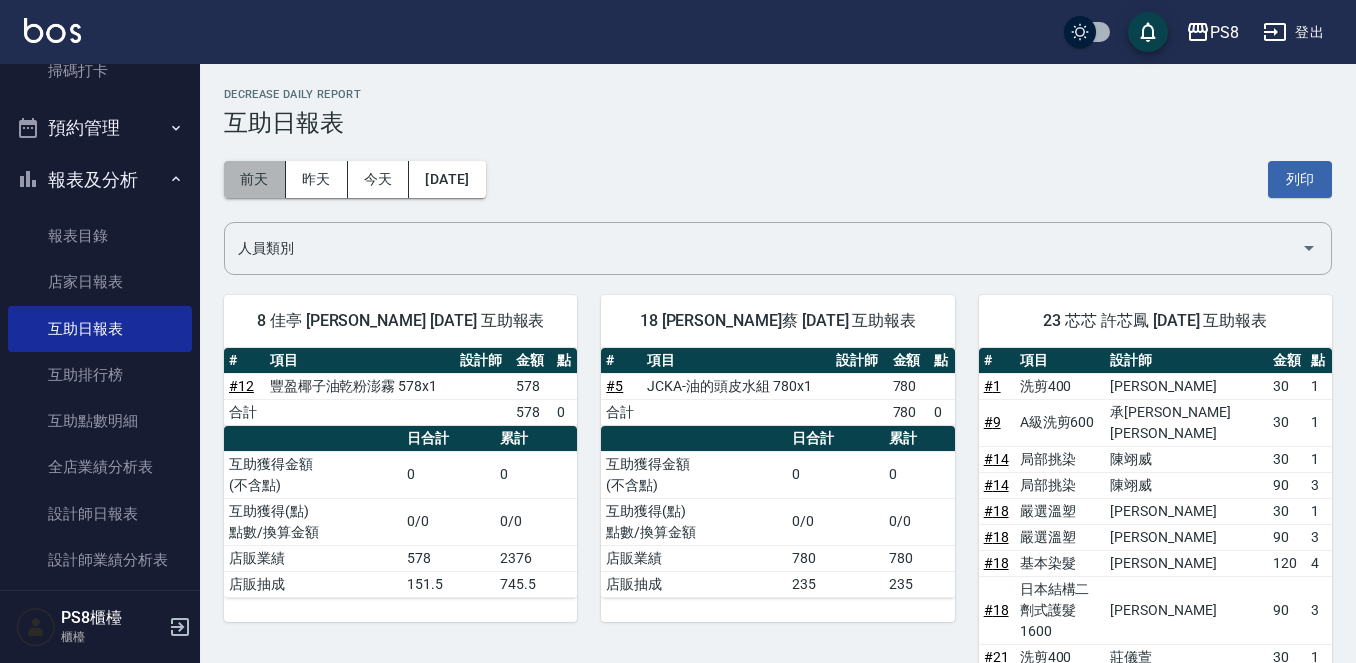 click on "前天" at bounding box center [255, 179] 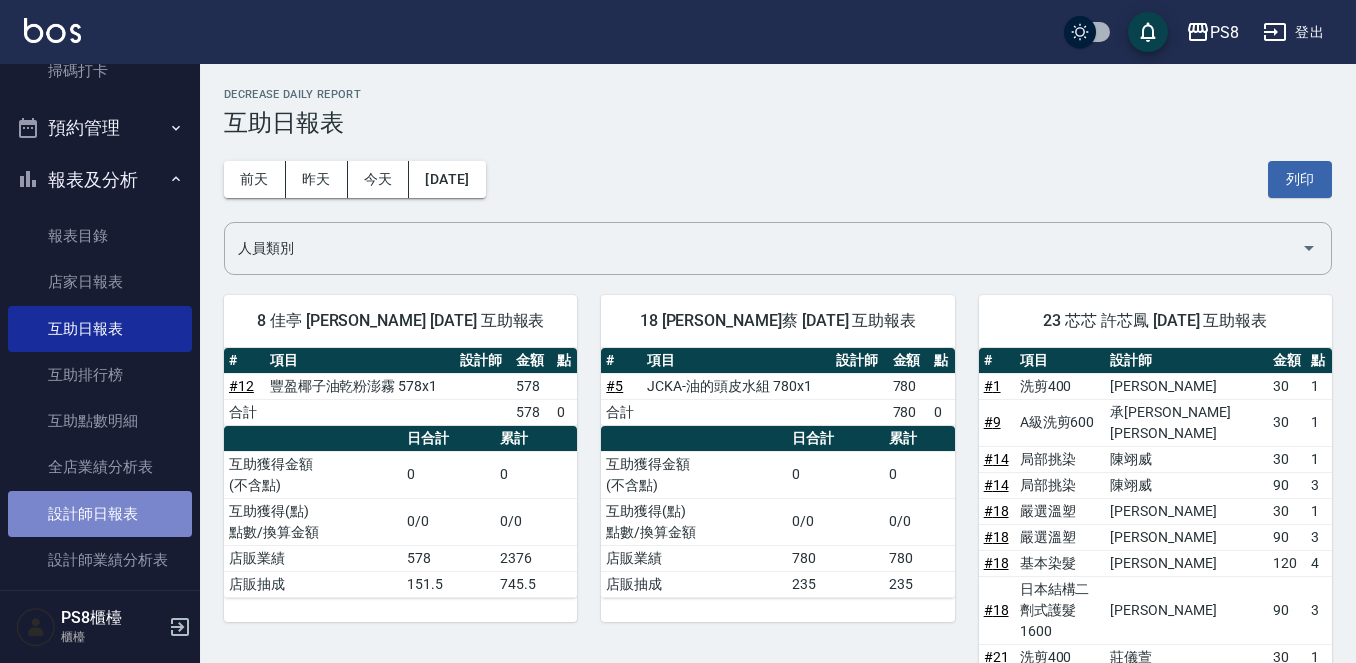 click on "設計師日報表" at bounding box center (100, 514) 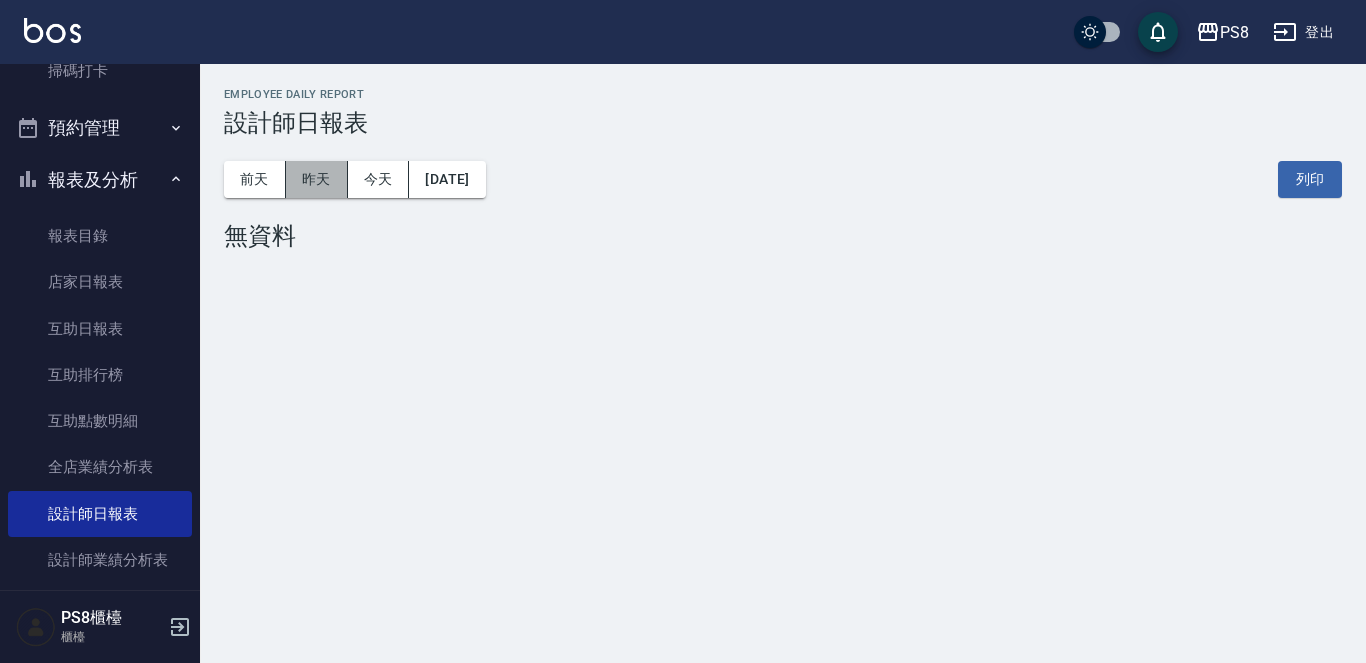 click on "昨天" at bounding box center (317, 179) 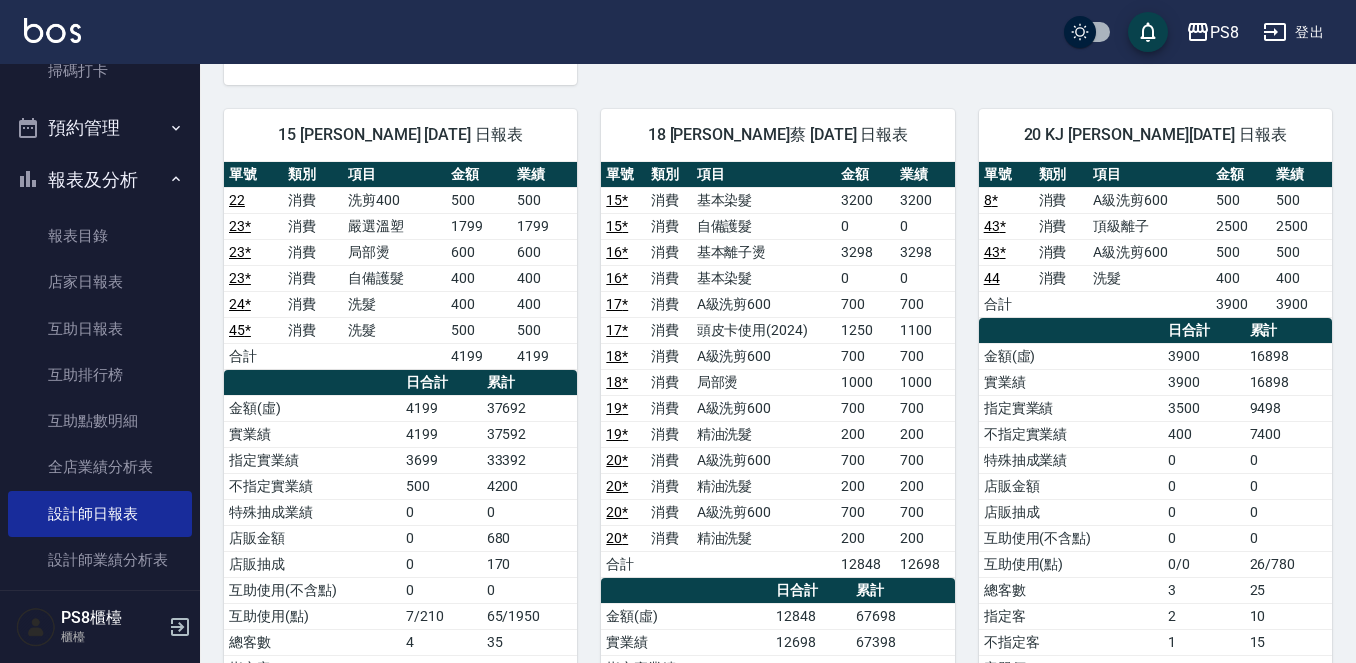 scroll, scrollTop: 1700, scrollLeft: 0, axis: vertical 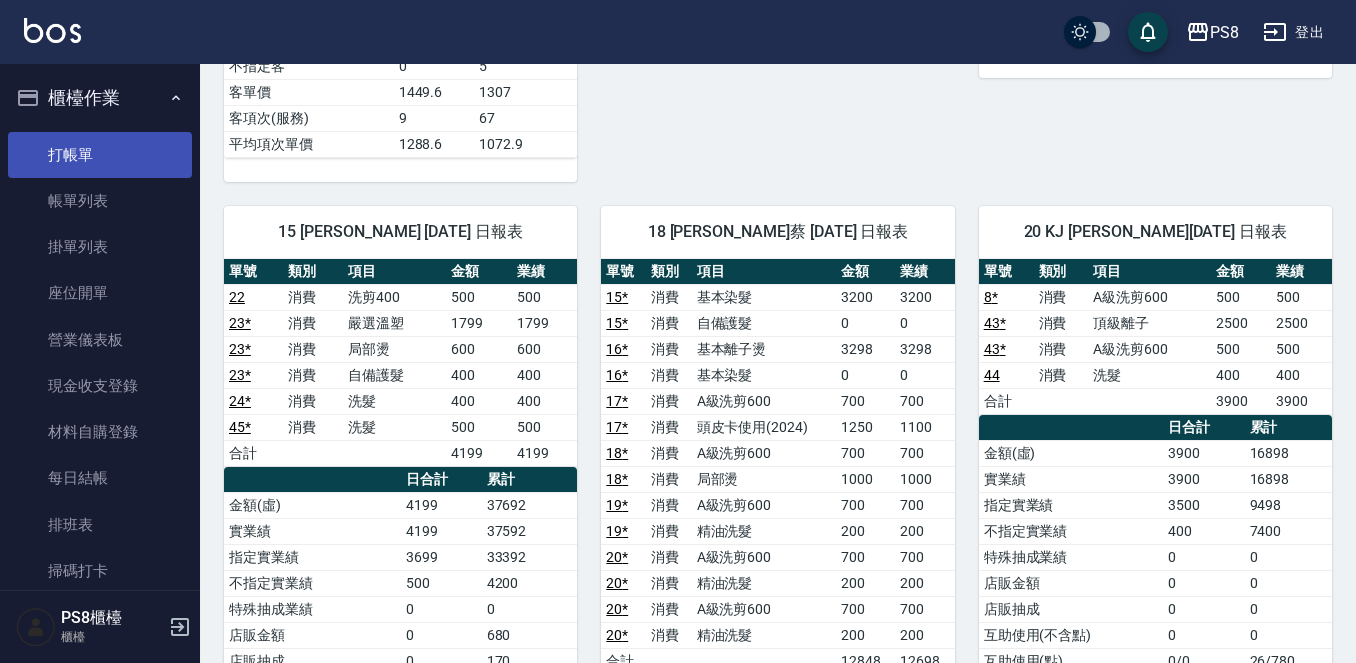 click on "打帳單" at bounding box center (100, 155) 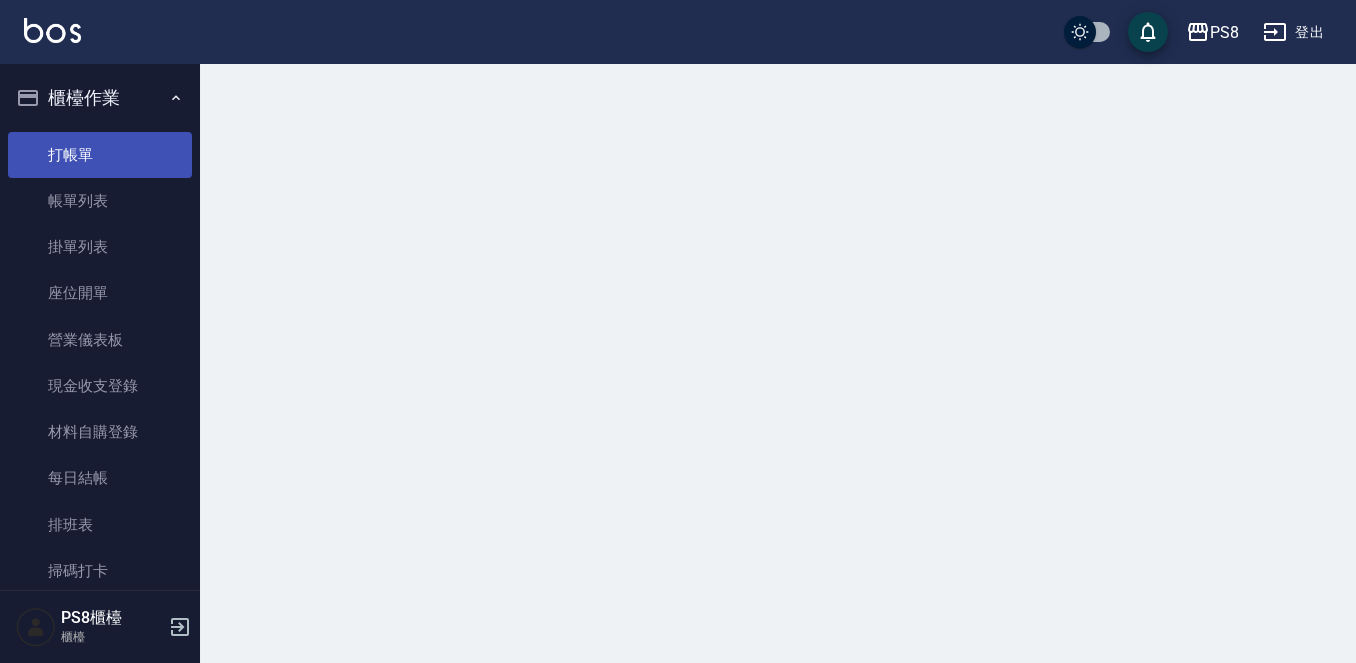 scroll, scrollTop: 0, scrollLeft: 0, axis: both 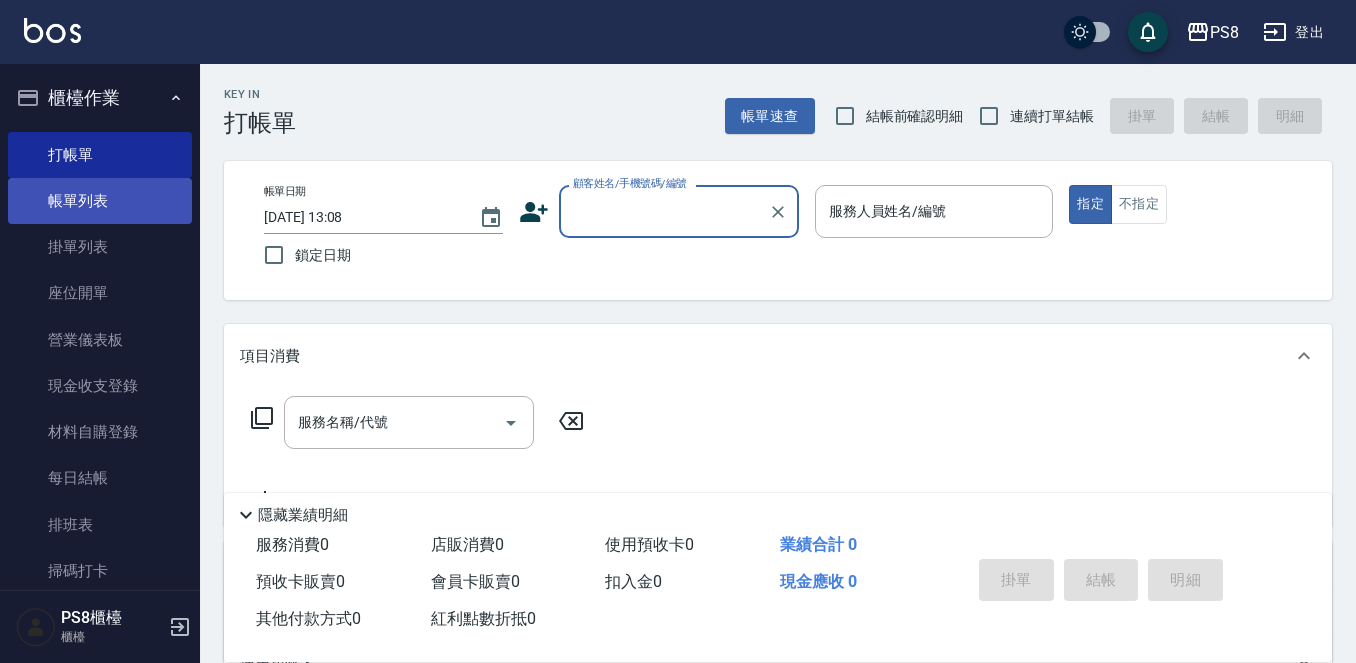 click on "帳單列表" at bounding box center (100, 201) 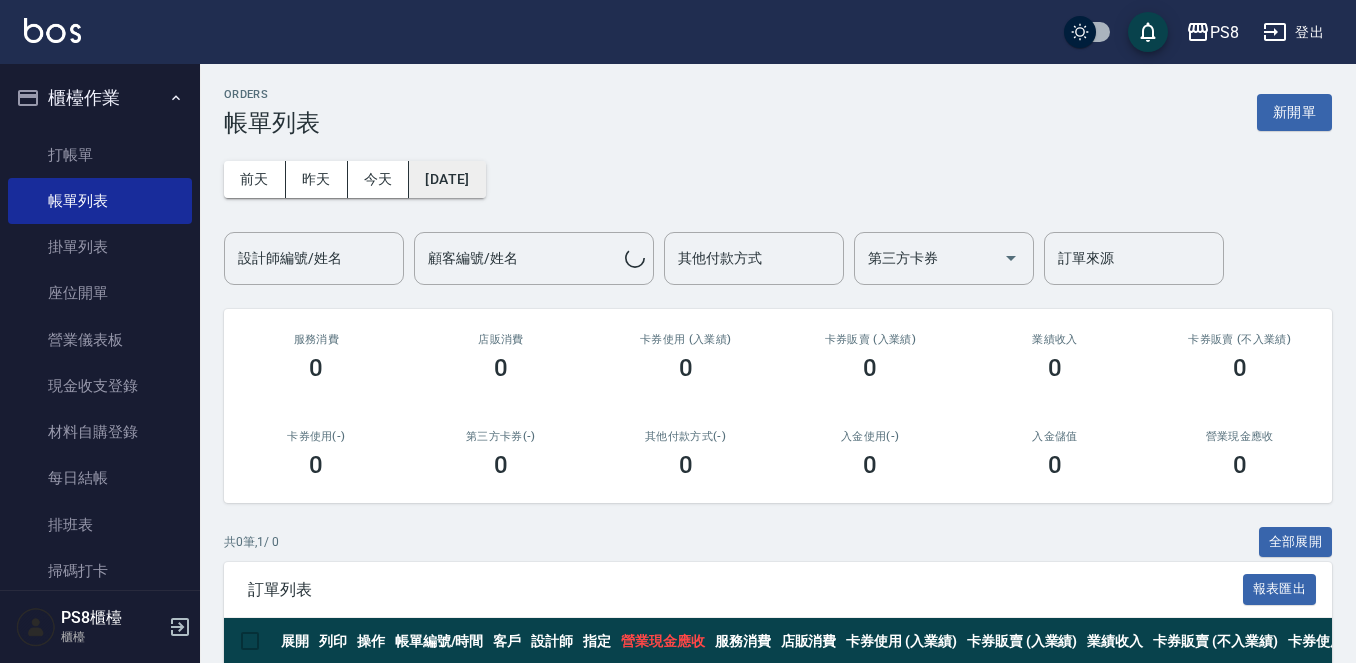 click on "[DATE]" at bounding box center [447, 179] 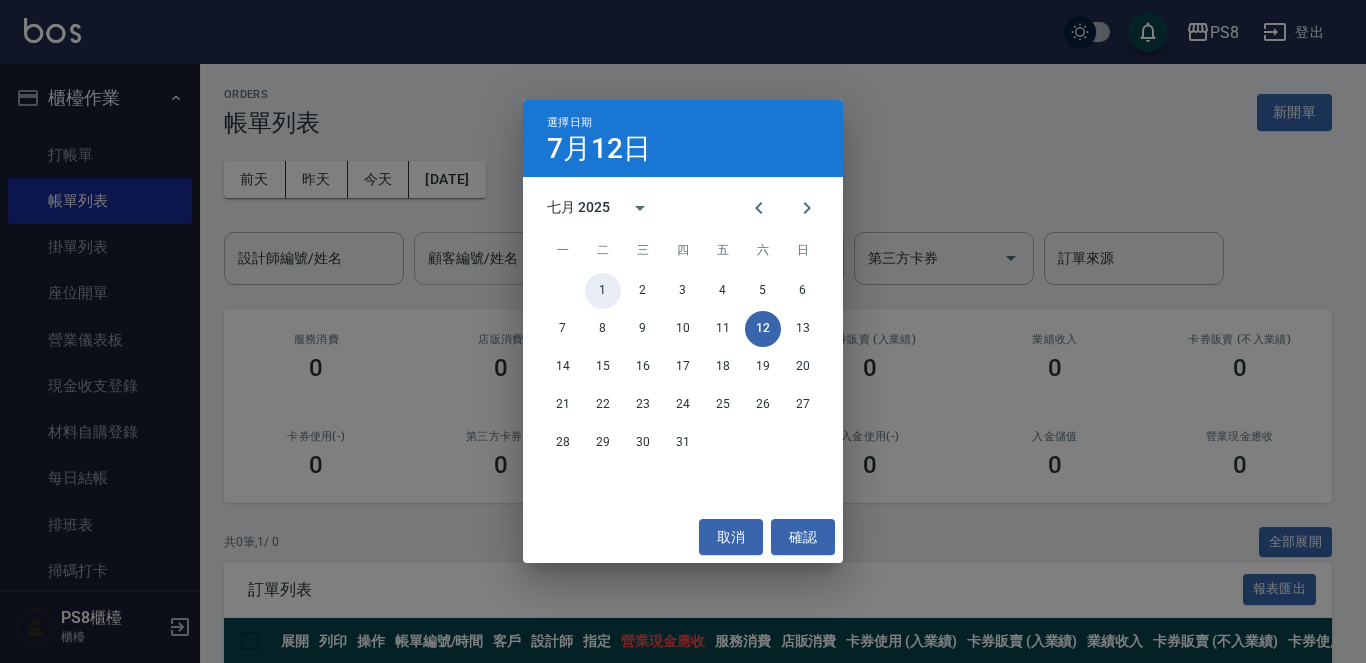 click on "1" at bounding box center (603, 291) 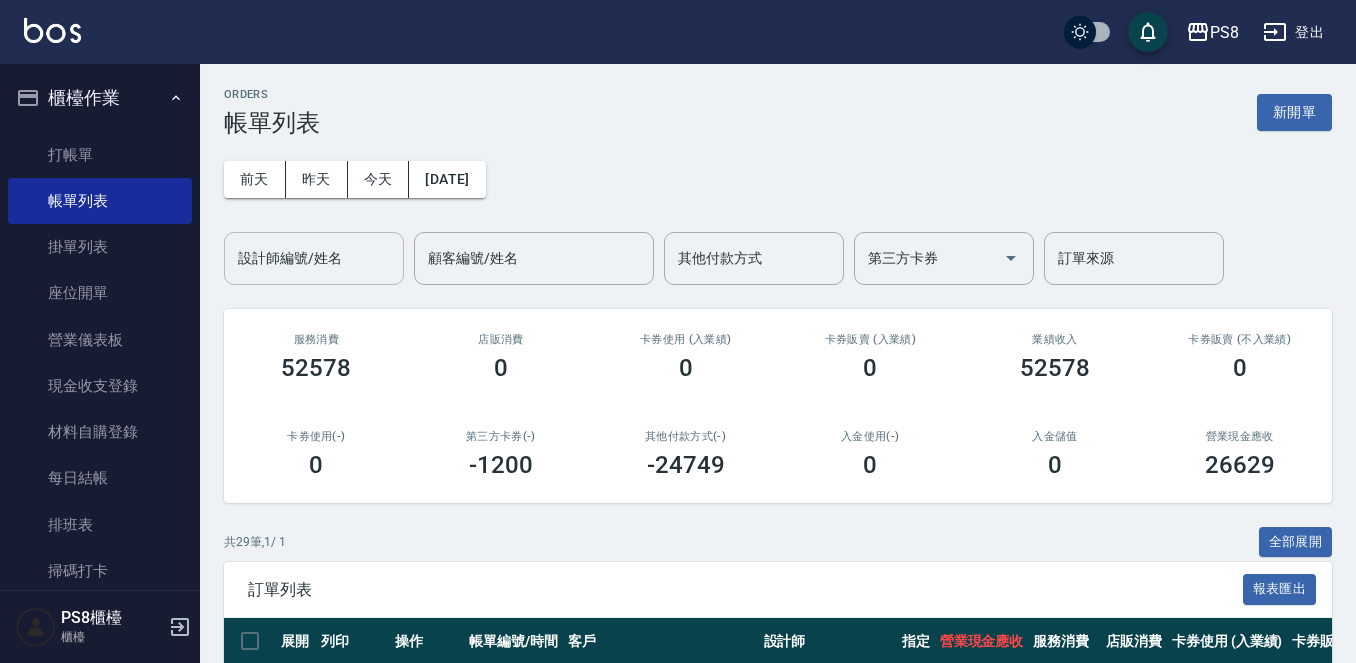 click on "設計師編號/姓名 設計師編號/姓名" at bounding box center [314, 258] 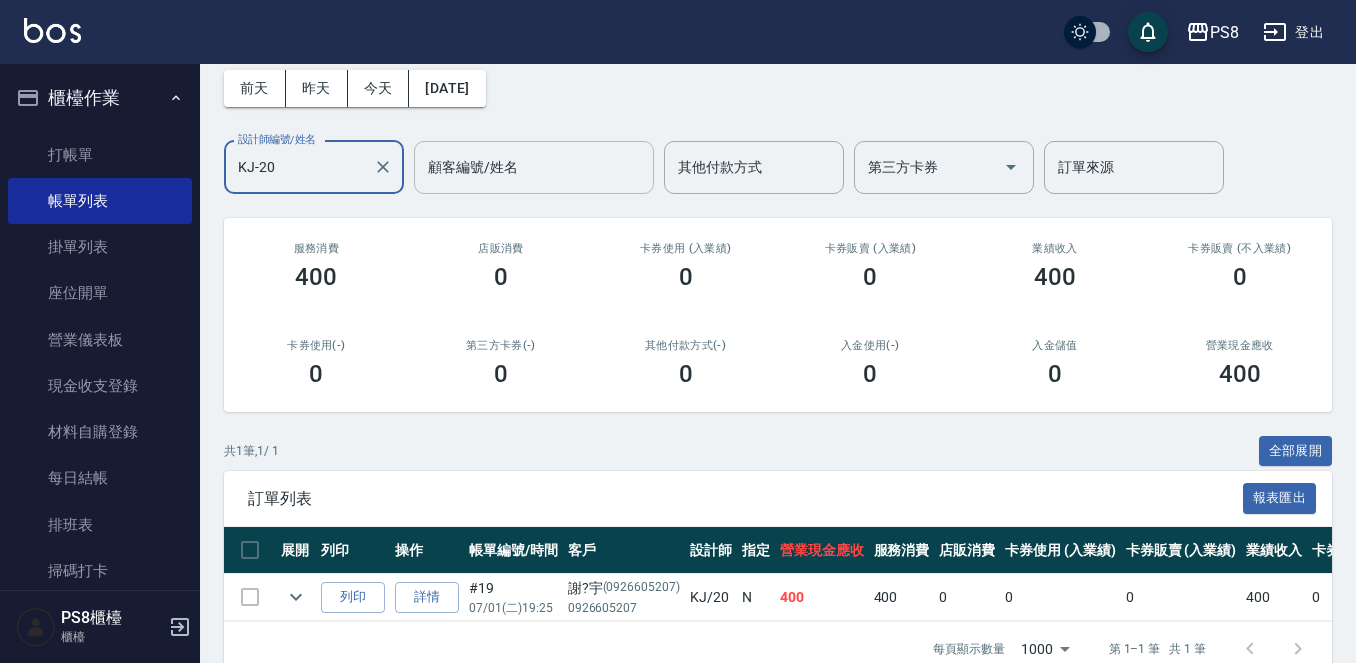 scroll, scrollTop: 0, scrollLeft: 0, axis: both 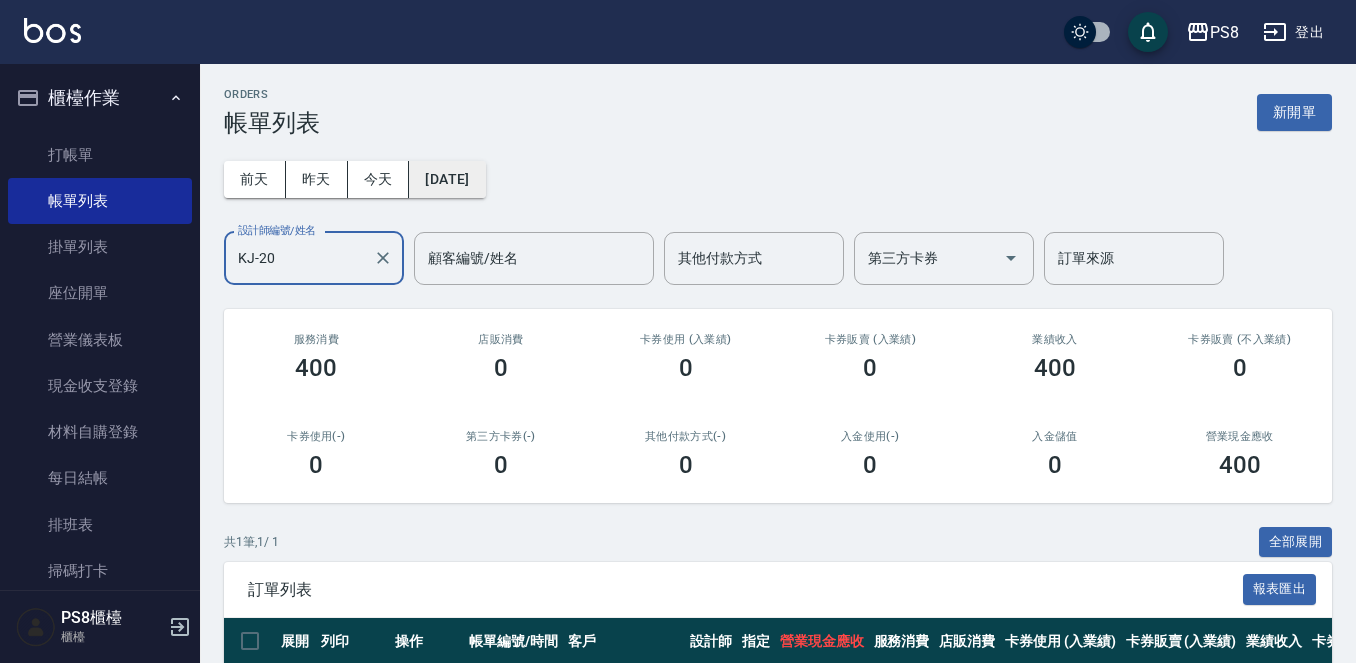 type on "KJ-20" 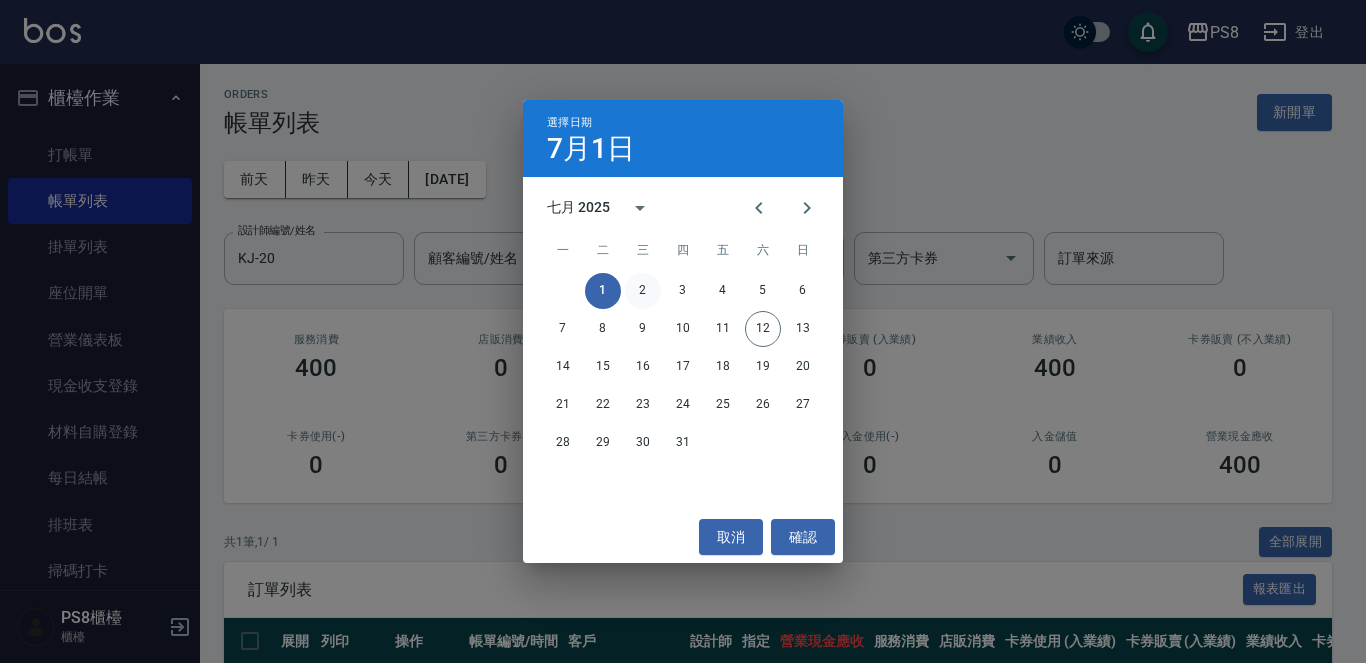 click on "2" at bounding box center (643, 291) 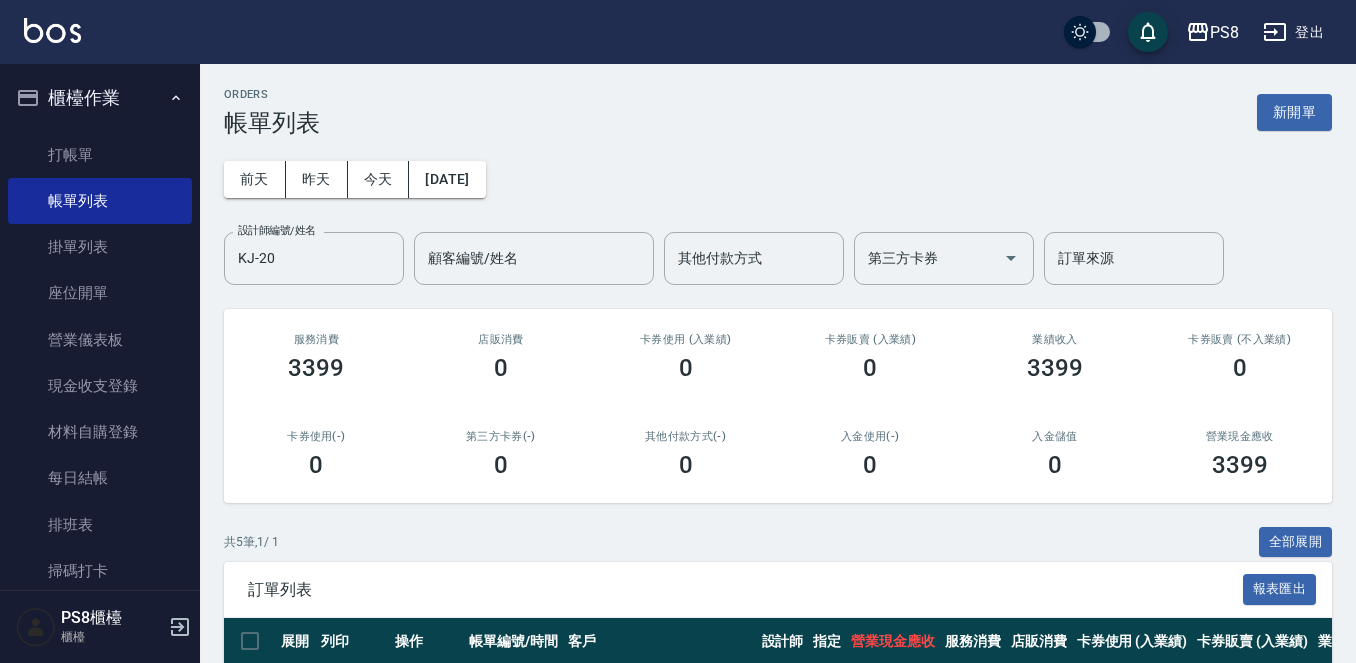 scroll, scrollTop: 337, scrollLeft: 0, axis: vertical 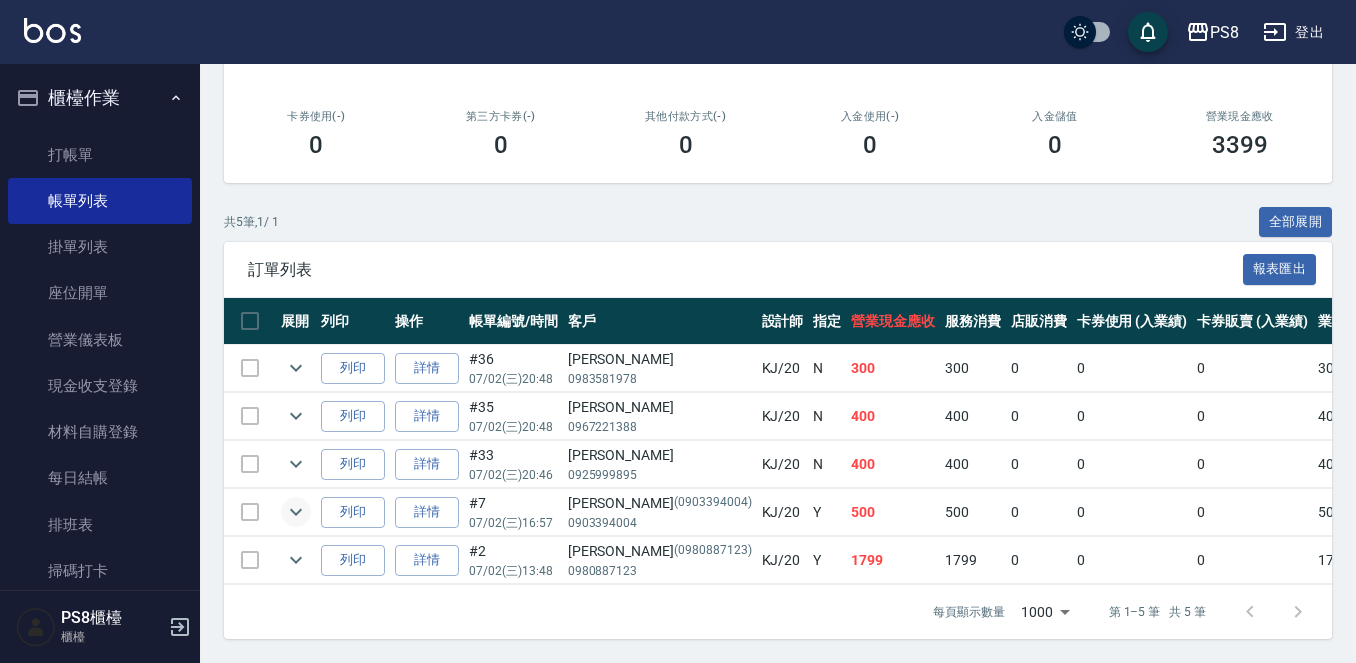 click 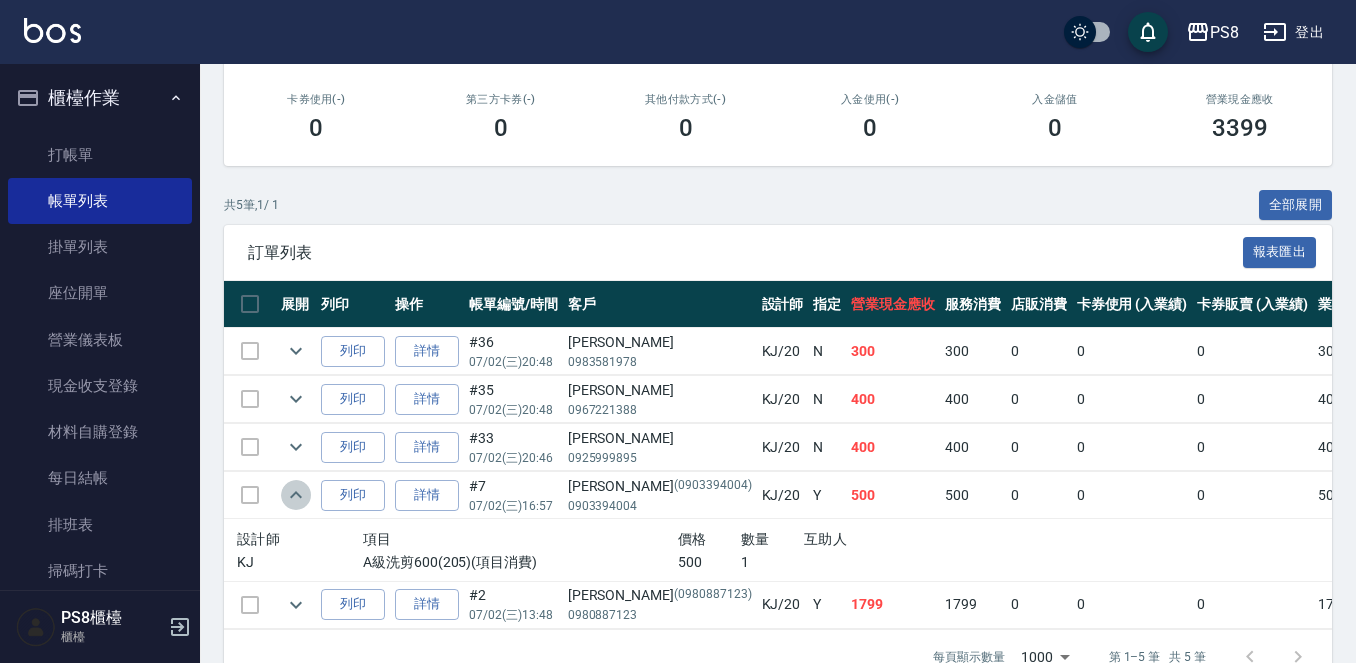 click 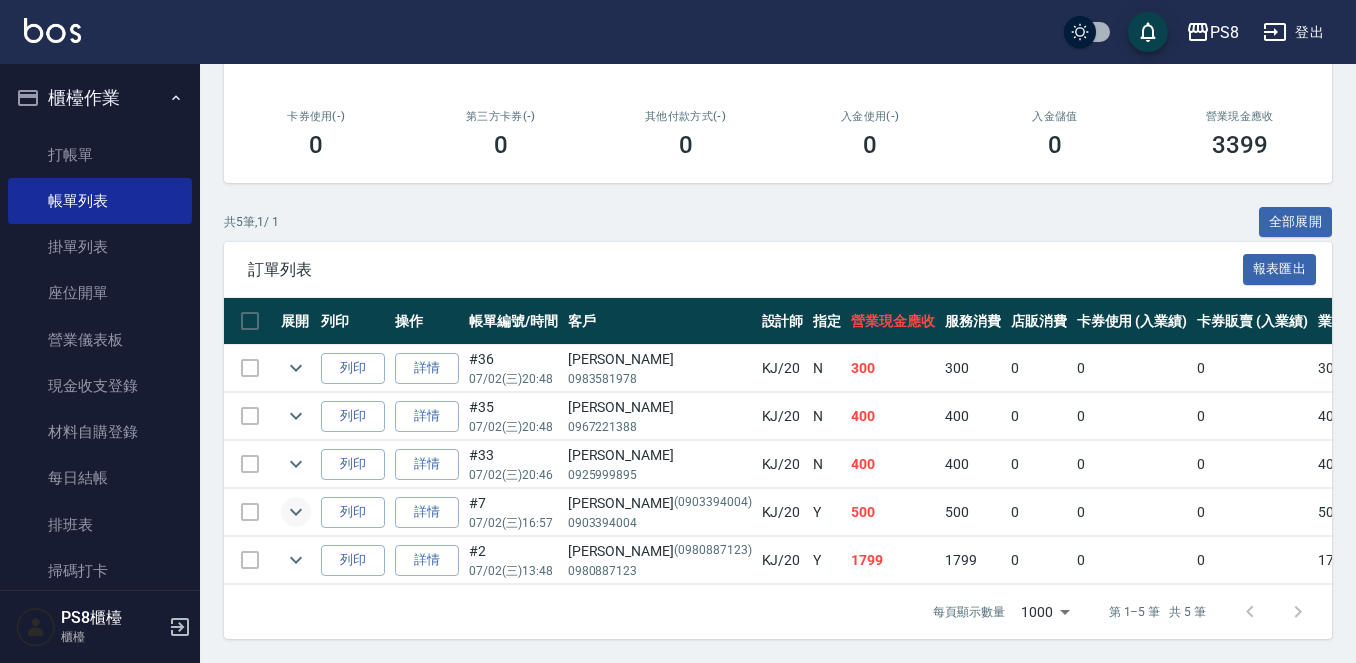 scroll, scrollTop: 0, scrollLeft: 0, axis: both 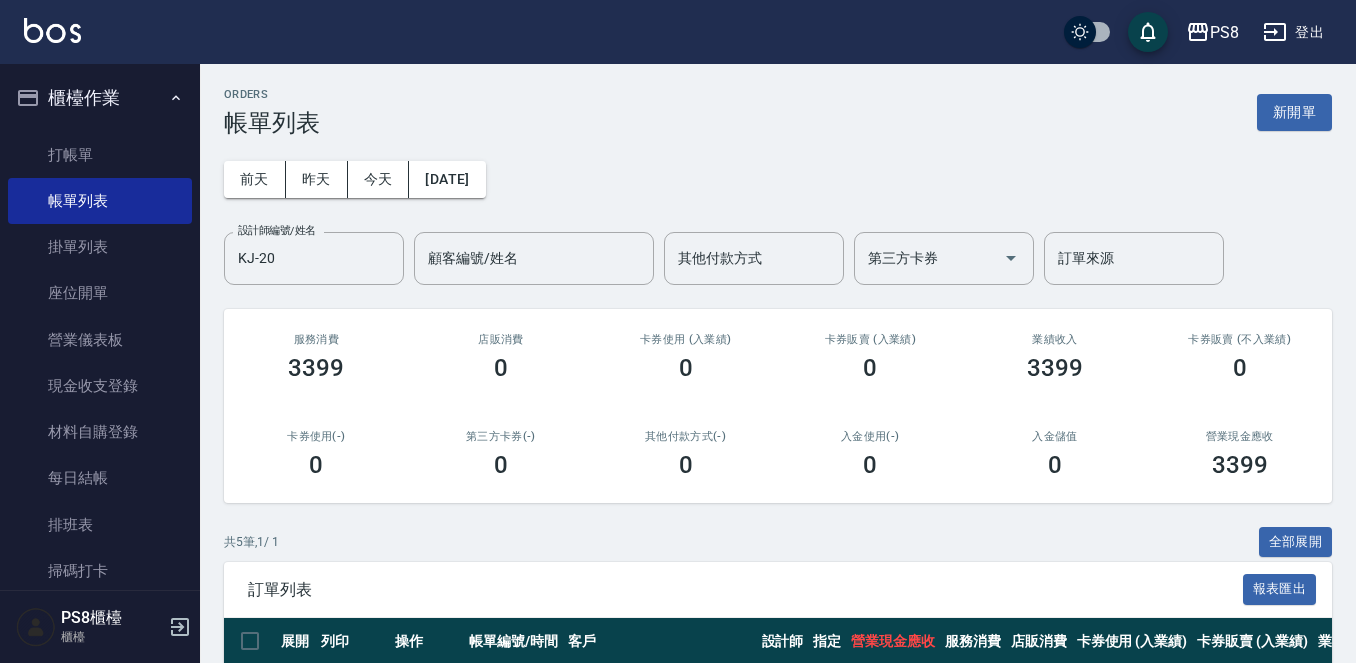 click on "[DATE] [DATE] [DATE] [DATE] 設計師編號/姓名 KJ-20 設計師編號/姓名 顧客編號/姓名 顧客編號/姓名 其他付款方式 其他付款方式 第三方卡券 第三方卡券 訂單來源 訂單來源" at bounding box center (778, 211) 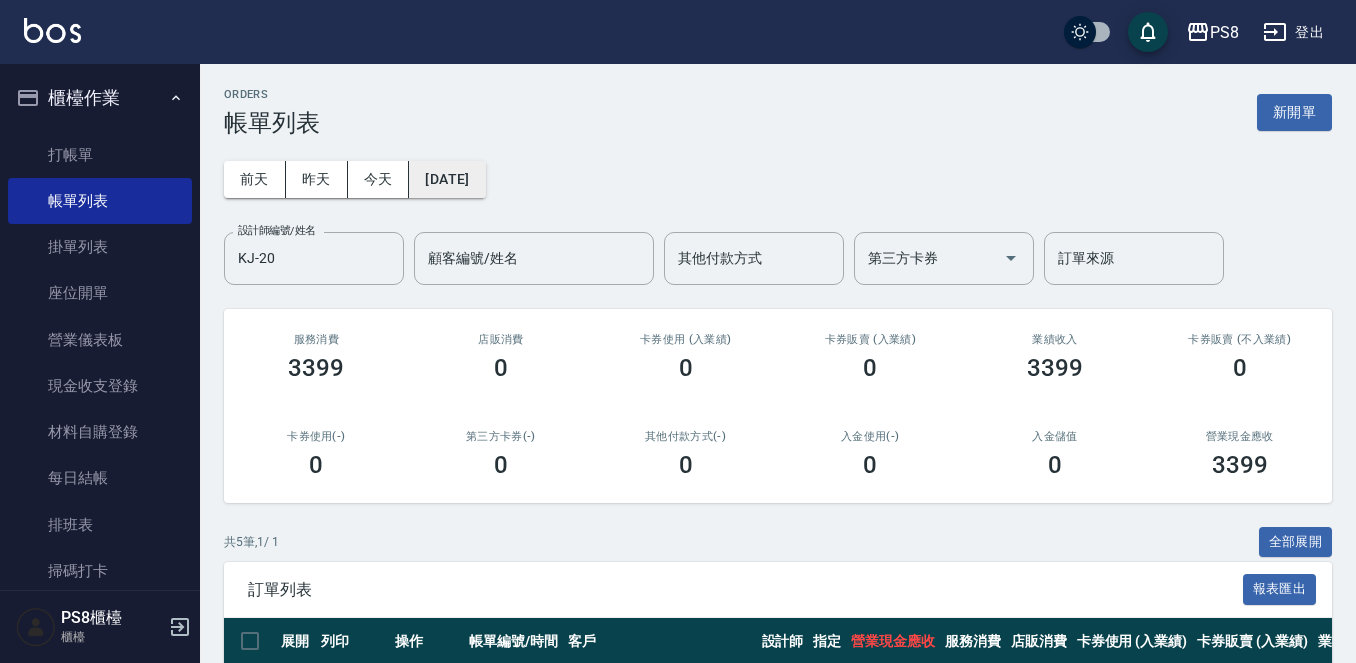 click on "[DATE]" at bounding box center [447, 179] 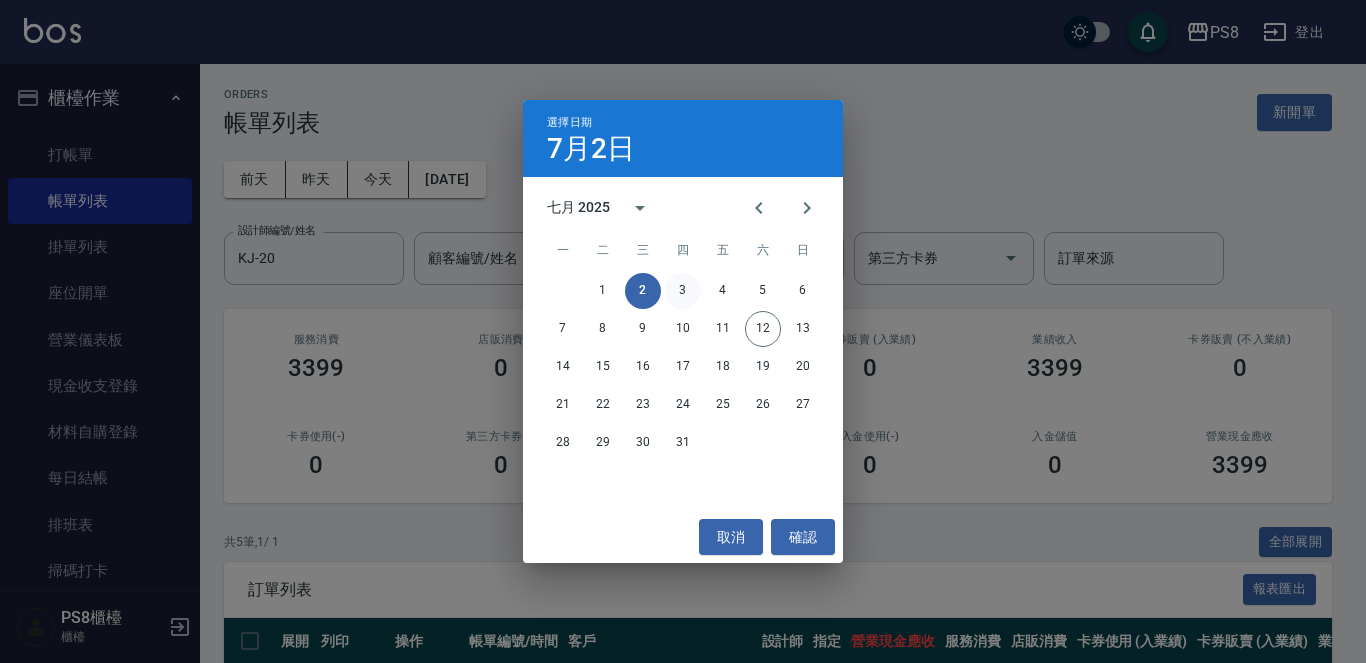 click on "3" at bounding box center [683, 291] 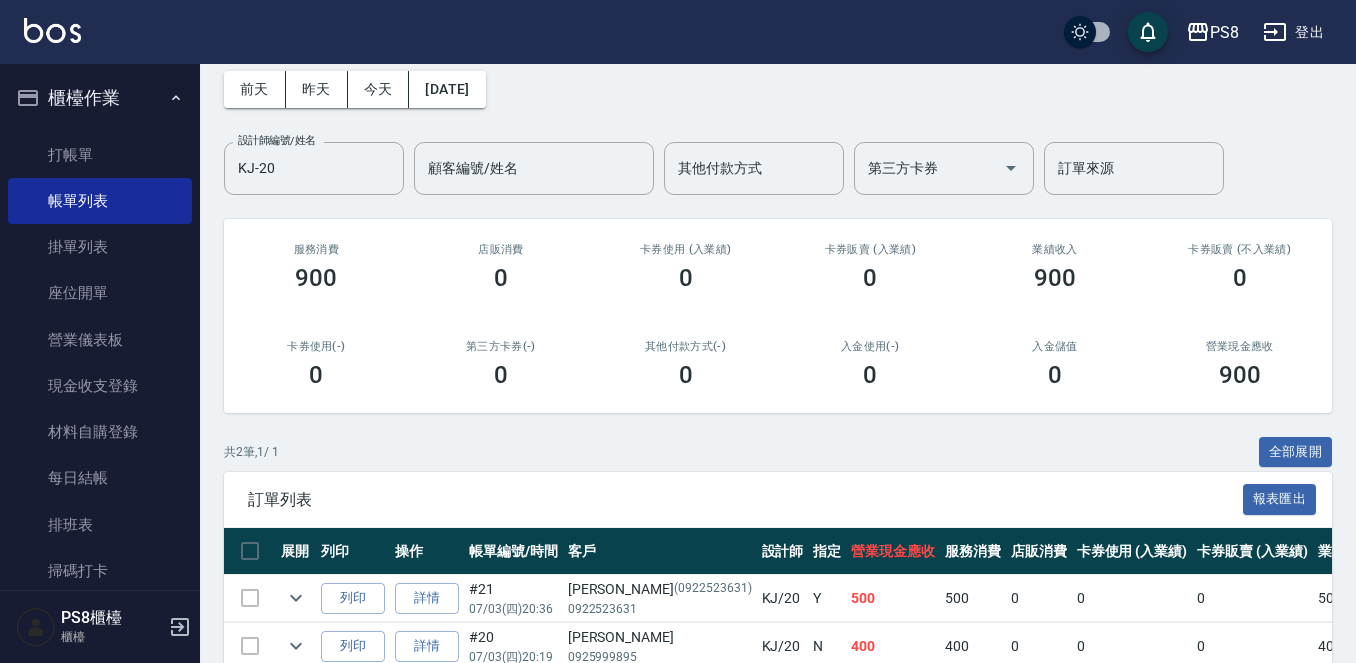 scroll, scrollTop: 0, scrollLeft: 0, axis: both 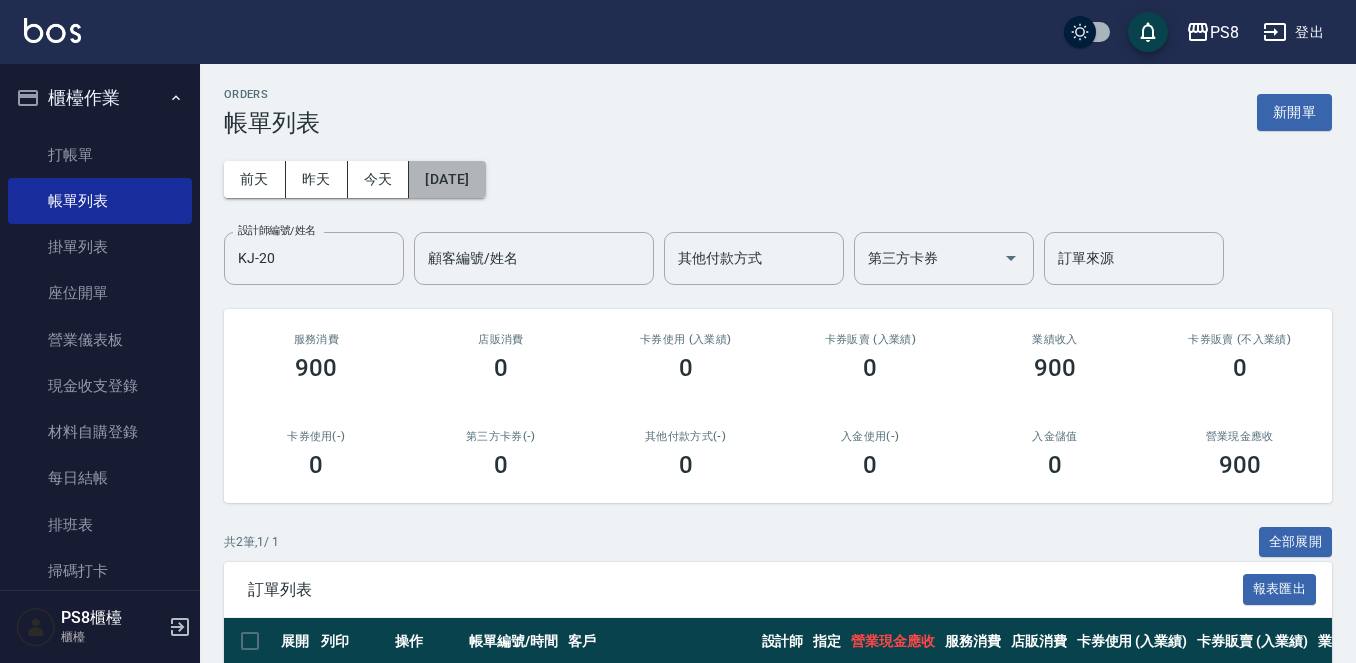 click on "[DATE]" at bounding box center [447, 179] 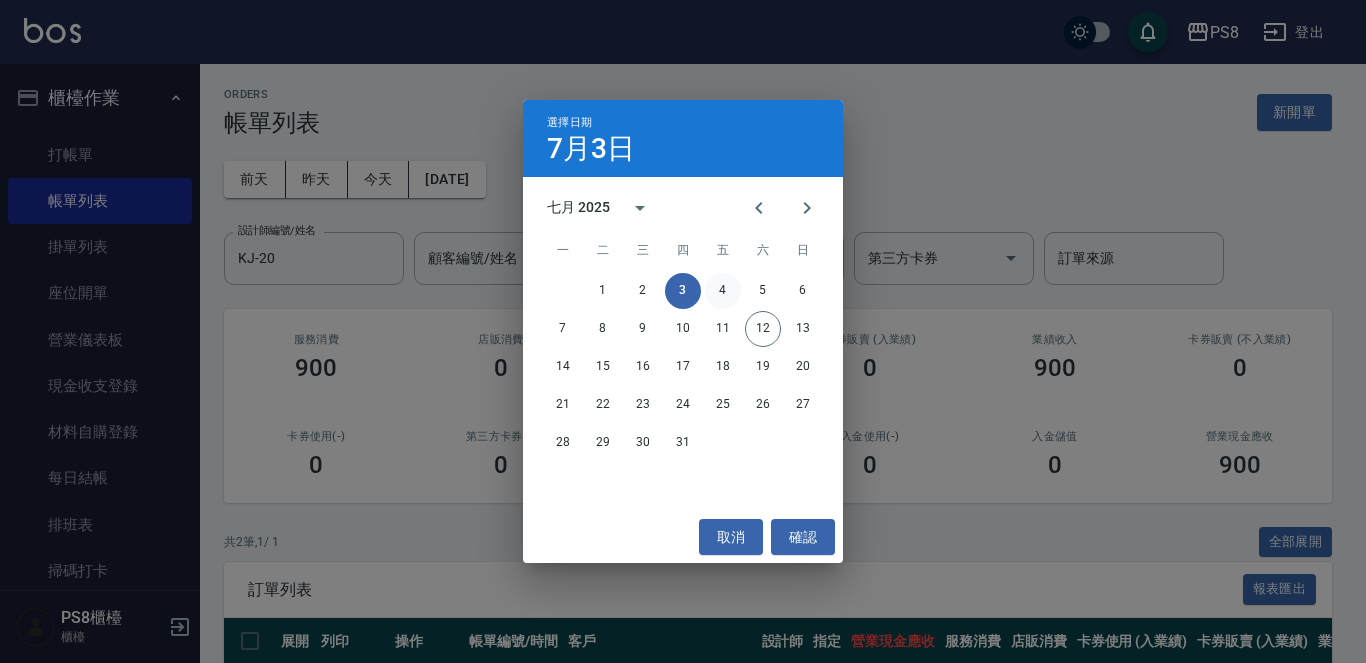 click on "4" at bounding box center [723, 291] 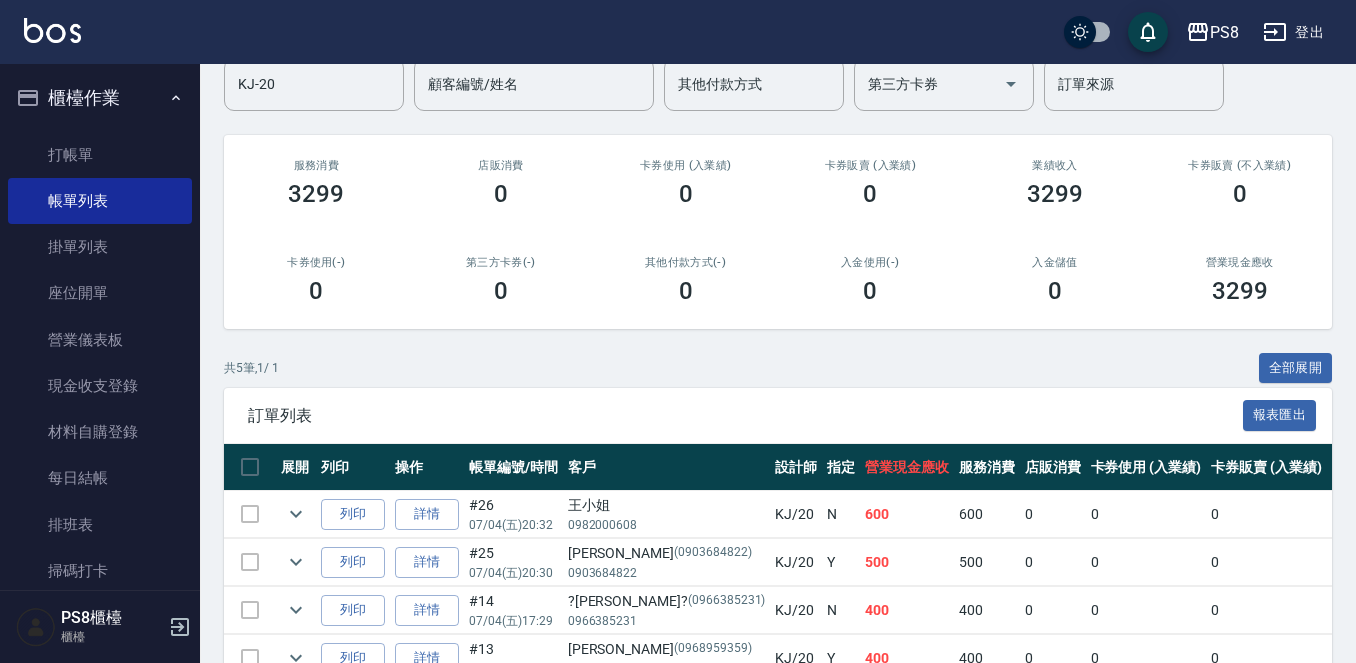 scroll, scrollTop: 0, scrollLeft: 0, axis: both 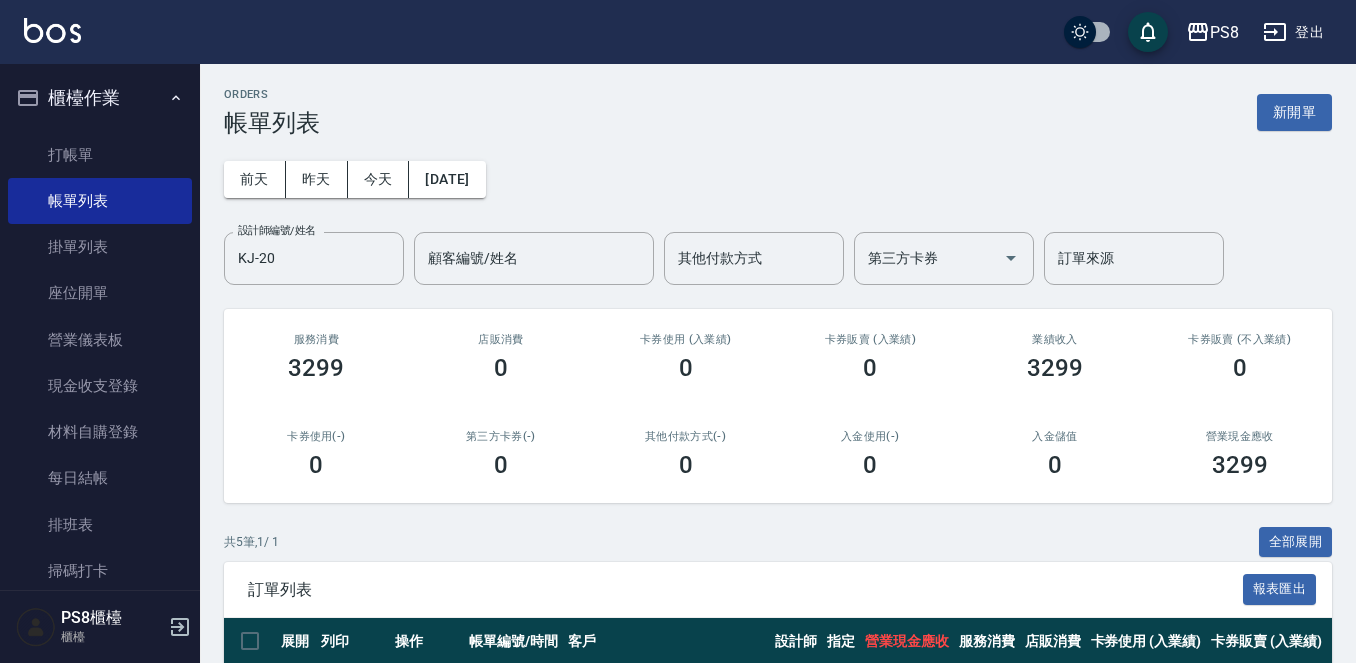 click at bounding box center [52, 30] 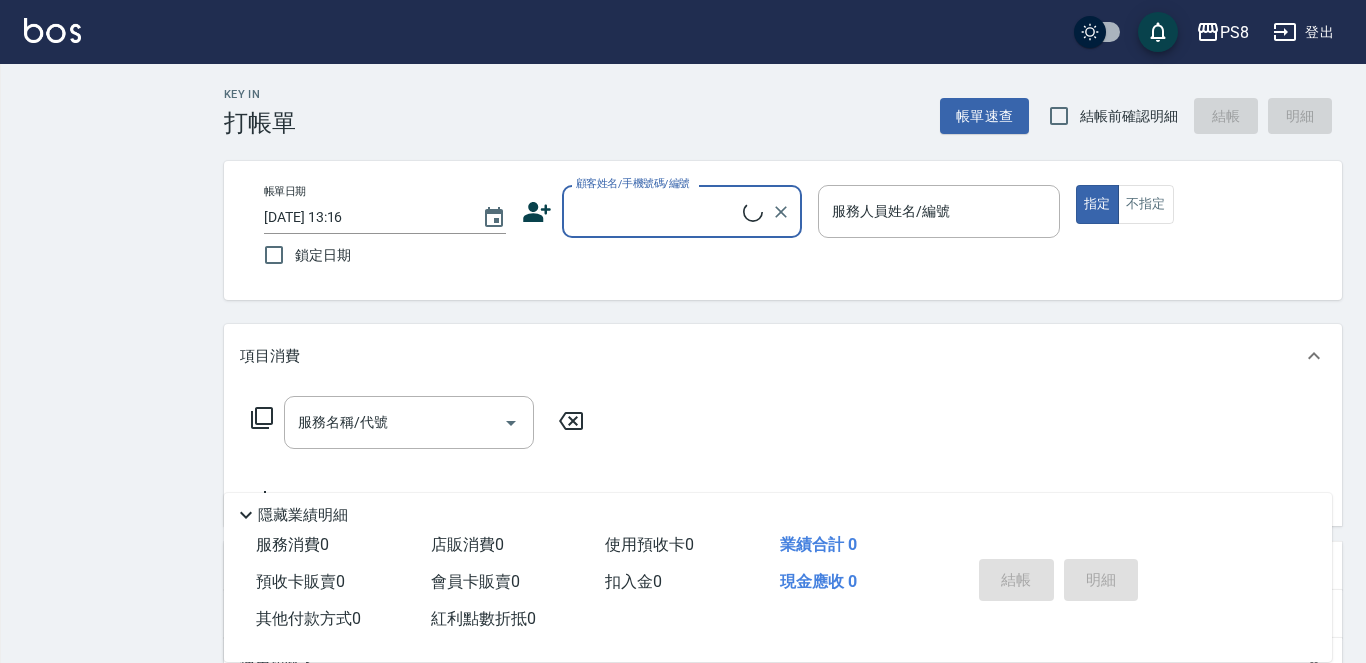 click on "顧客姓名/手機號碼/編號" at bounding box center [657, 211] 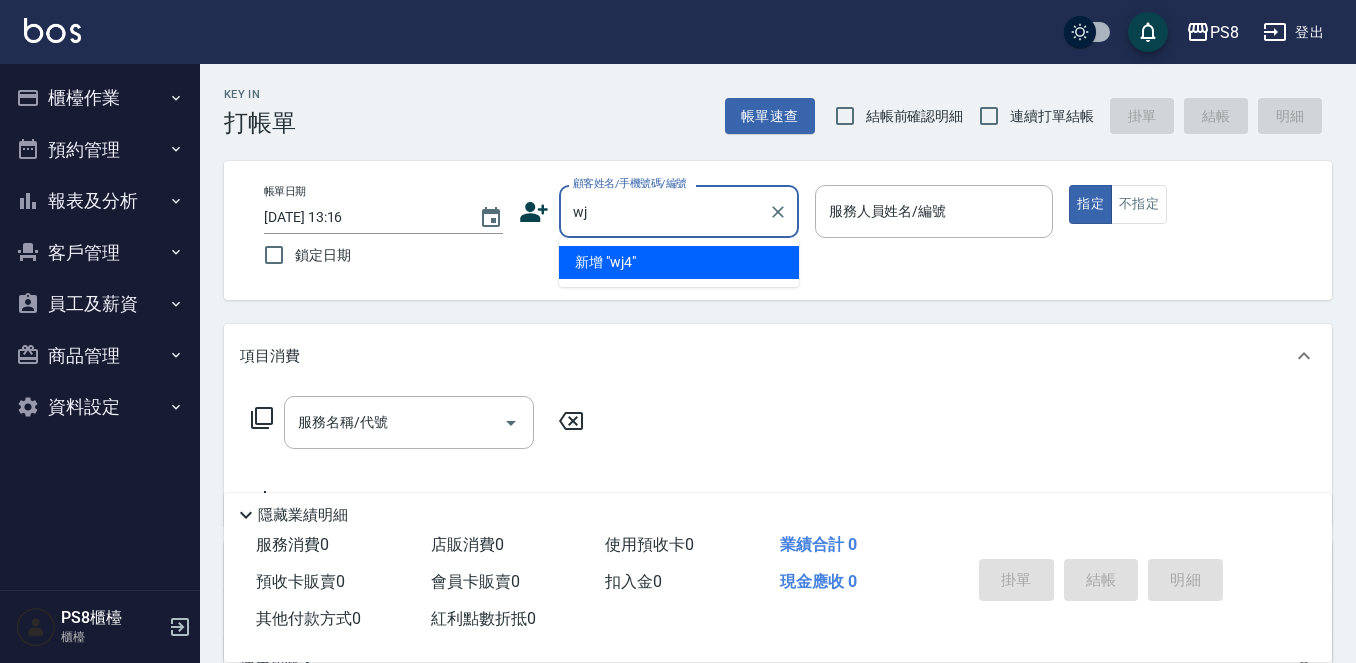 type on "w" 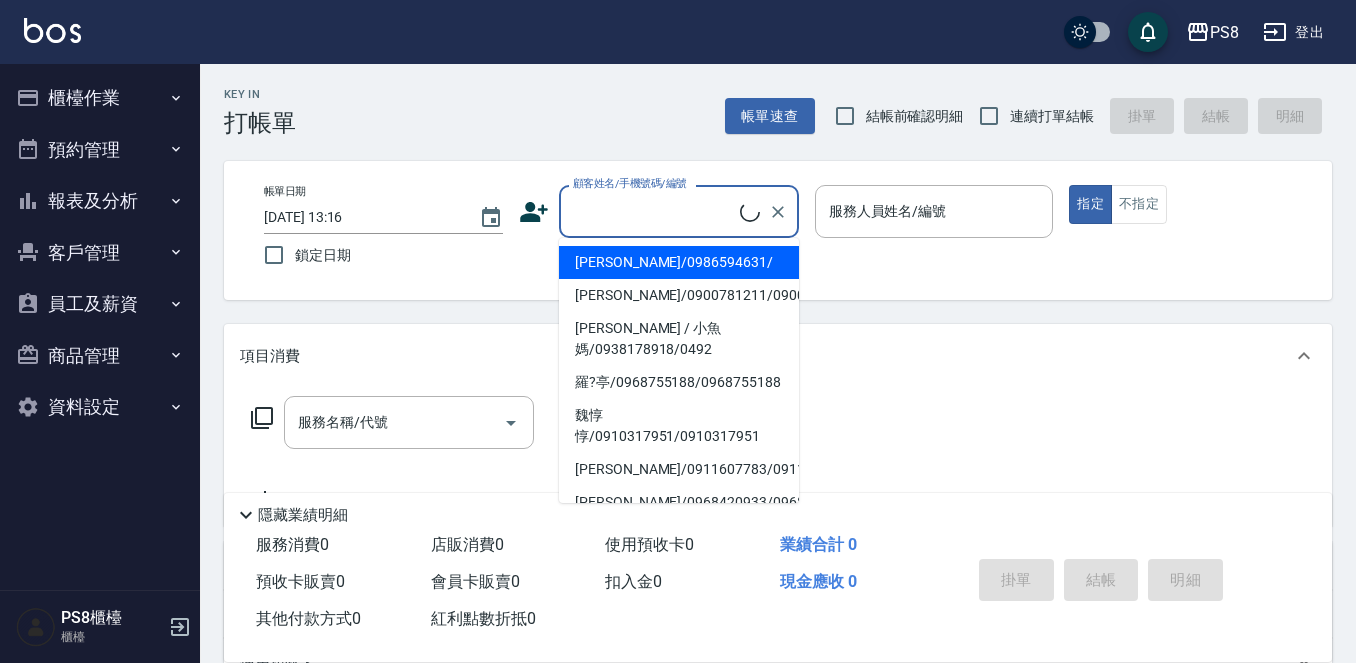 type on "ㄨ" 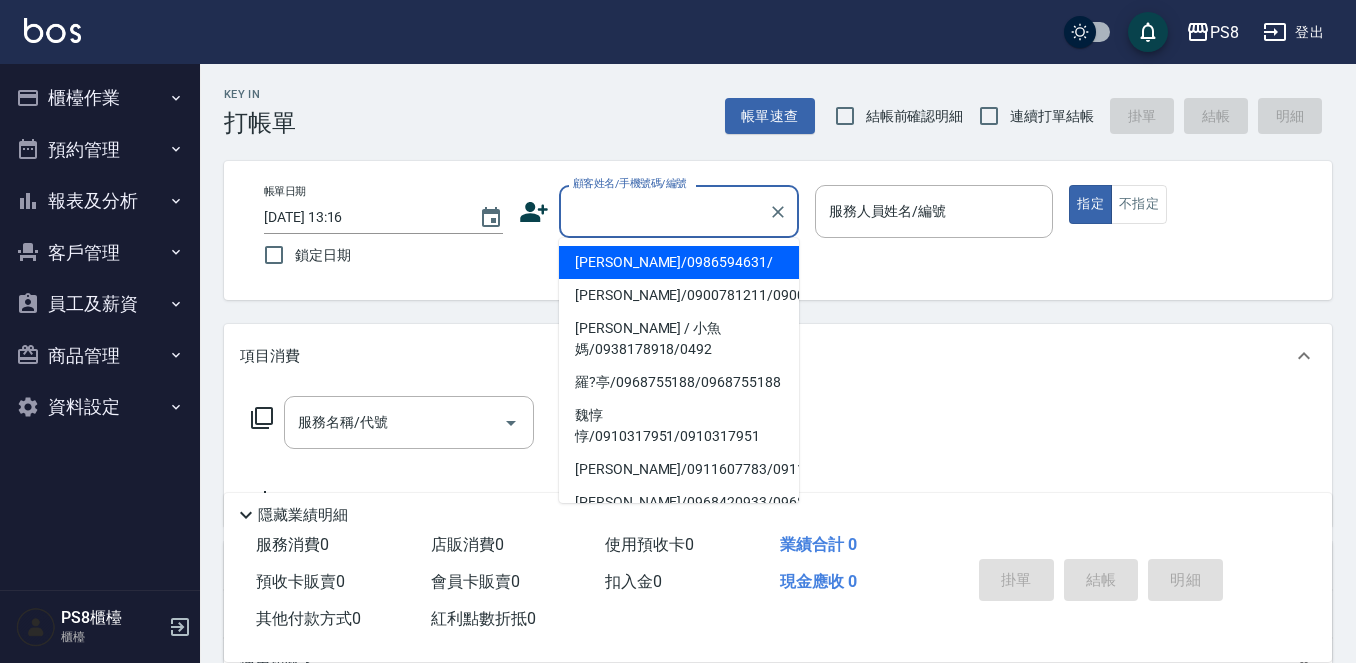 type on "＿" 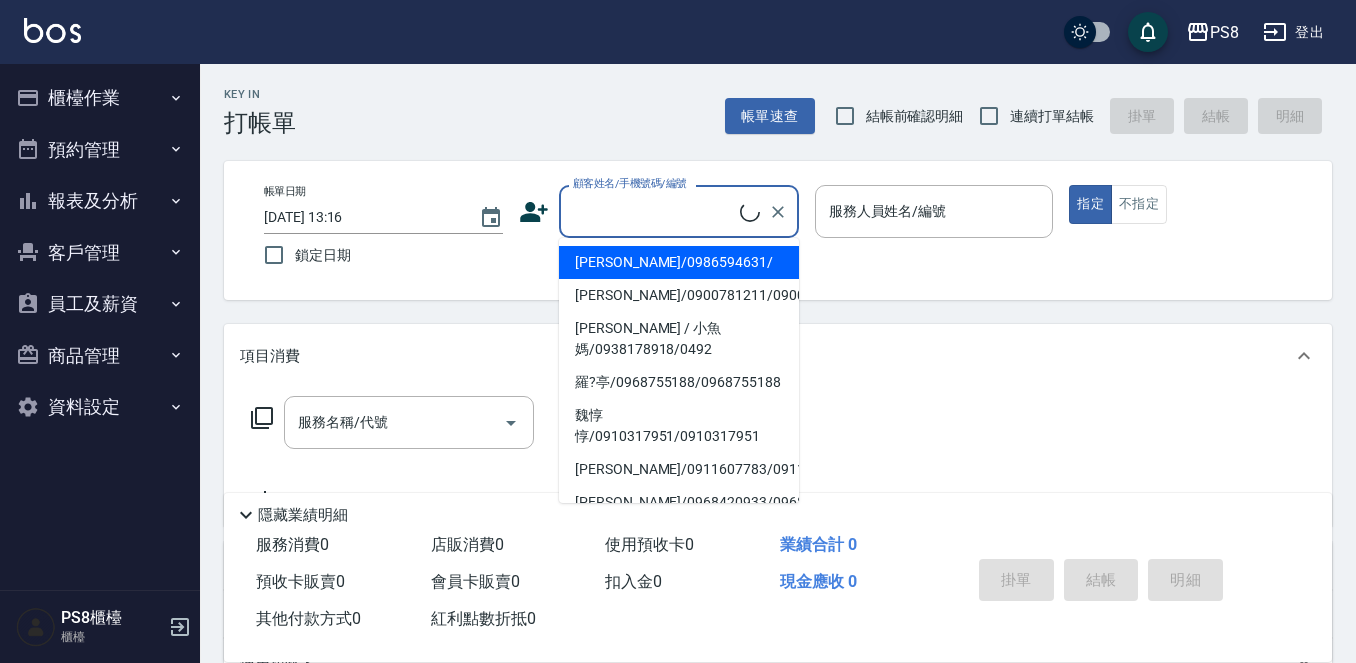 type on "h" 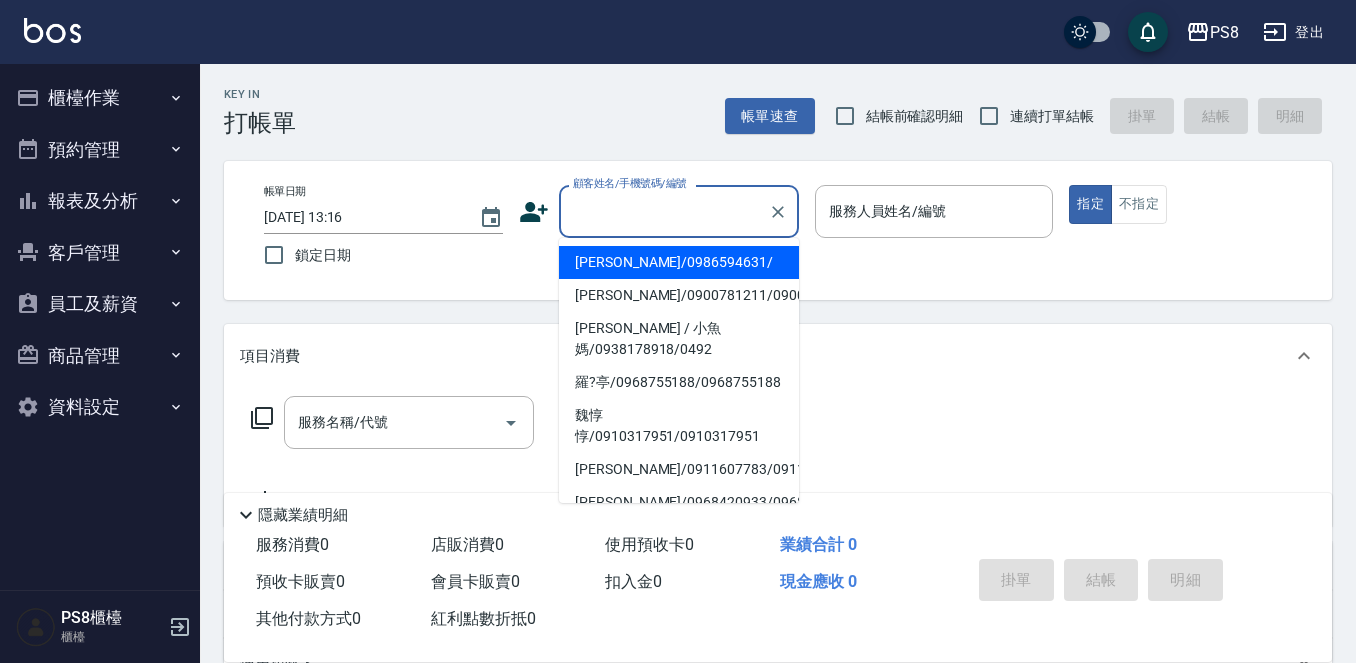 type on "ㄖ" 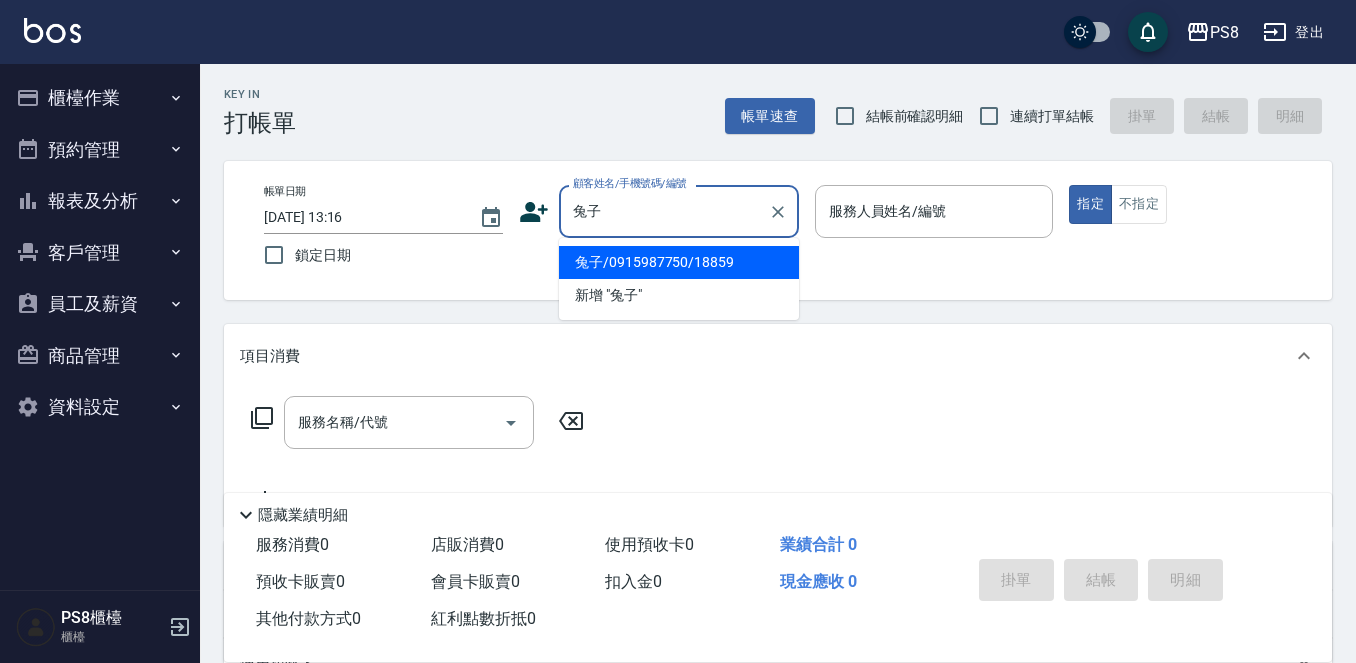drag, startPoint x: 659, startPoint y: 253, endPoint x: 644, endPoint y: 253, distance: 15 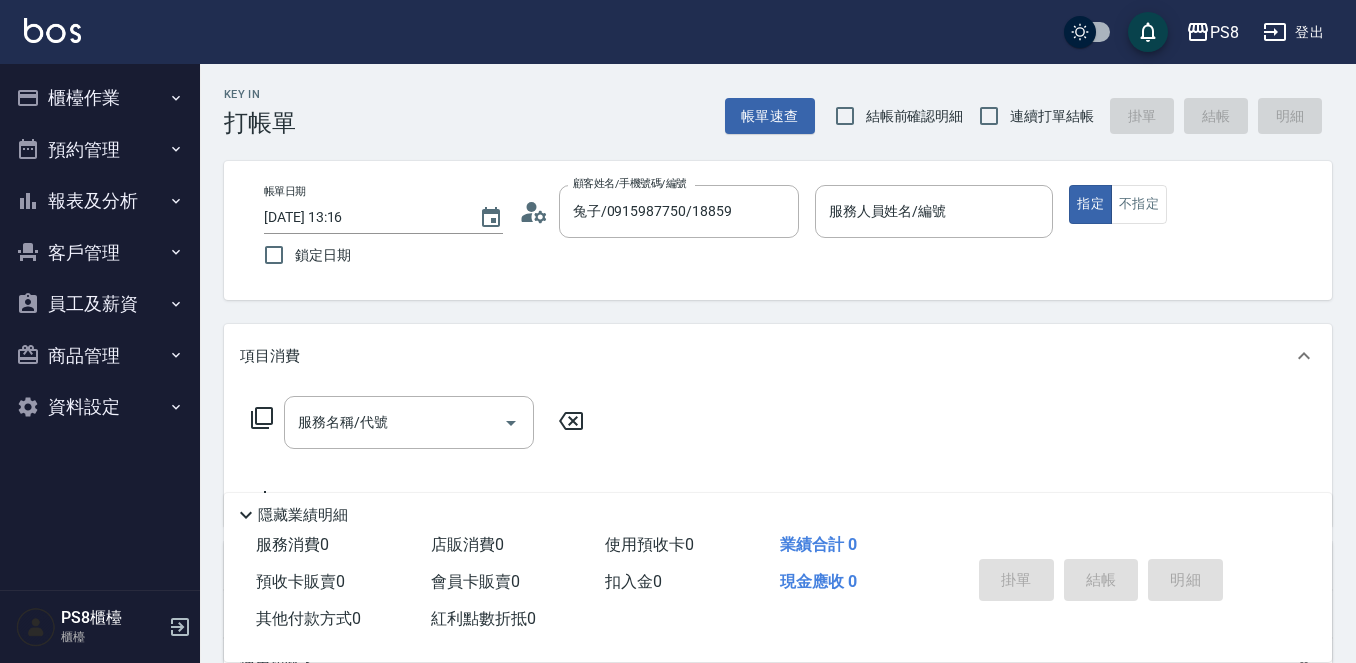 click 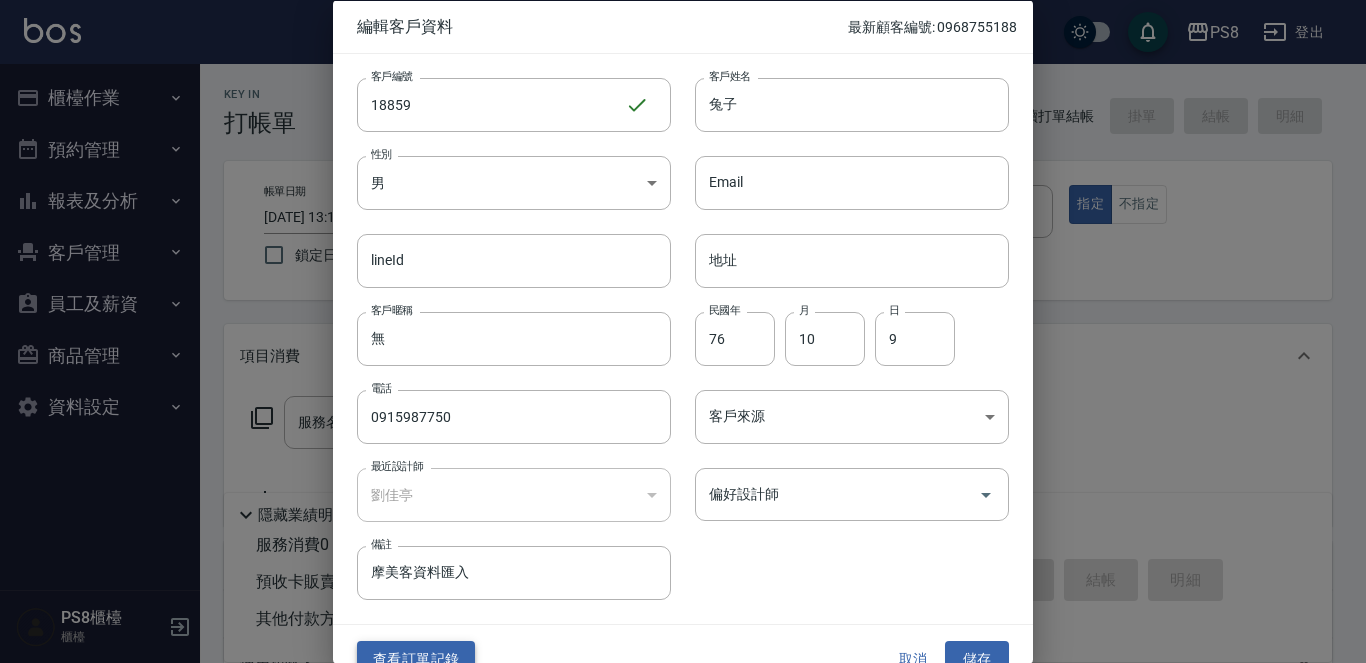 click on "查看訂單記錄" at bounding box center [416, 659] 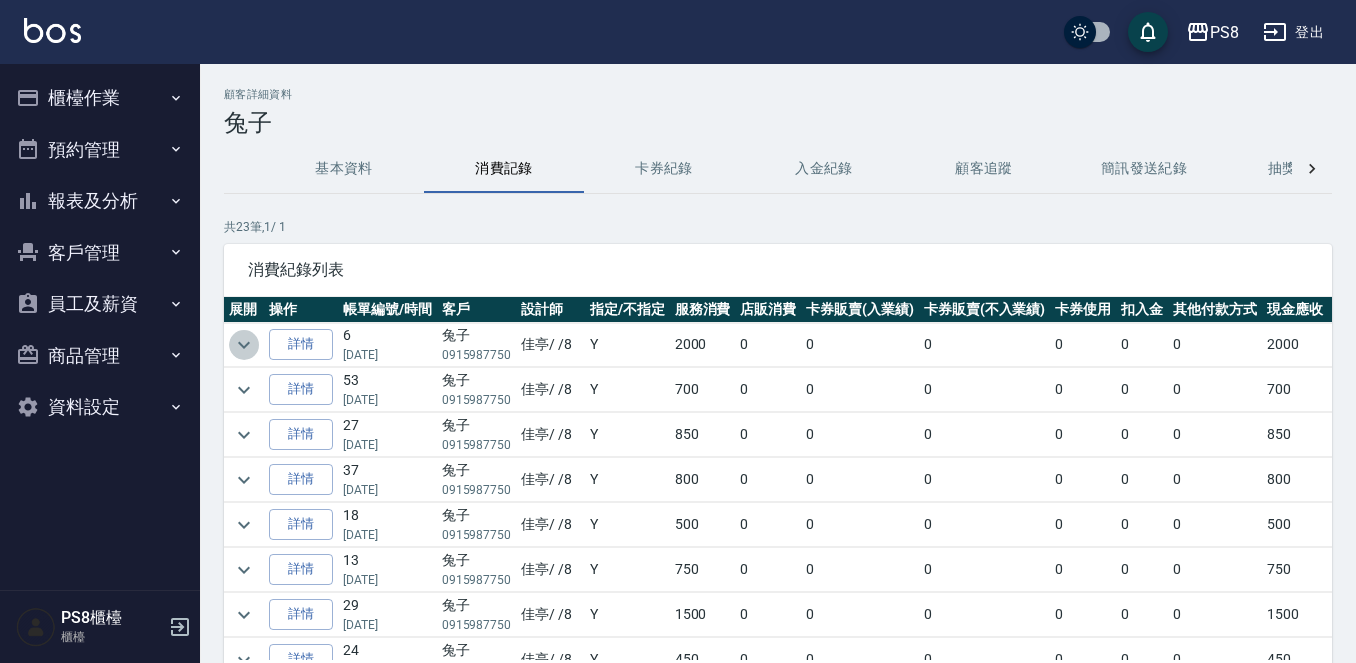 click 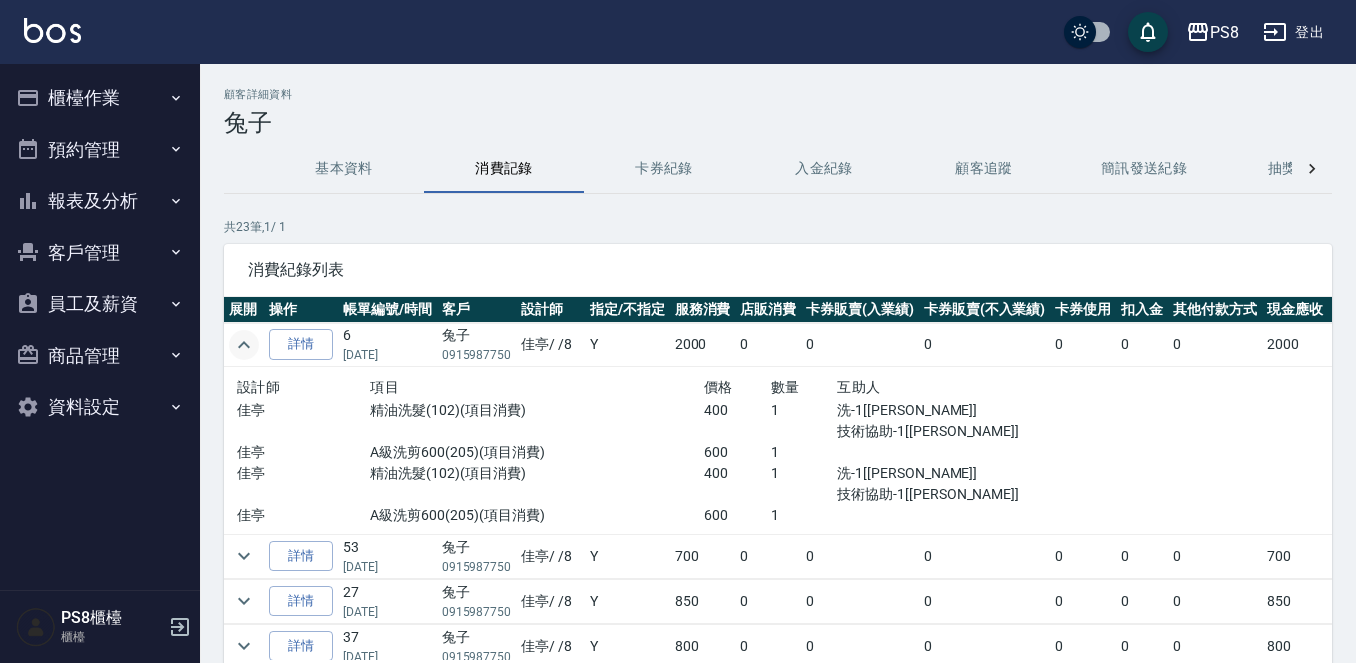 scroll, scrollTop: 100, scrollLeft: 0, axis: vertical 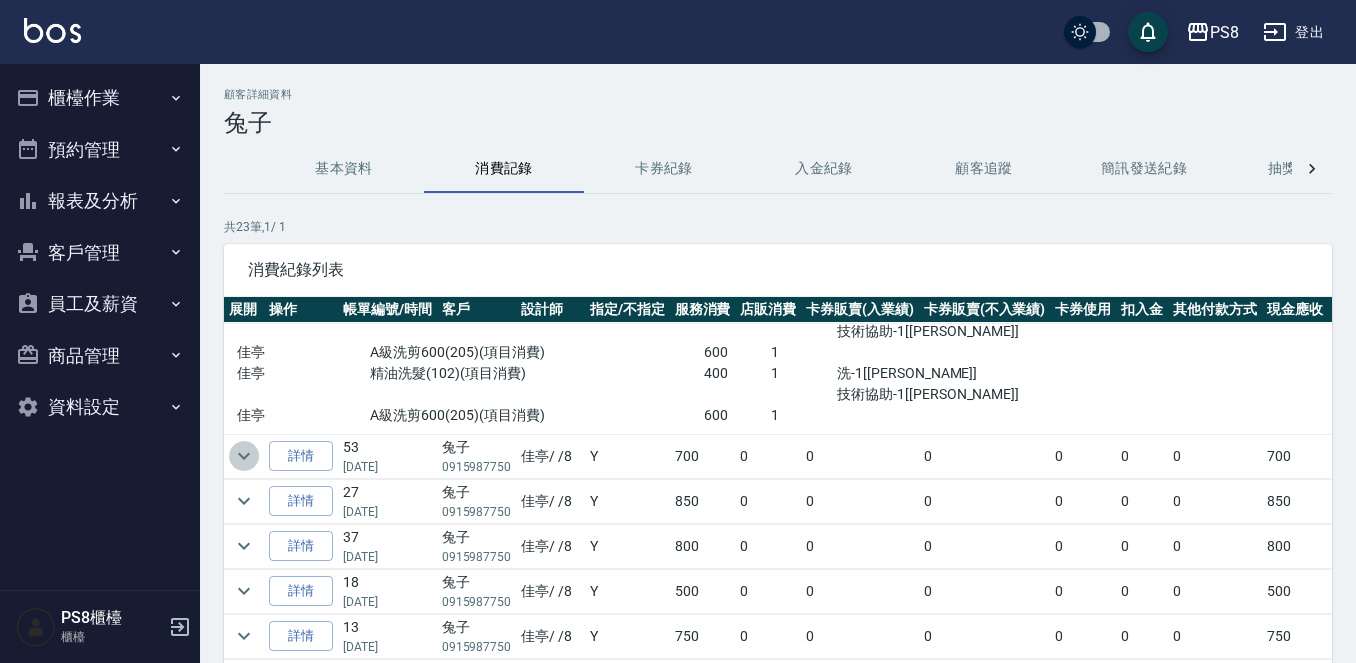 click 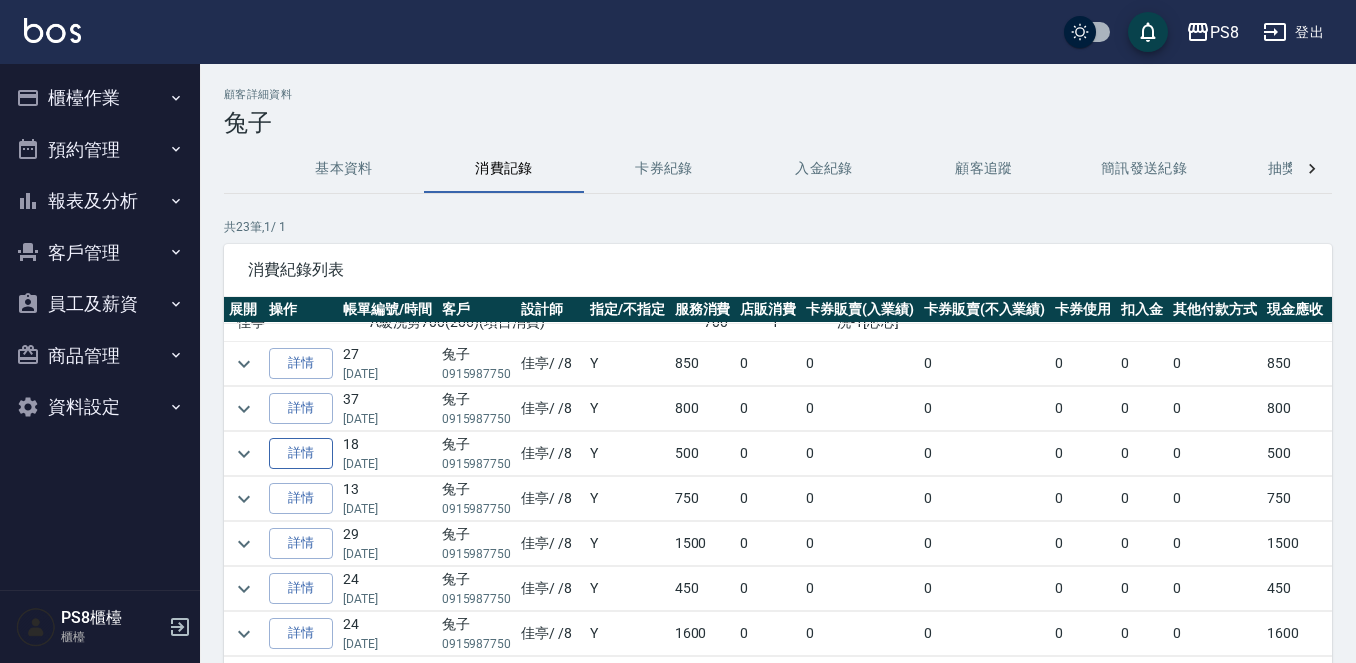 scroll, scrollTop: 300, scrollLeft: 0, axis: vertical 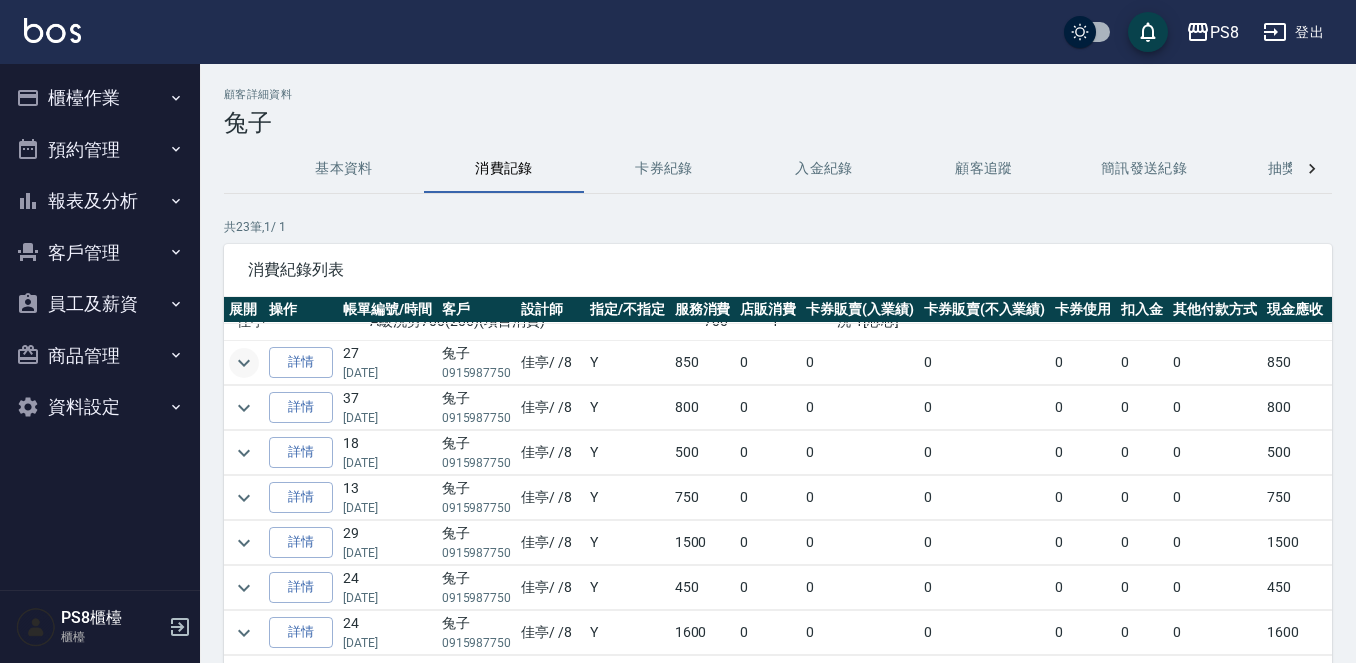 click 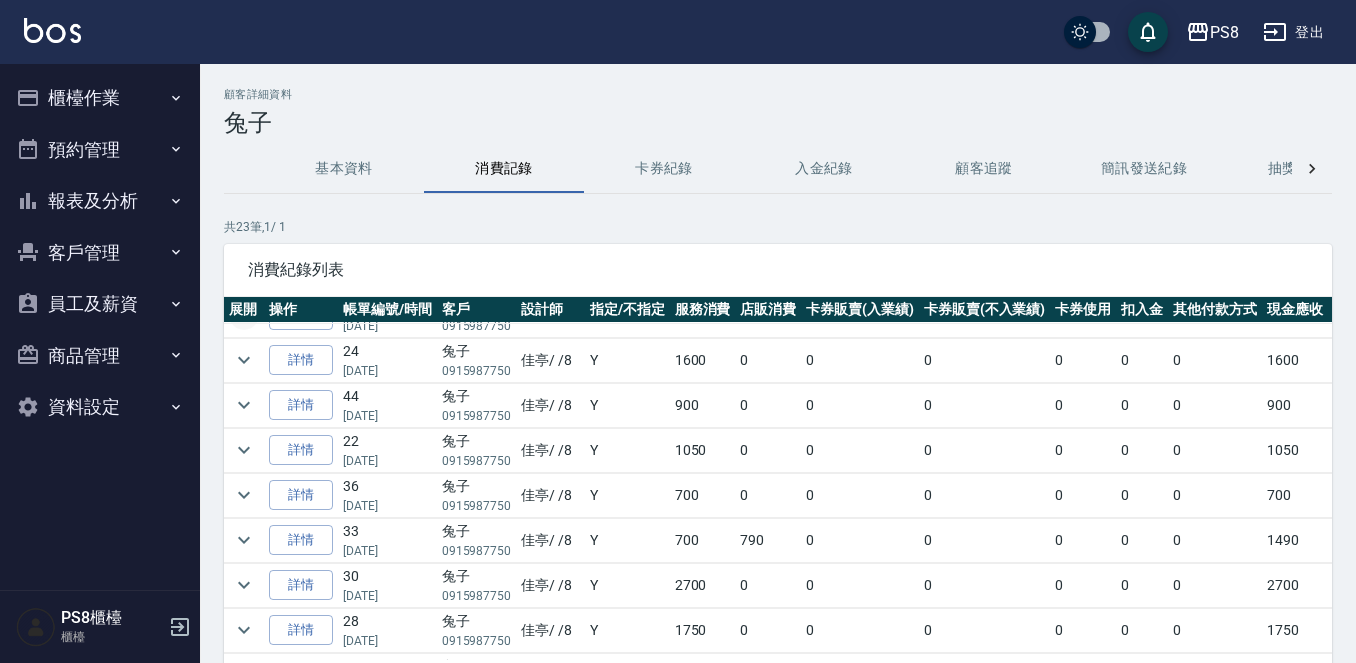 scroll, scrollTop: 700, scrollLeft: 0, axis: vertical 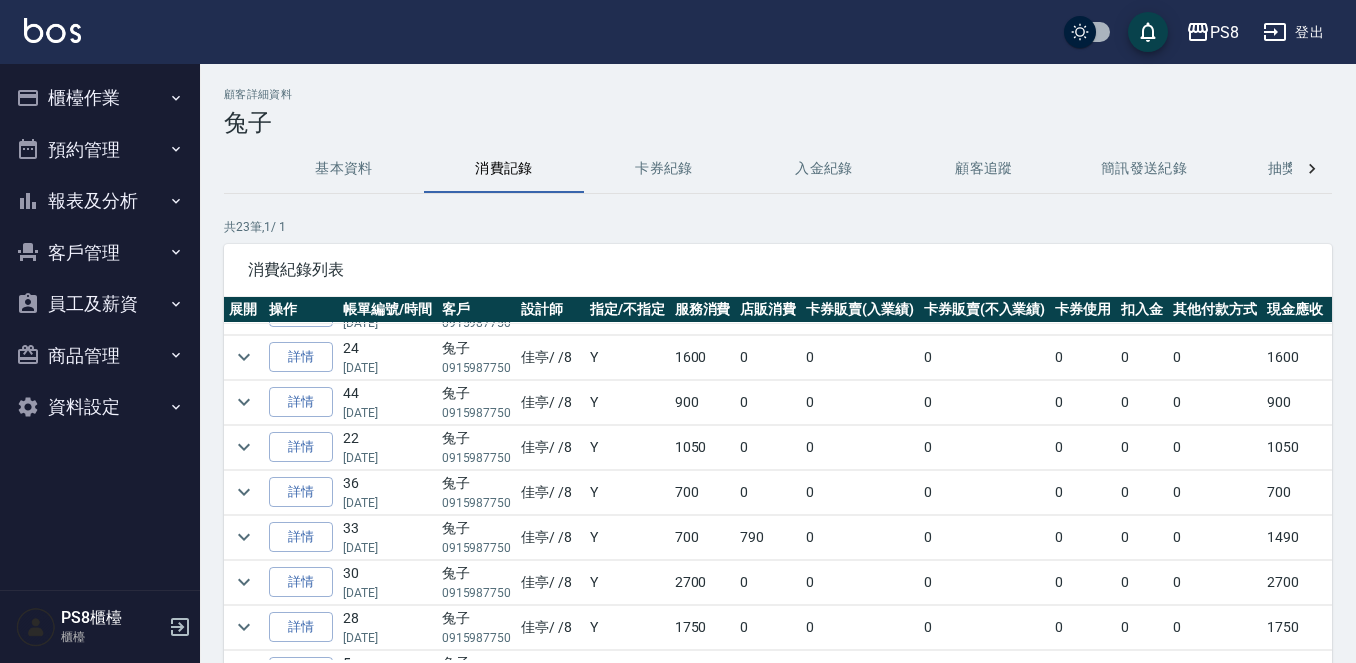 click on "櫃檯作業" at bounding box center [100, 98] 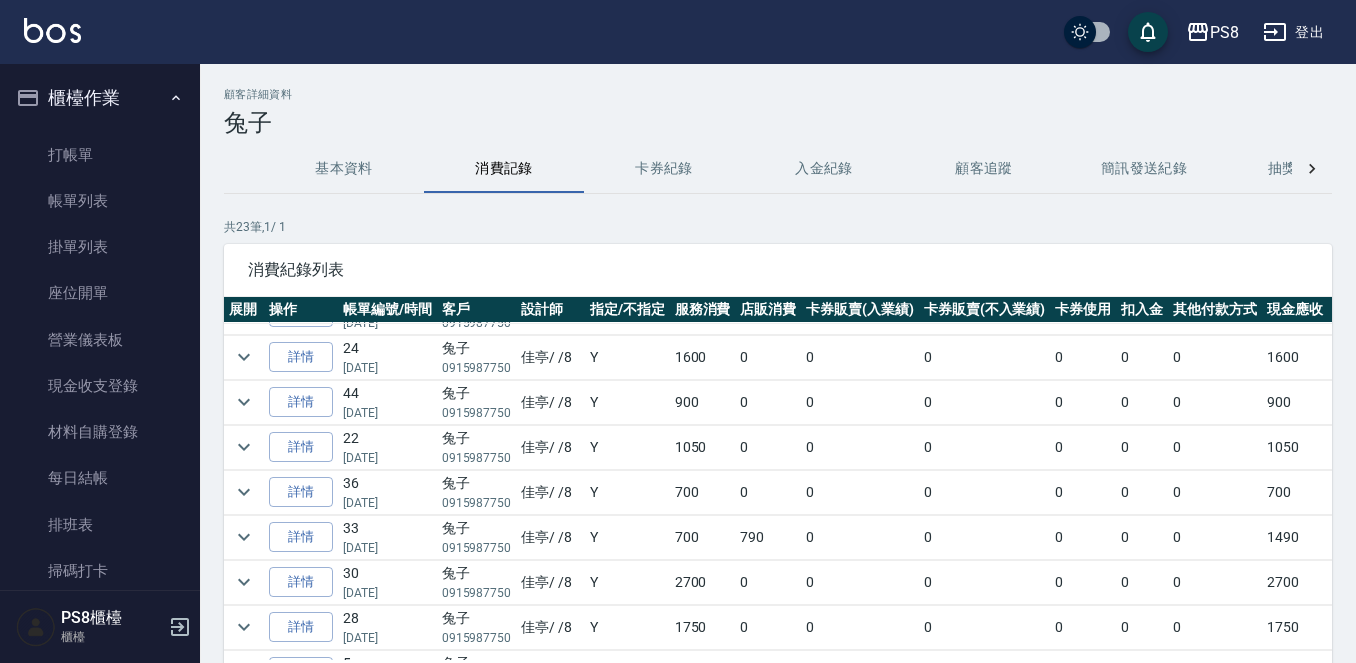 drag, startPoint x: 111, startPoint y: 208, endPoint x: 466, endPoint y: 19, distance: 402.17657 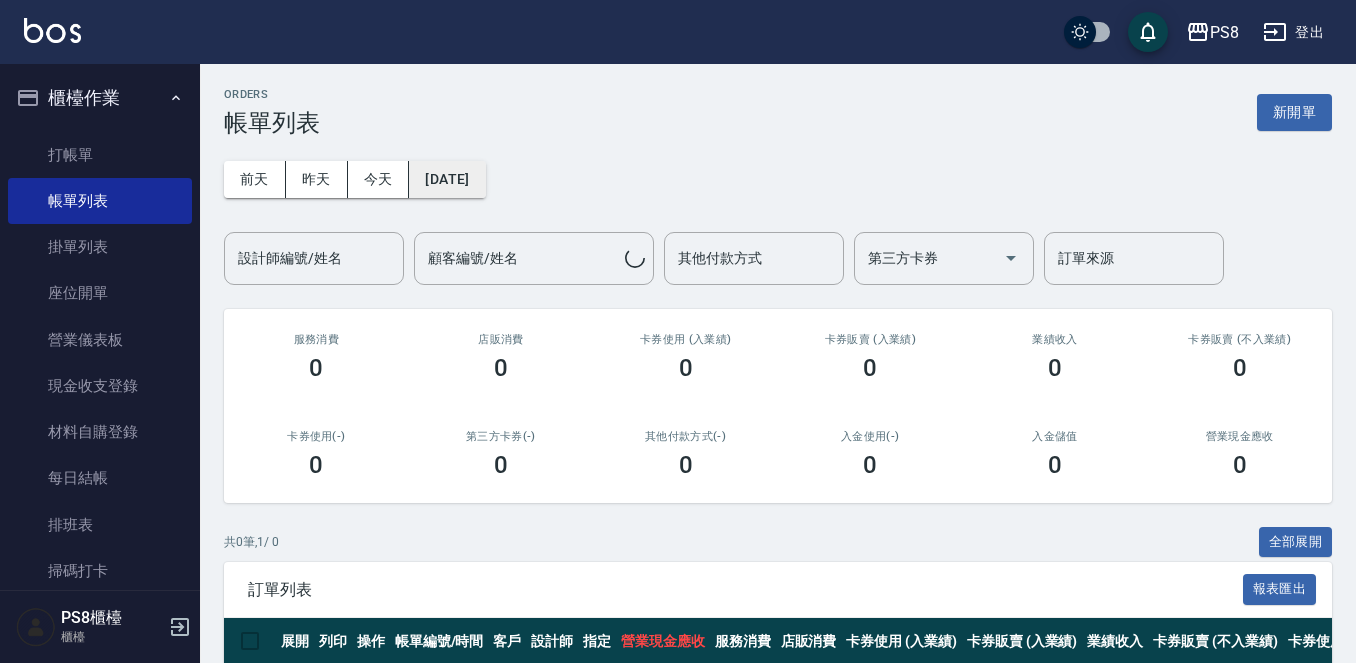 click on "[DATE]" at bounding box center [447, 179] 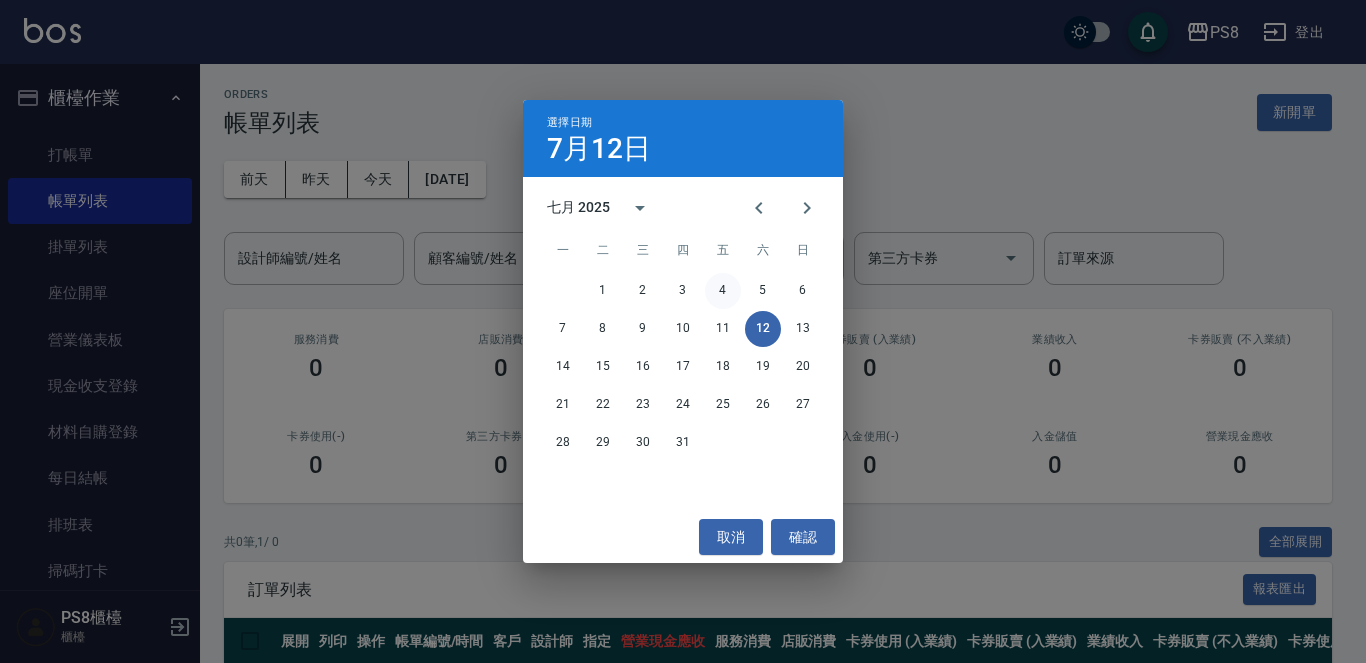click on "4" at bounding box center [723, 291] 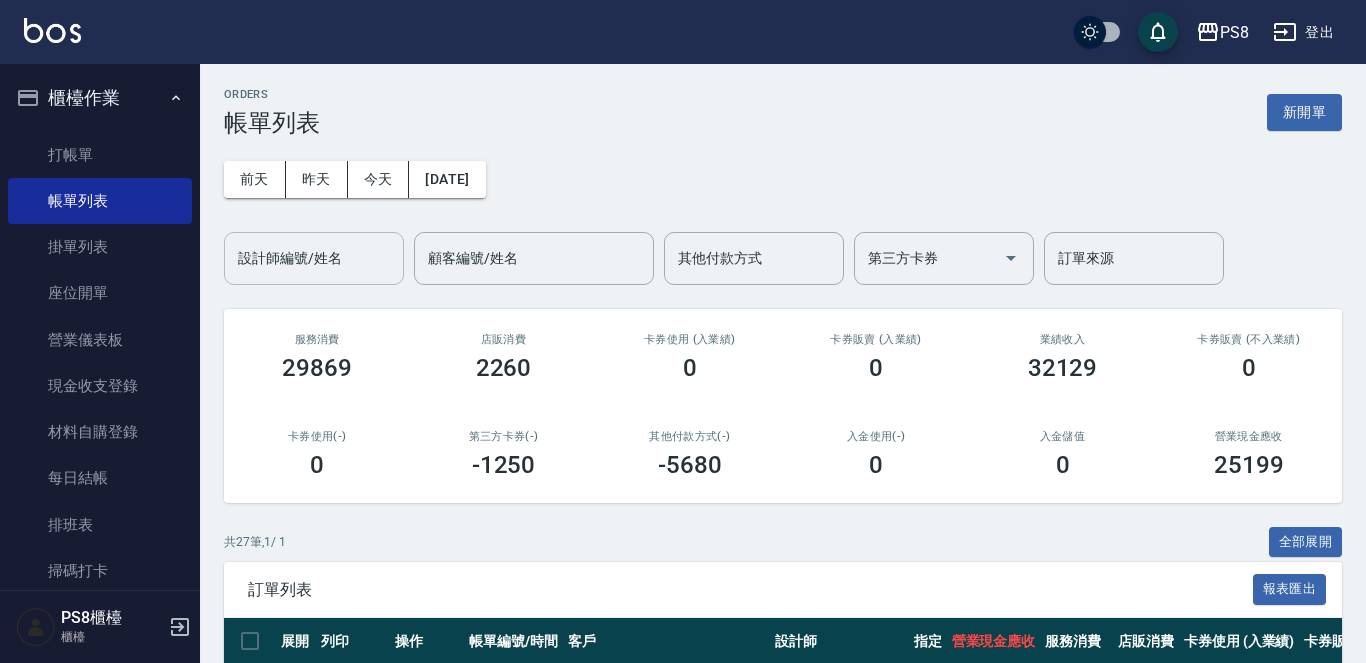click on "ORDERS 帳單列表 新開單 [DATE] [DATE] [DATE] [DATE] 設計師編號/姓名 設計師編號/姓名 顧客編號/姓名 顧客編號/姓名 其他付款方式 其他付款方式 第三方卡券 第三方卡券 訂單來源 訂單來源 服務消費 29869 店販消費 2260 卡券使用 (入業績) 0 卡券販賣 (入業績) 0 業績收入 32129 卡券販賣 (不入業績) 0 卡券使用(-) 0 第三方卡券(-) -1250 其他付款方式(-) -5680 入金使用(-) 0 入金儲值 0 營業現金應收 25199 共  27  筆,  1  /   1 全部展開 訂單列表 報表匯出 展開 列印 操作 帳單編號/時間 客戶 設計師 指定 營業現金應收 服務消費 店販消費 卡券使用 (入業績) 卡券販賣 (入業績) 業績收入 卡券販賣 (不入業績) 卡券使用(-) 第三方卡券(-) 其他付款方式(-) 入金使用(-) 備註 訂單來源 列印 詳情 #28 07/04 (五) 20:34 [PERSON_NAME](0903795135) 0903795135 TEDDY /9 Y 500 500 0 0 0 500 0 0 0 0 0 列印 詳情 #27 07/04 (五) 20:33 [PERSON_NAME]" at bounding box center (783, 1051) 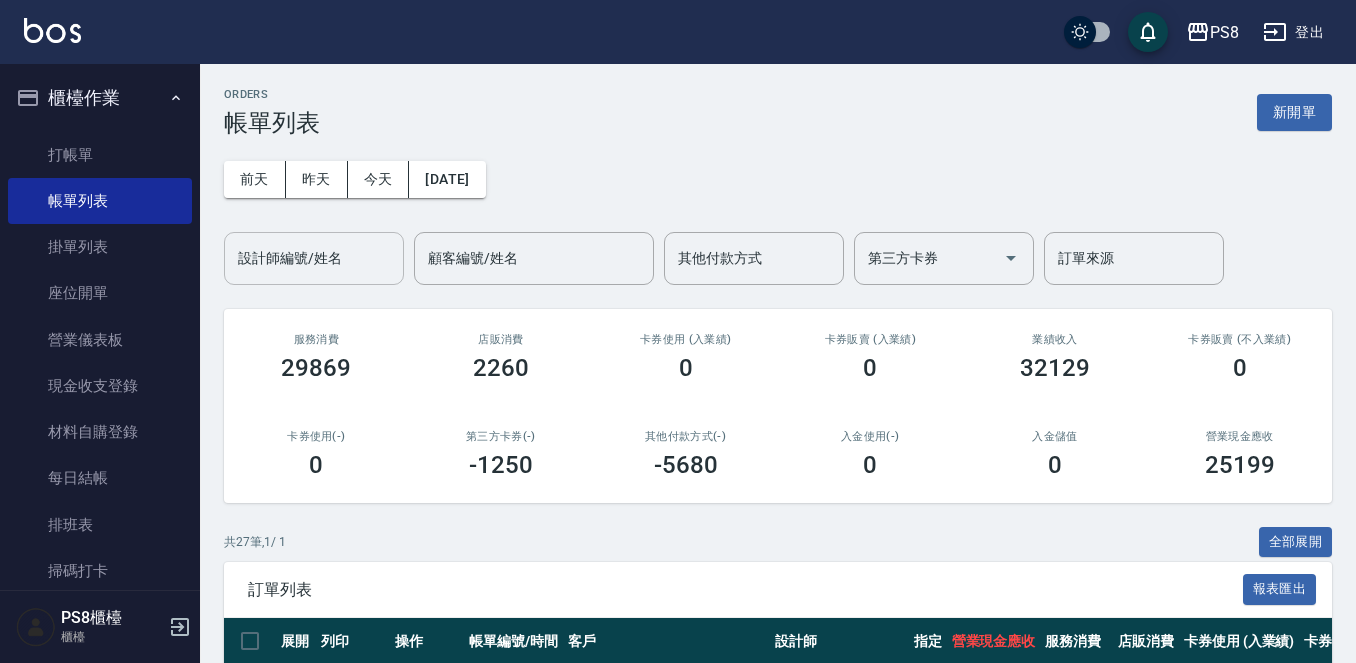 click on "設計師編號/姓名" at bounding box center (314, 258) 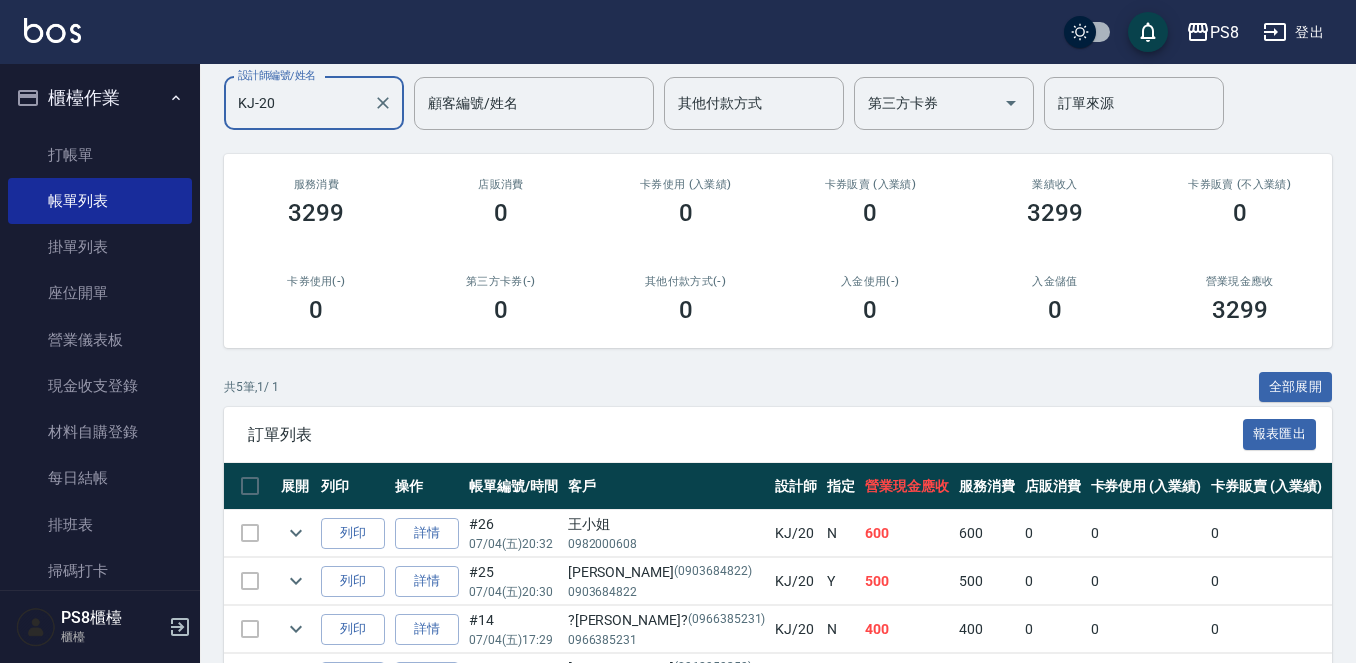 scroll, scrollTop: 337, scrollLeft: 0, axis: vertical 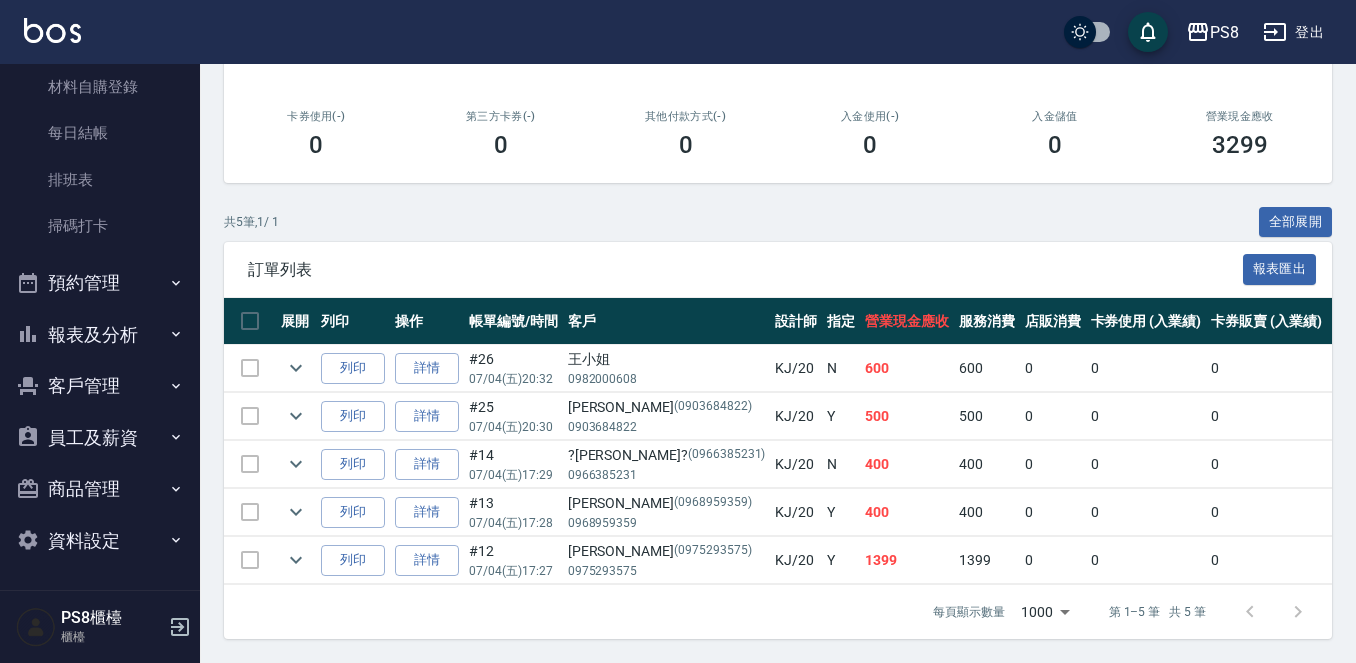 type on "KJ-20" 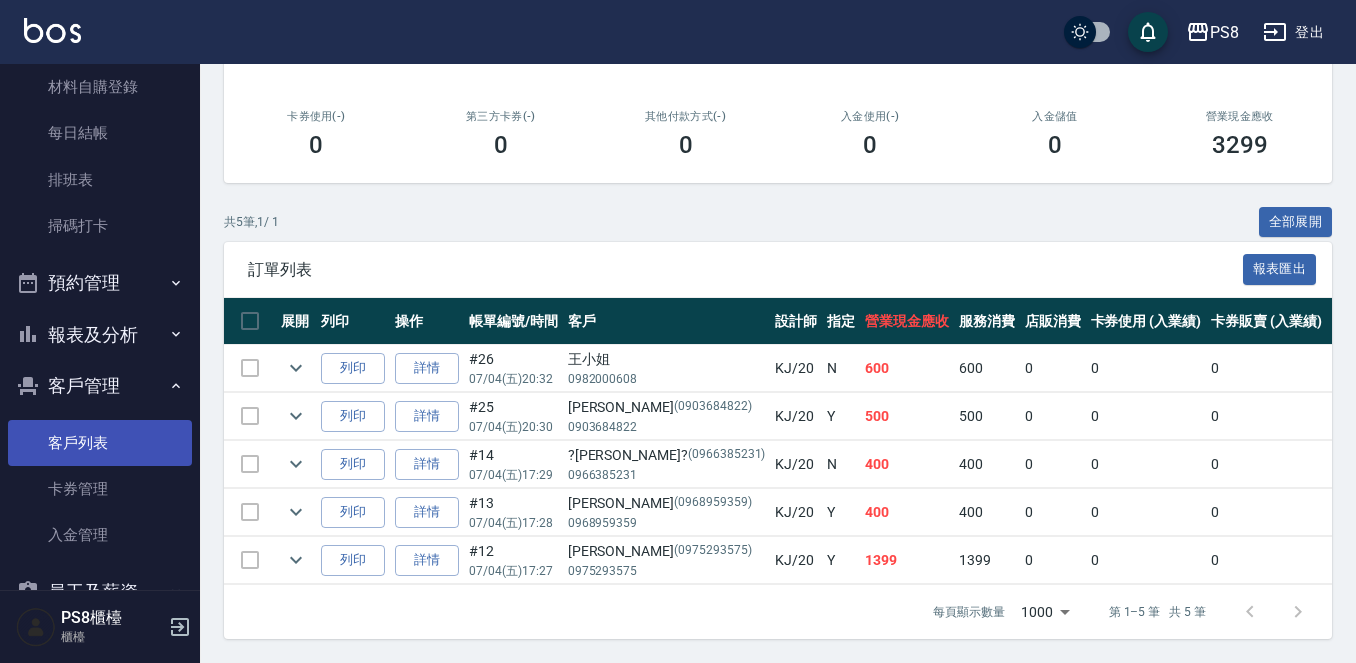 click on "客戶列表" at bounding box center (100, 443) 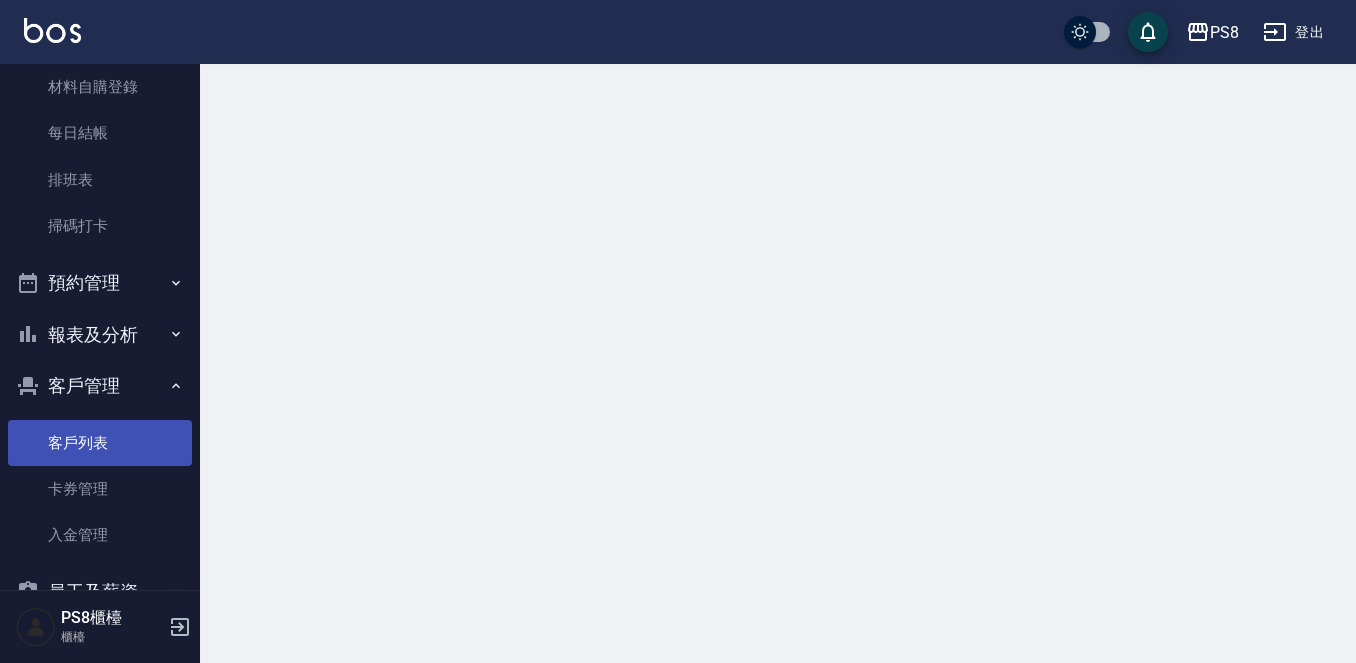 scroll, scrollTop: 0, scrollLeft: 0, axis: both 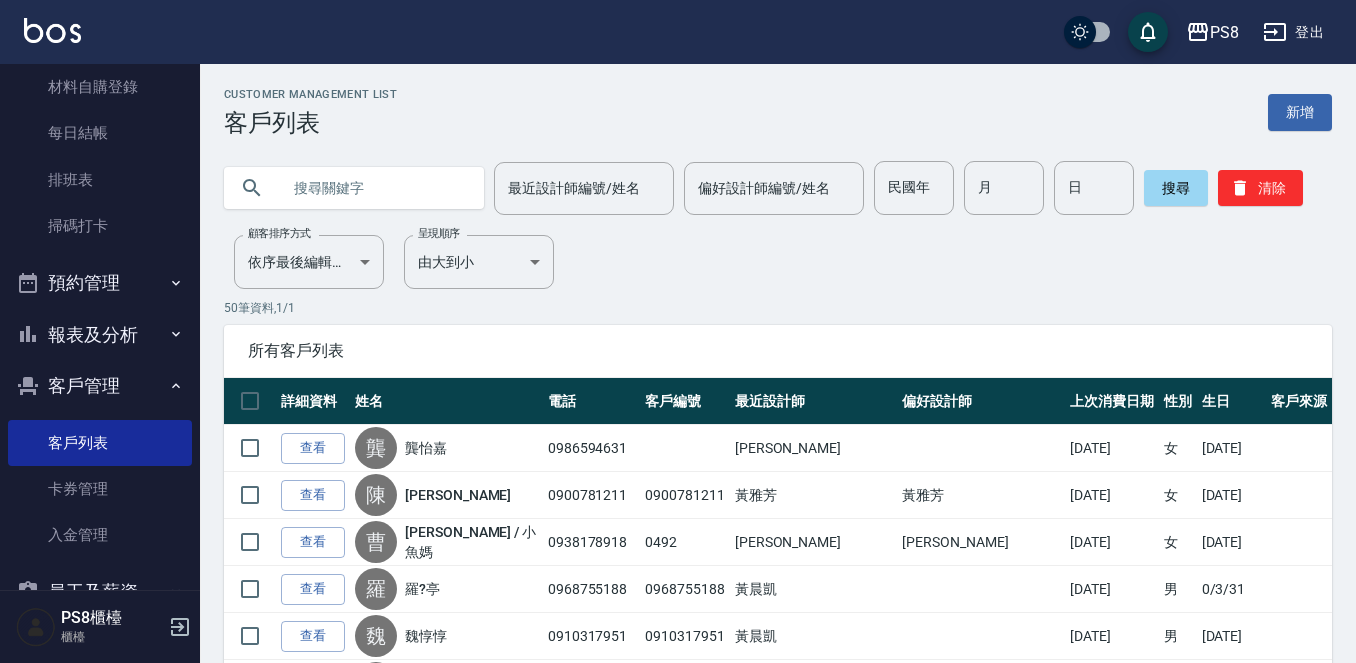 click at bounding box center (374, 188) 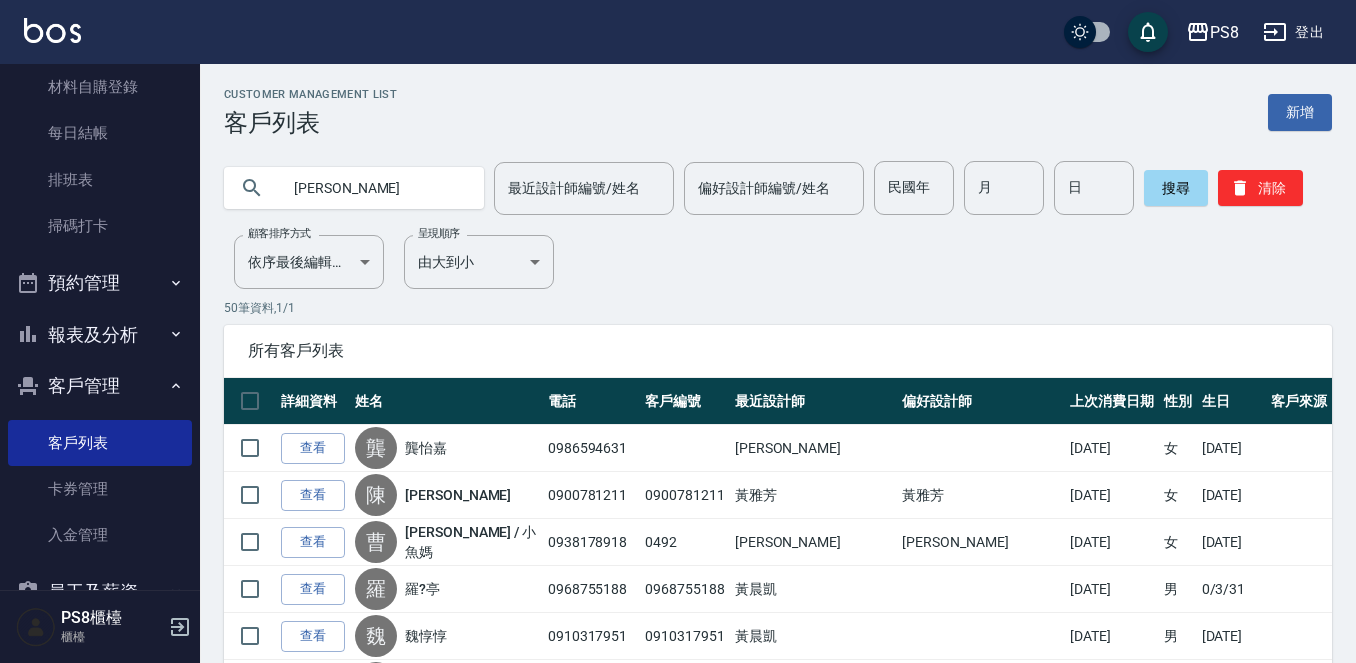 type on "[PERSON_NAME]" 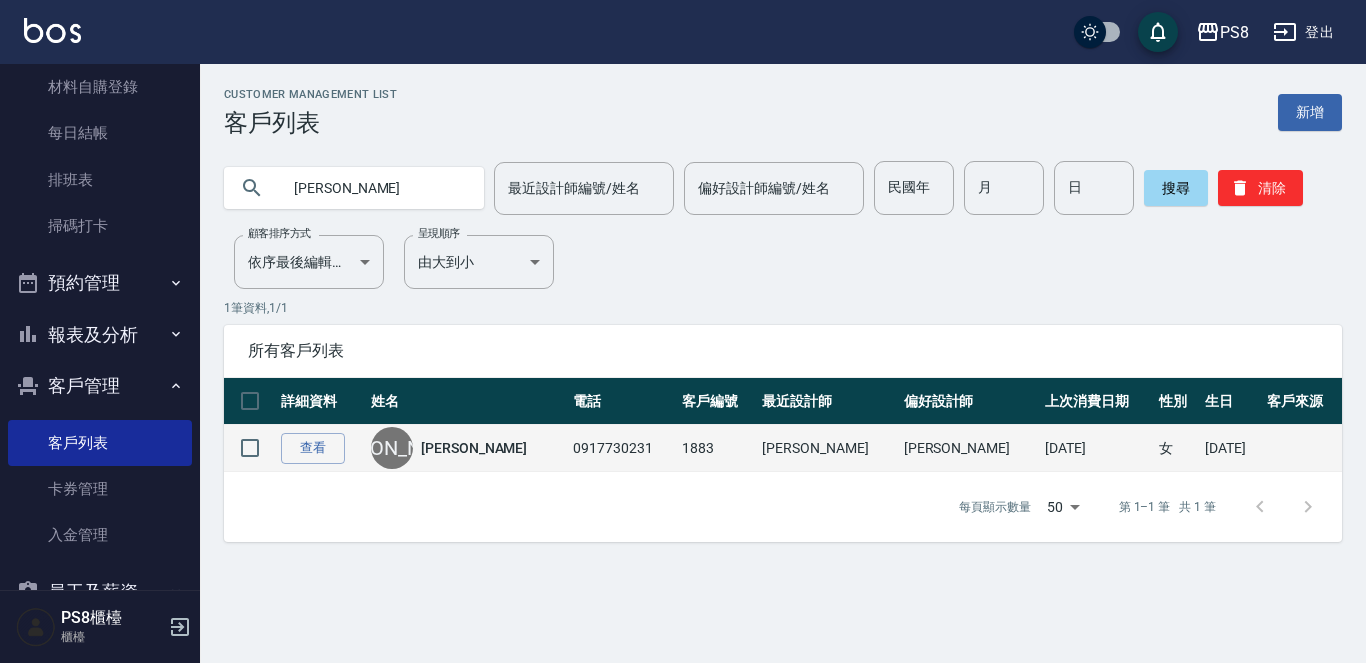 click on "[PERSON_NAME]" at bounding box center [474, 448] 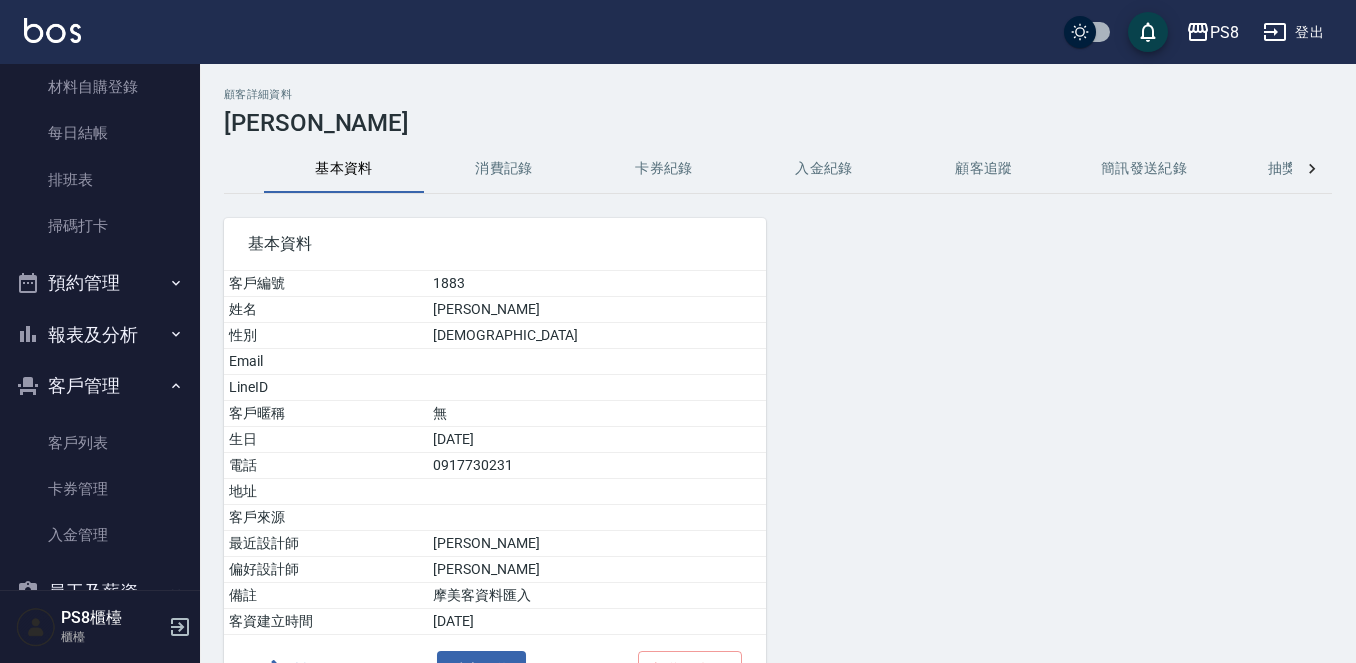 drag, startPoint x: 470, startPoint y: 199, endPoint x: 485, endPoint y: 180, distance: 24.207438 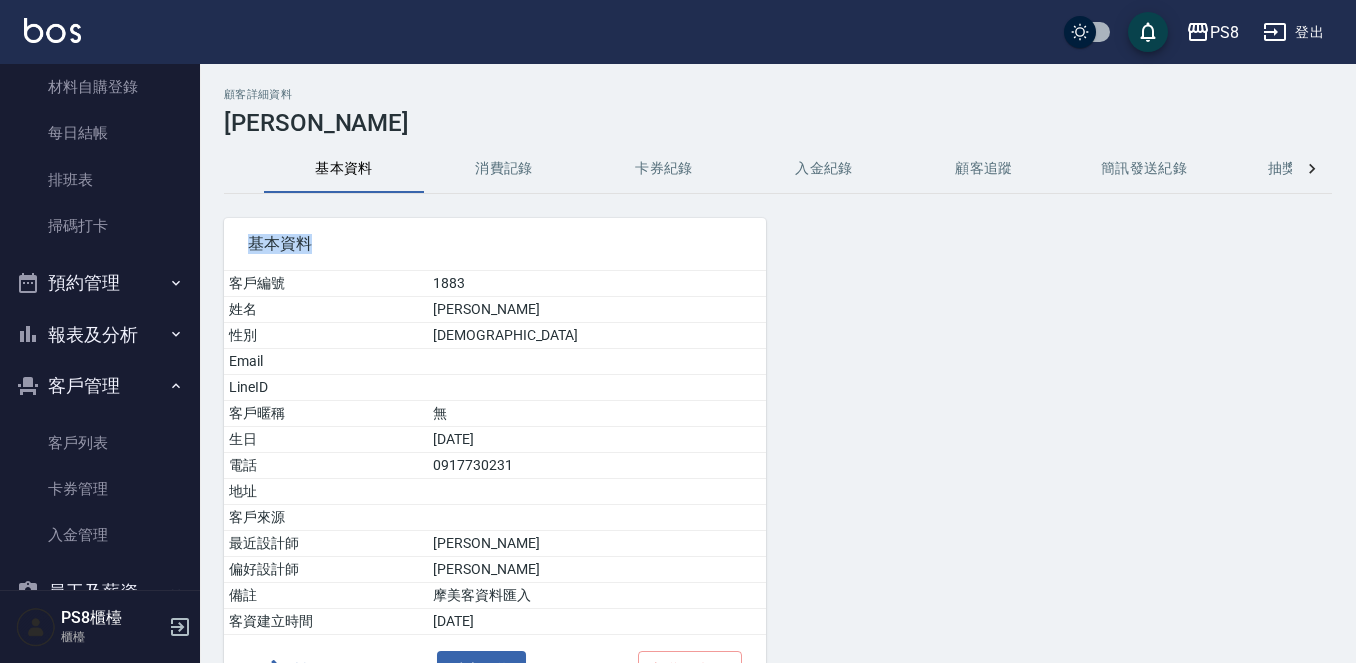 click on "消費記錄" at bounding box center (504, 169) 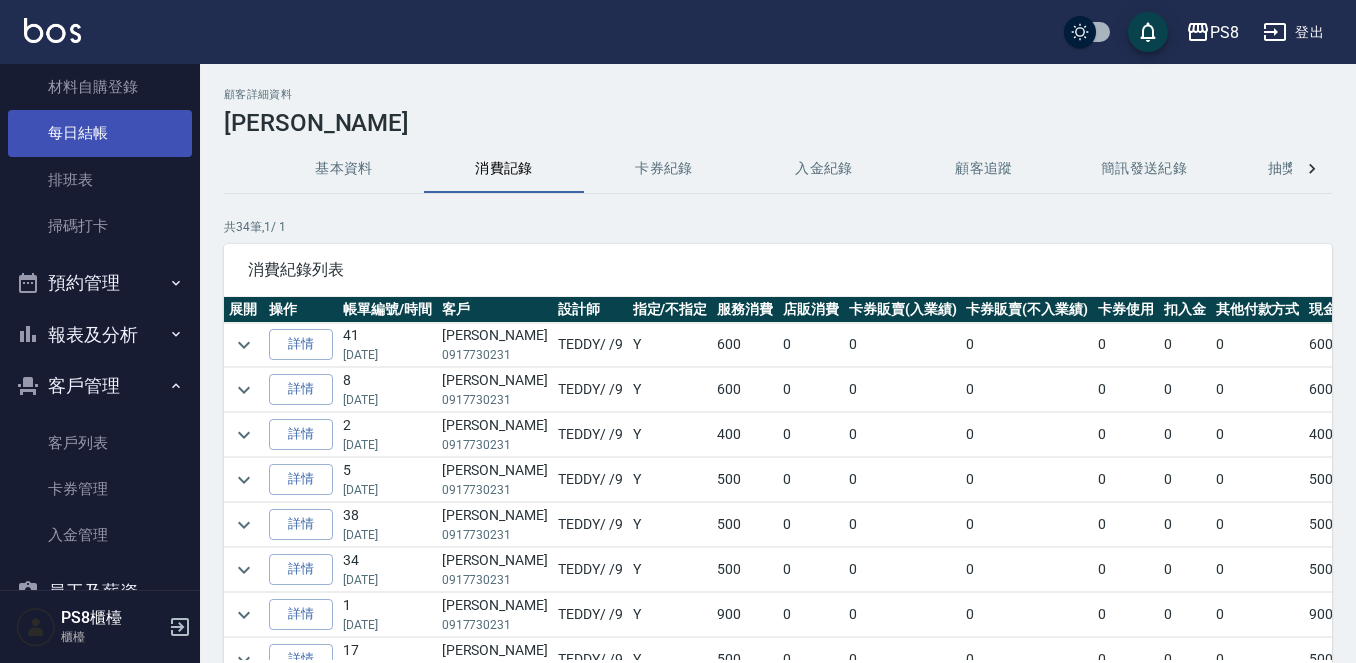 scroll, scrollTop: 0, scrollLeft: 0, axis: both 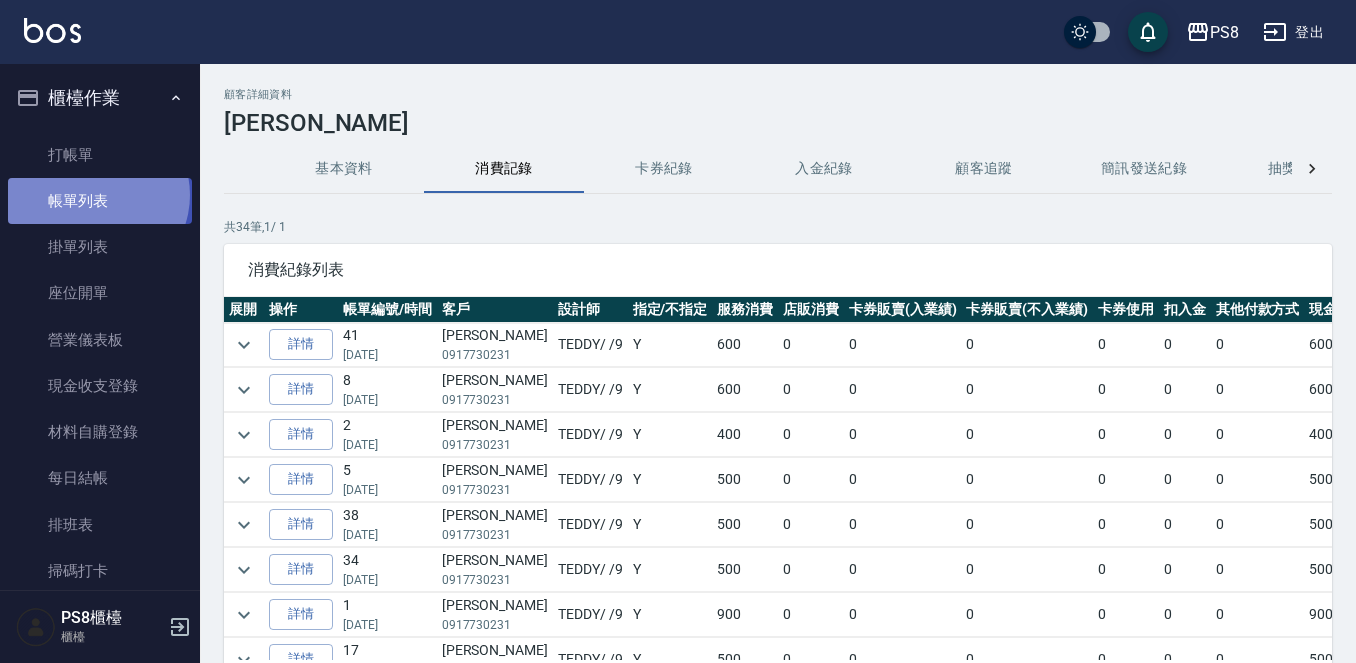 click on "帳單列表" at bounding box center (100, 201) 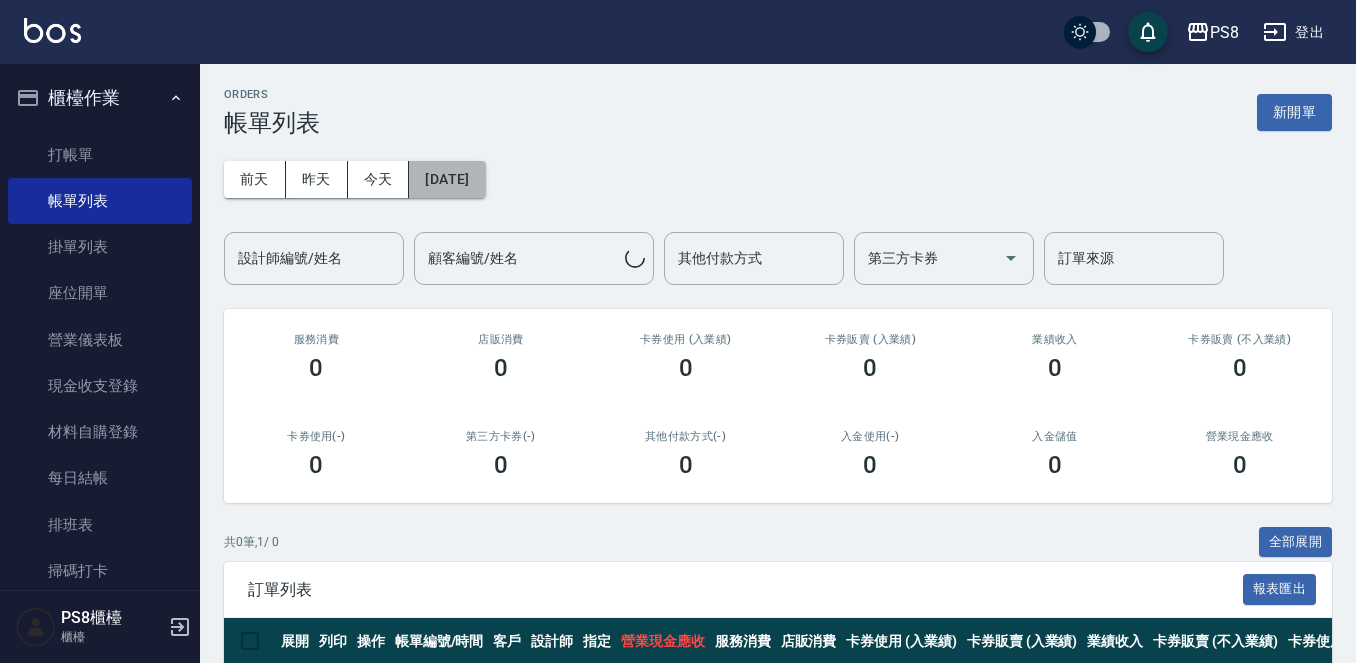 click on "[DATE]" at bounding box center [447, 179] 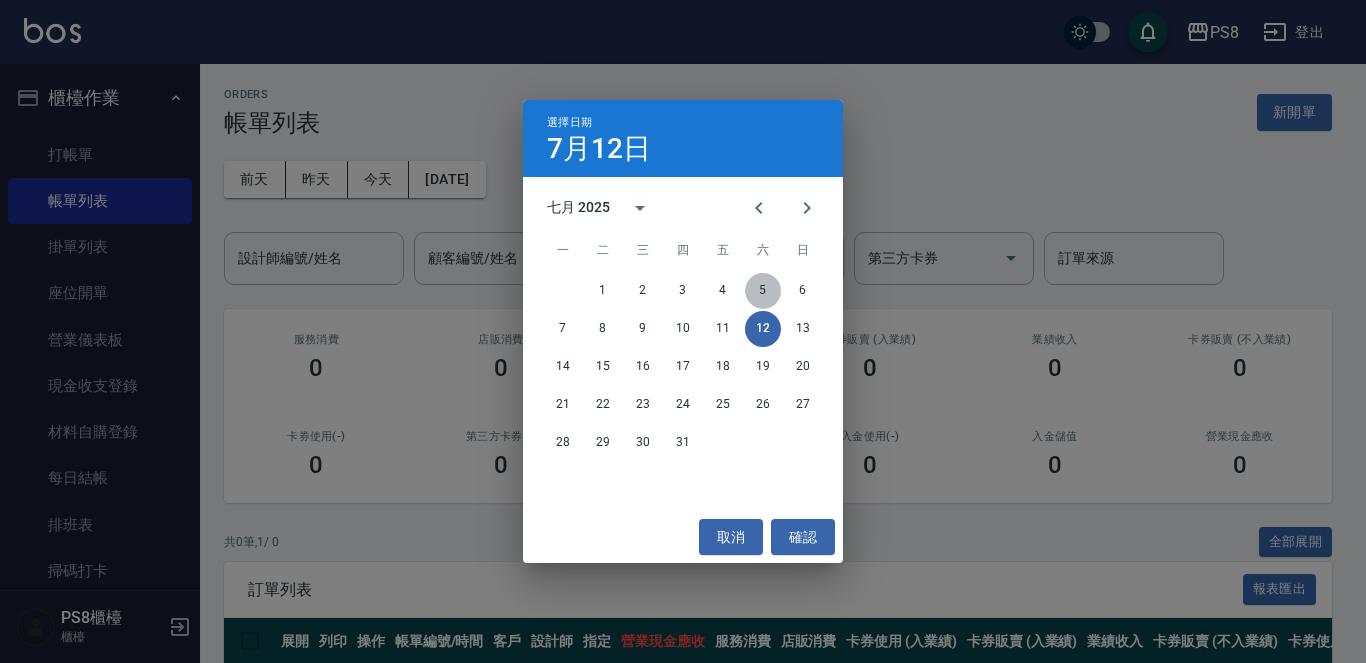 click on "5" at bounding box center [763, 291] 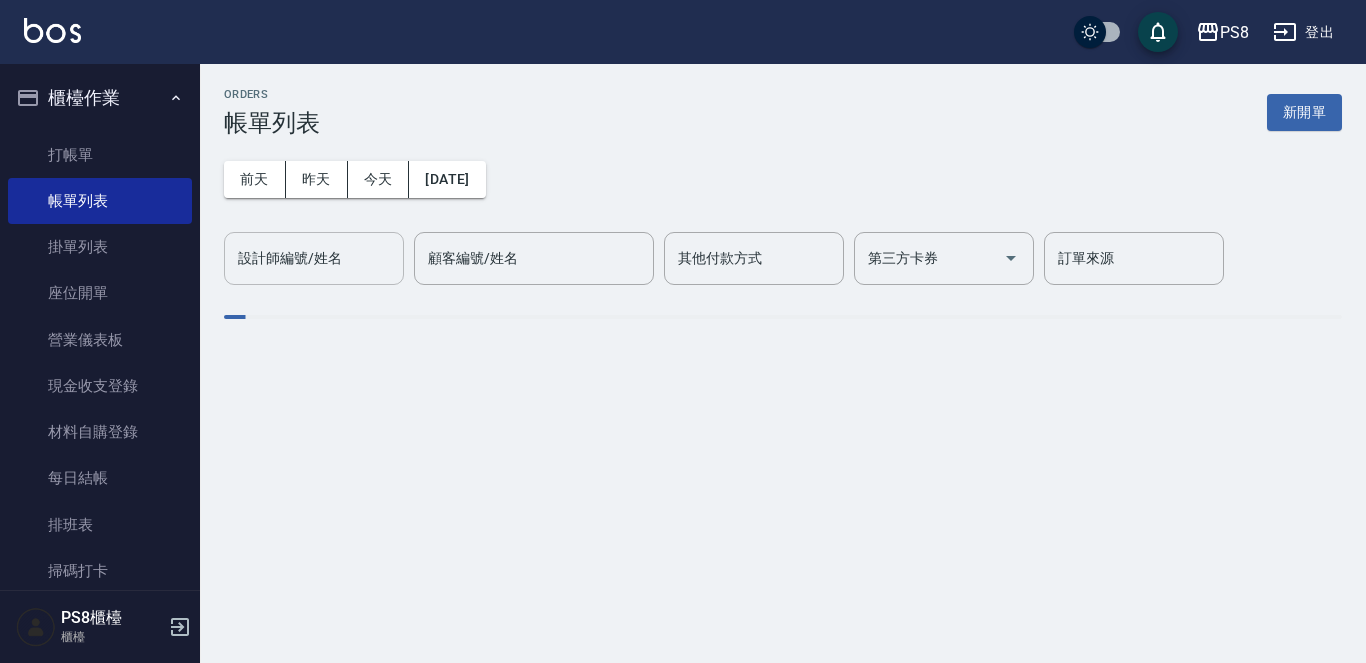 click on "設計師編號/姓名 設計師編號/姓名" at bounding box center (314, 258) 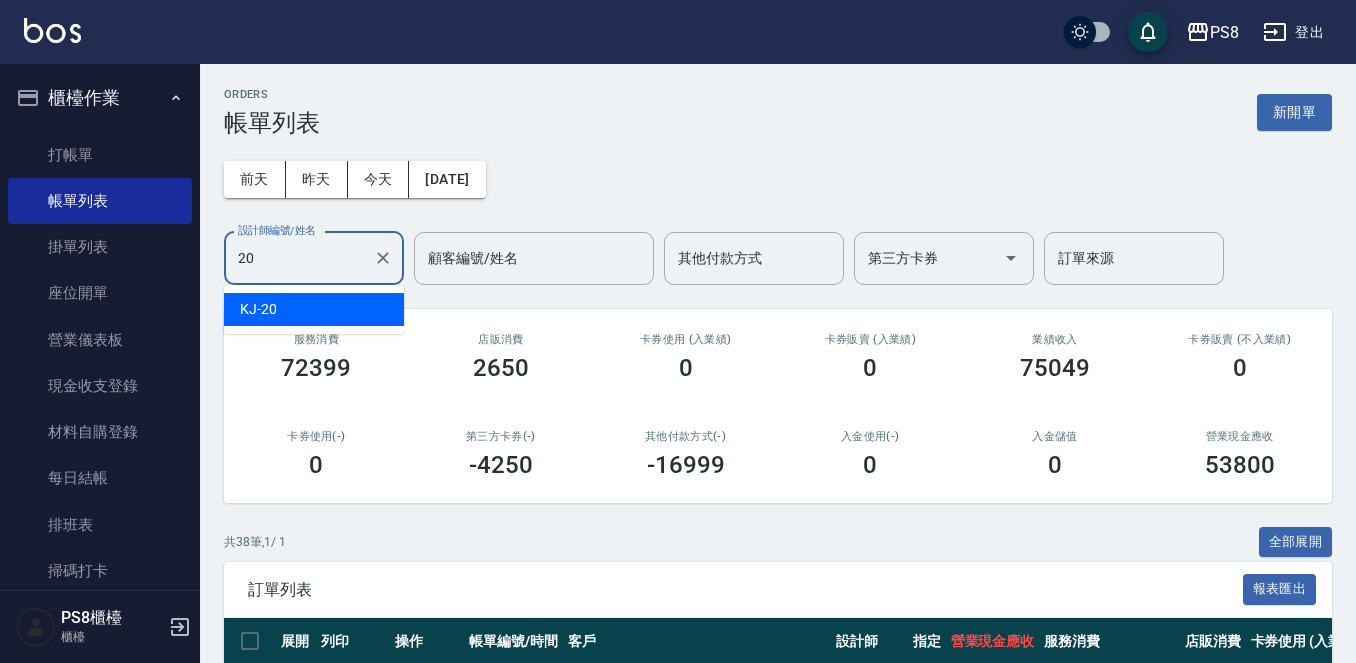click on "KJ -20" at bounding box center [314, 309] 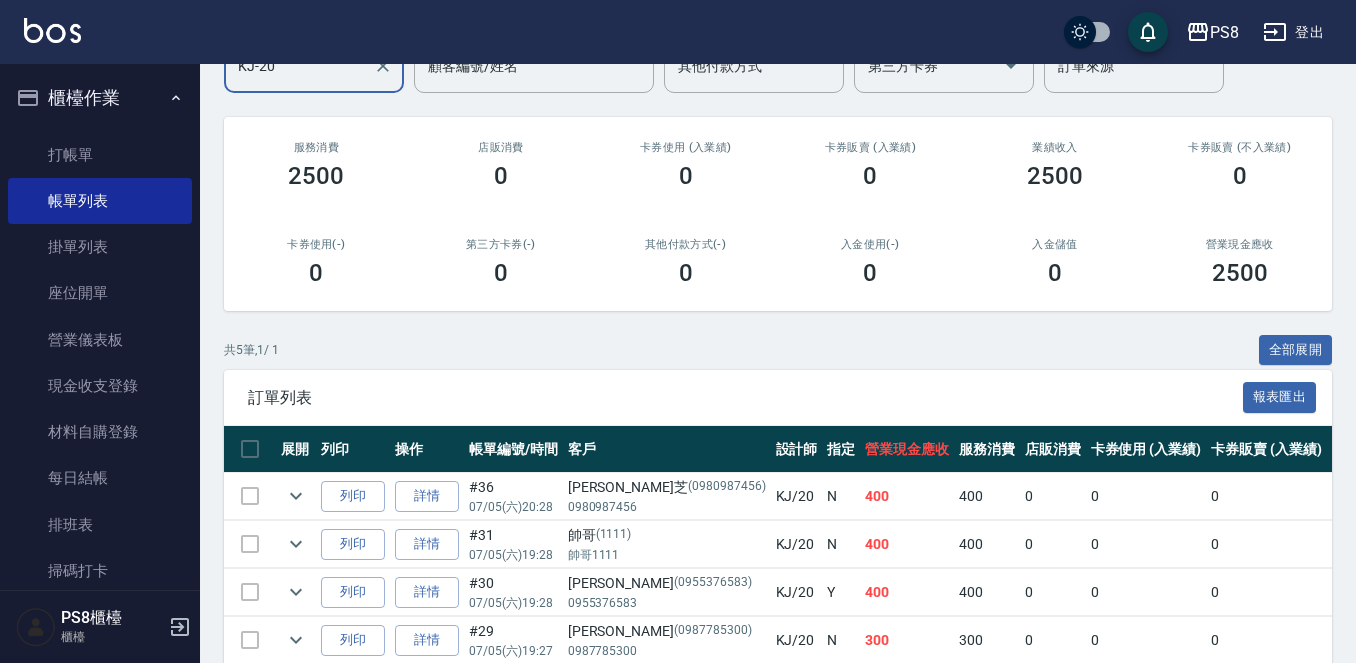 scroll, scrollTop: 337, scrollLeft: 0, axis: vertical 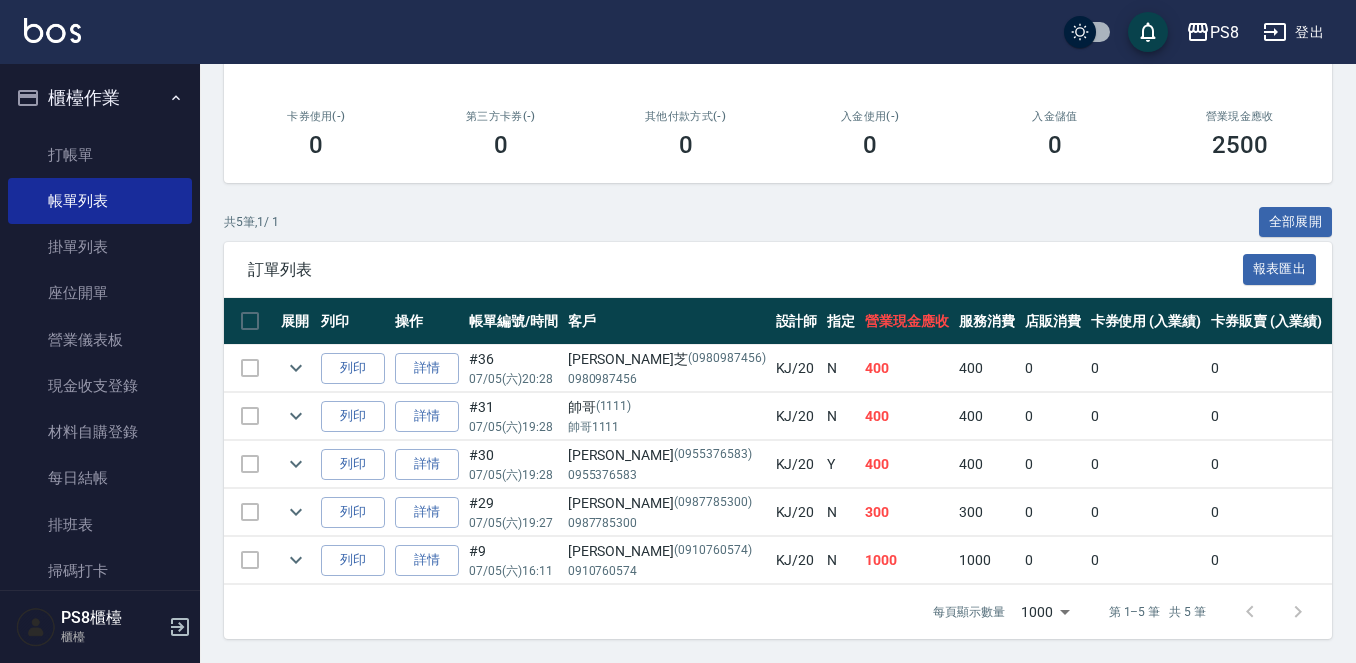 type on "KJ-20" 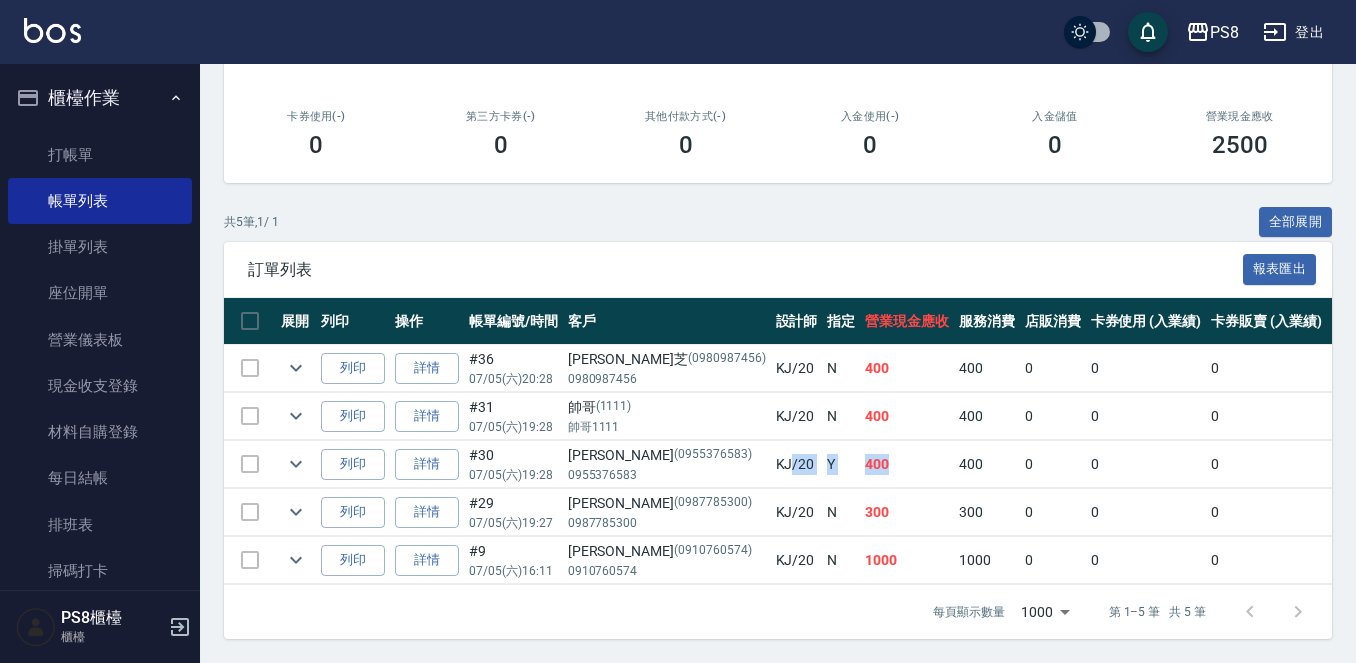 drag, startPoint x: 713, startPoint y: 449, endPoint x: 852, endPoint y: 449, distance: 139 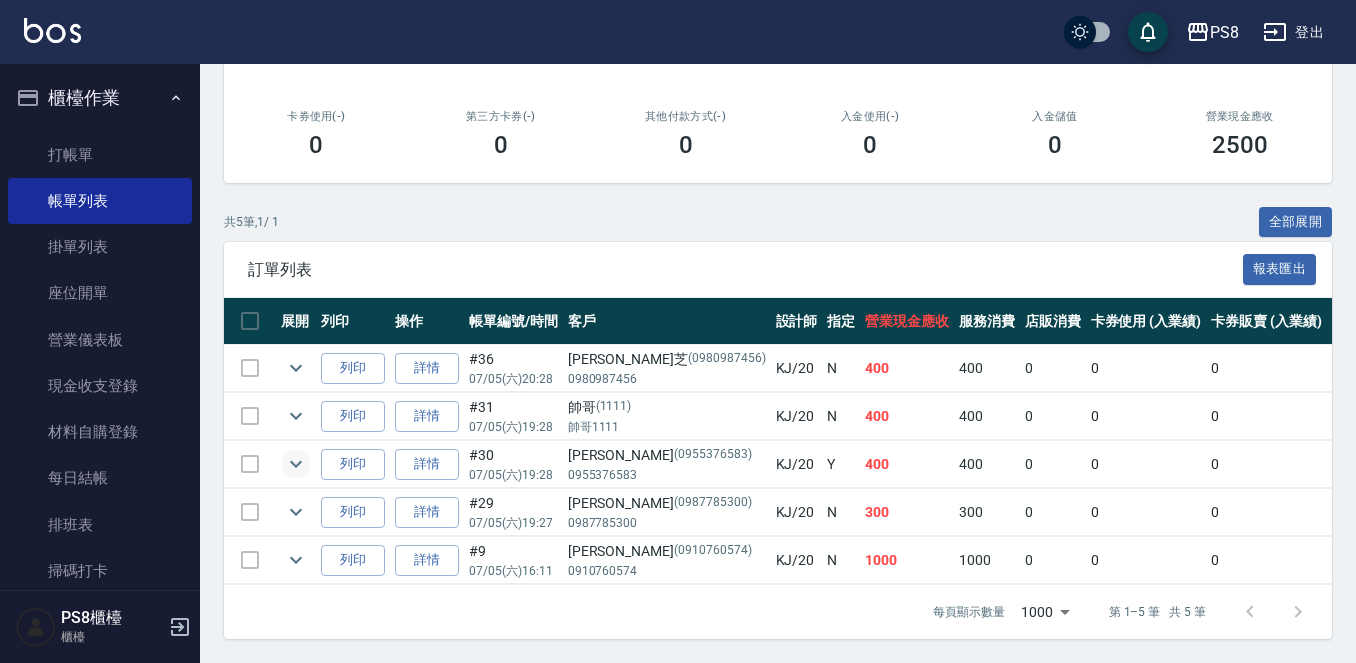 click 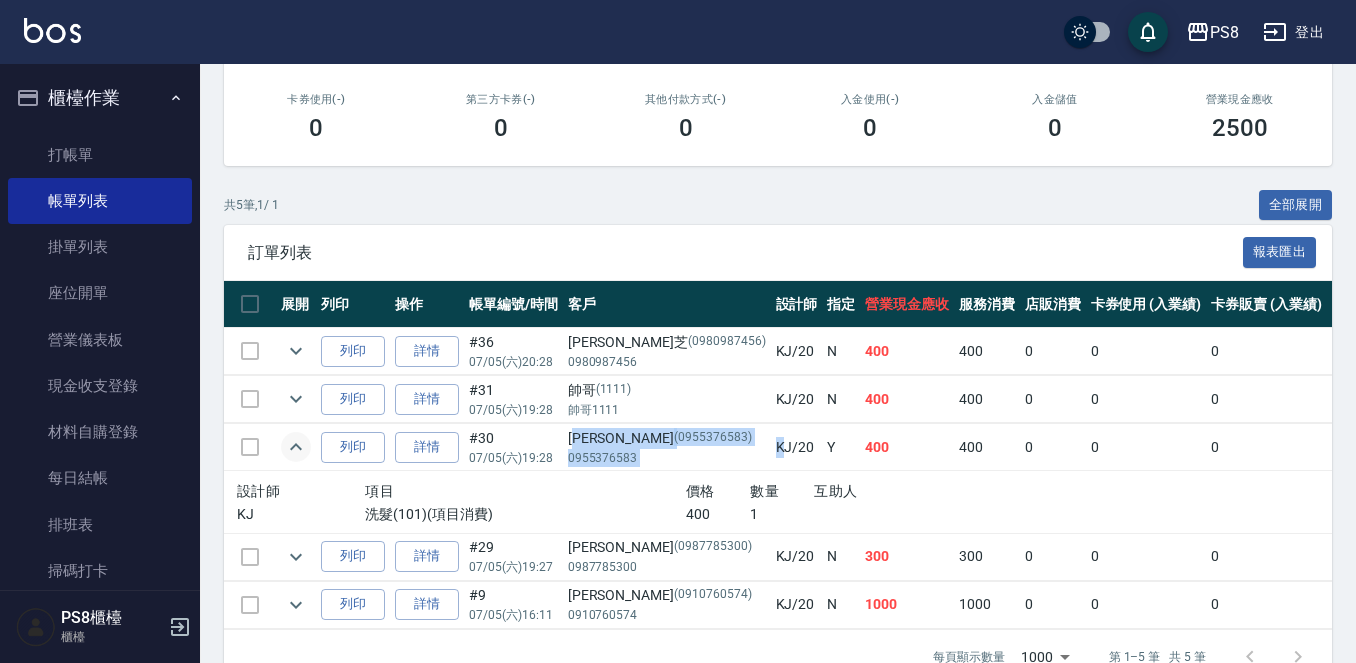 drag, startPoint x: 588, startPoint y: 439, endPoint x: 702, endPoint y: 439, distance: 114 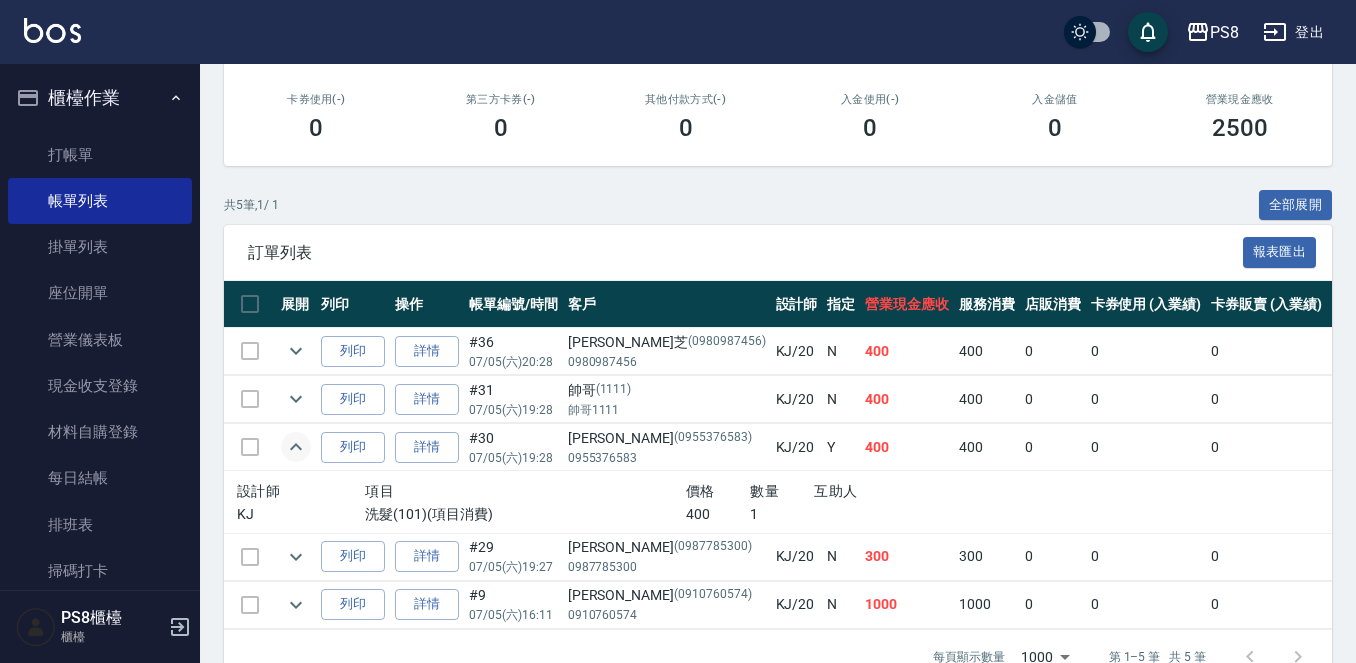 scroll, scrollTop: 0, scrollLeft: 0, axis: both 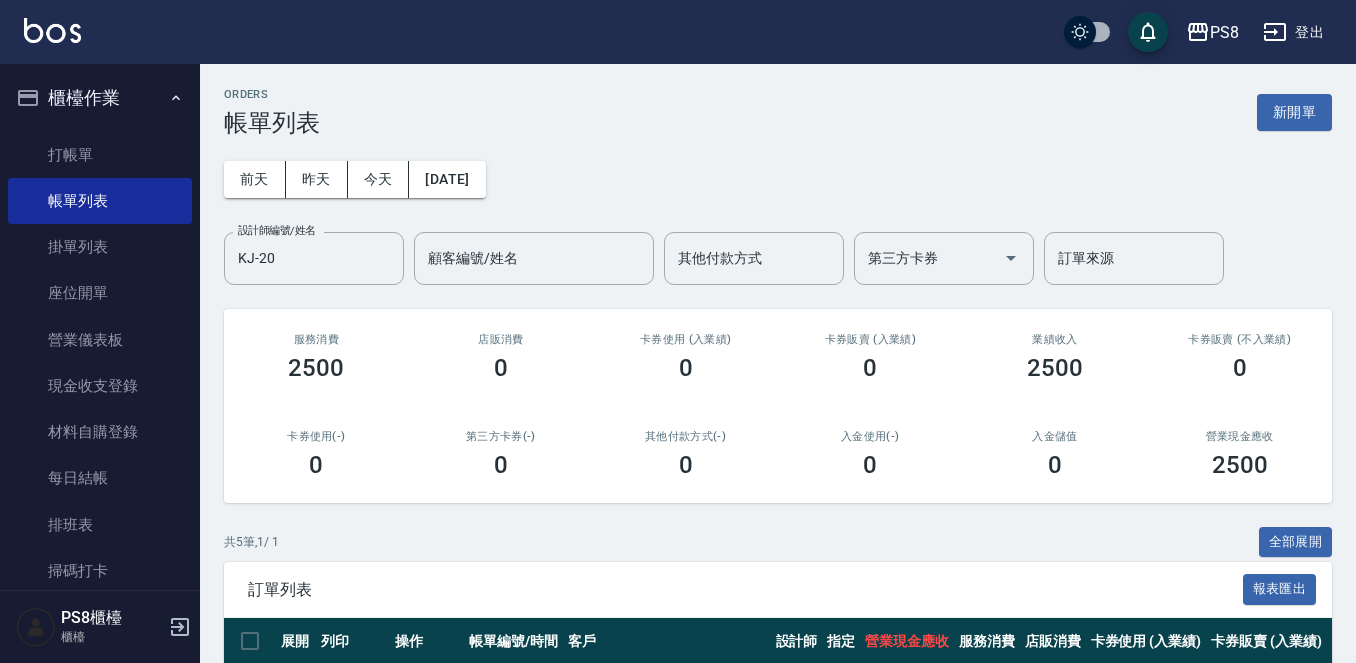 click on "[DATE] [DATE] [DATE] [DATE] 設計師編號/姓名 KJ-20 設計師編號/姓名 顧客編號/姓名 顧客編號/姓名 其他付款方式 其他付款方式 第三方卡券 第三方卡券 訂單來源 訂單來源" at bounding box center [778, 211] 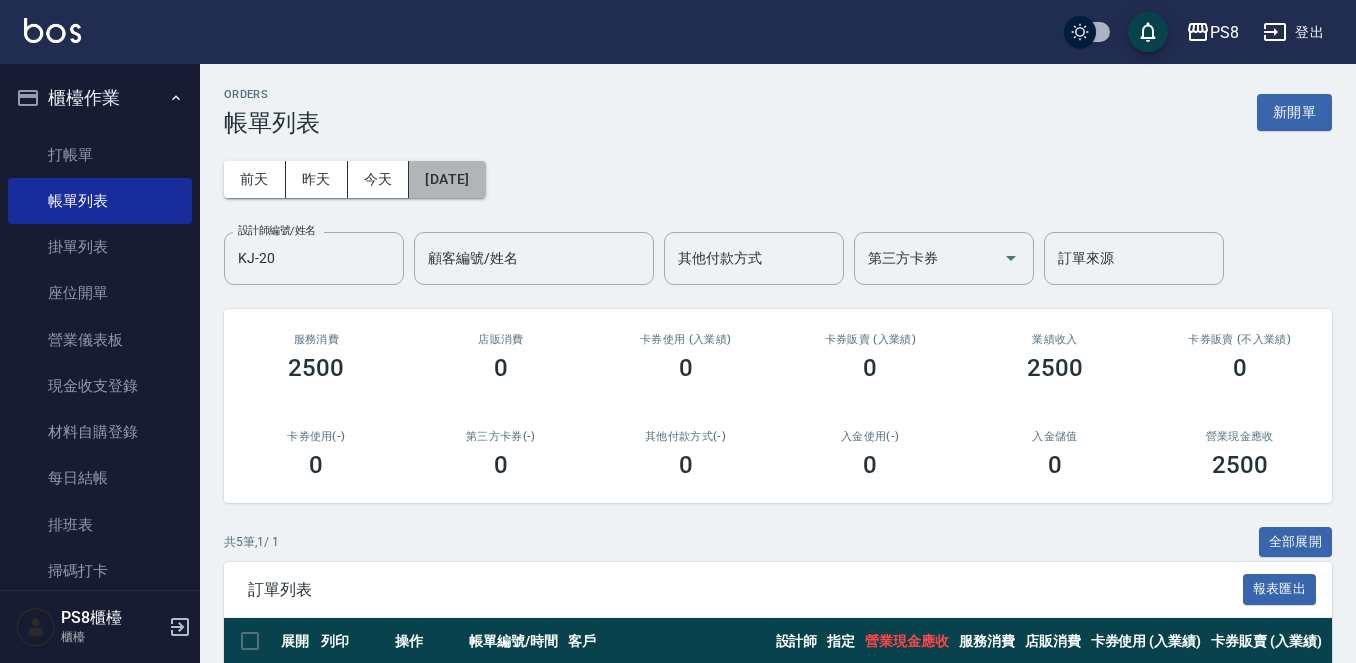 click on "[DATE]" at bounding box center [447, 179] 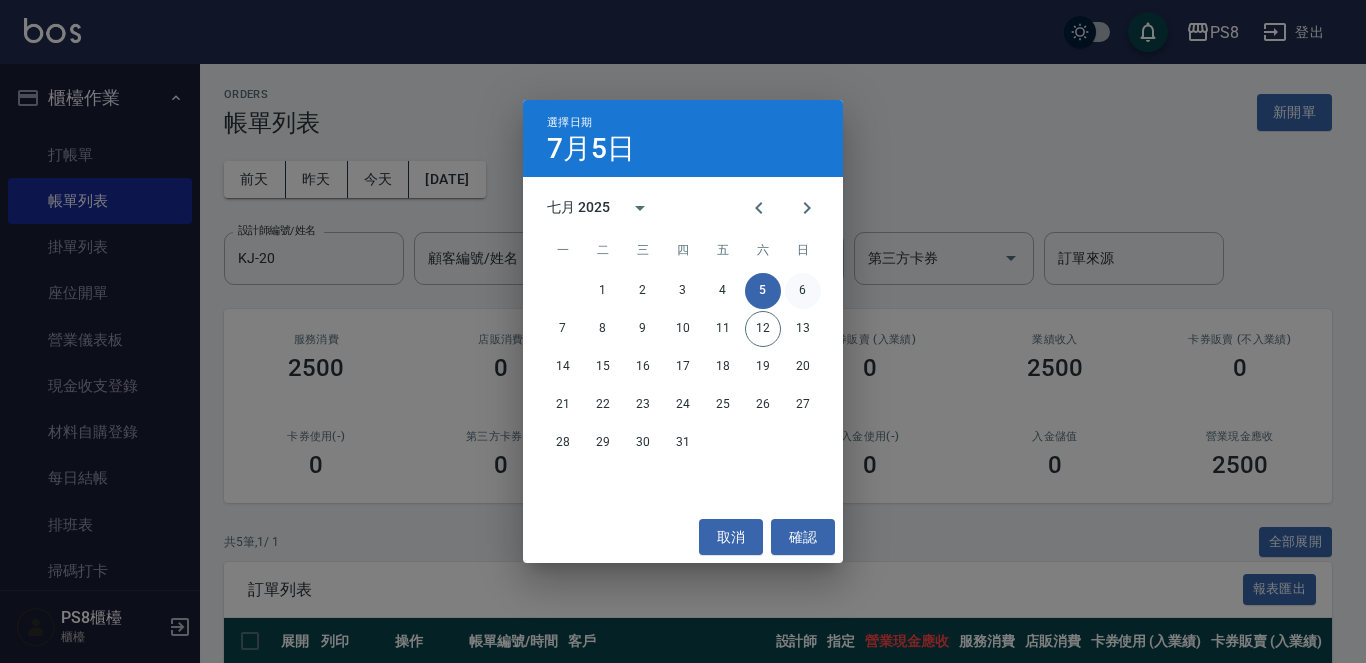 click on "6" at bounding box center (803, 291) 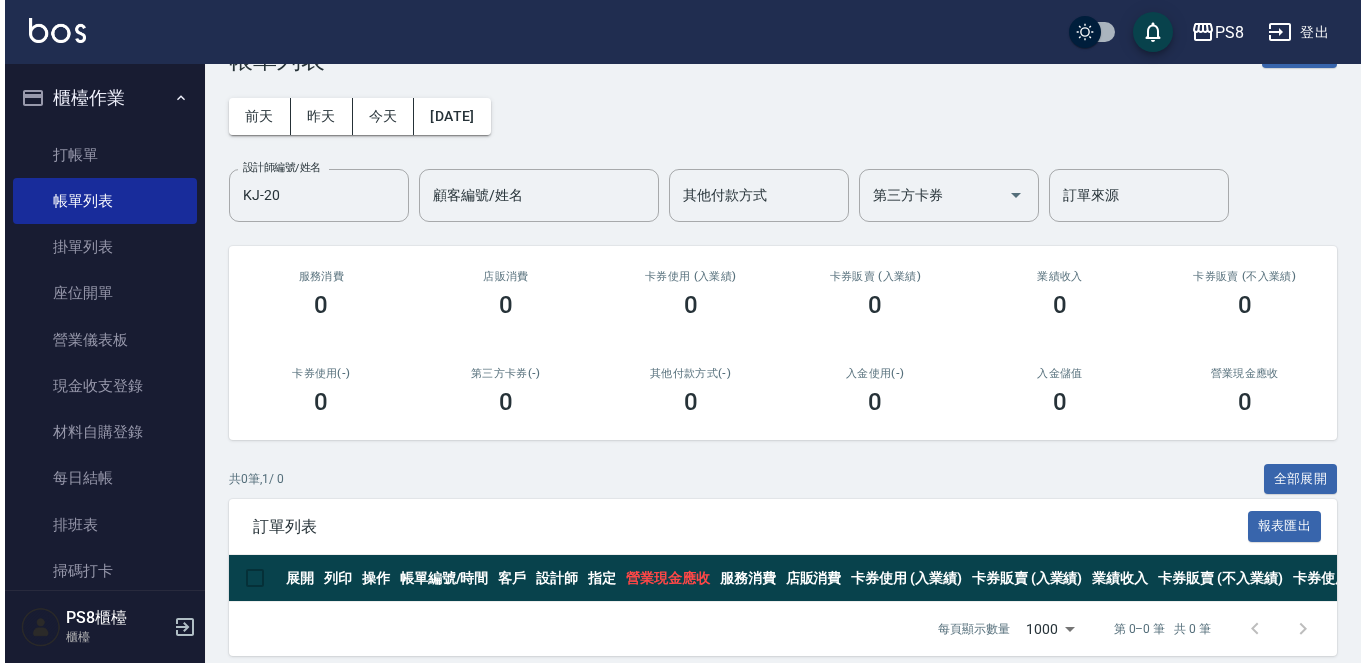 scroll, scrollTop: 97, scrollLeft: 0, axis: vertical 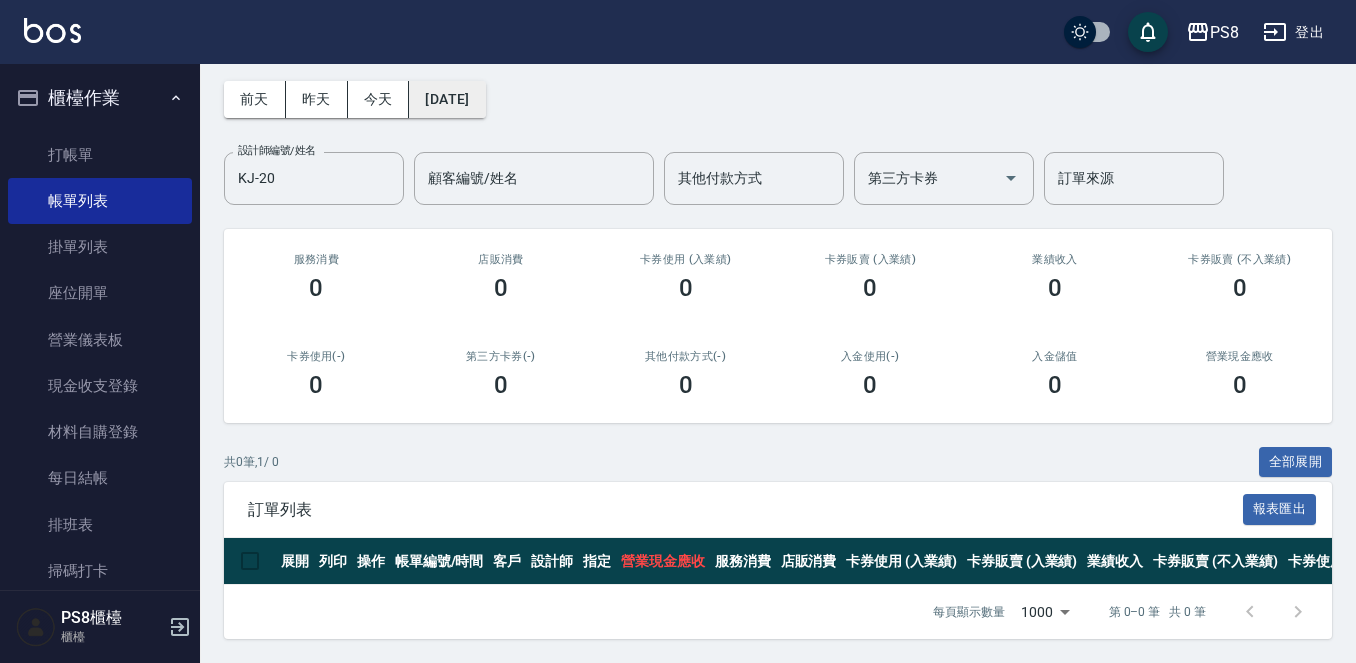 click on "[DATE]" at bounding box center (447, 99) 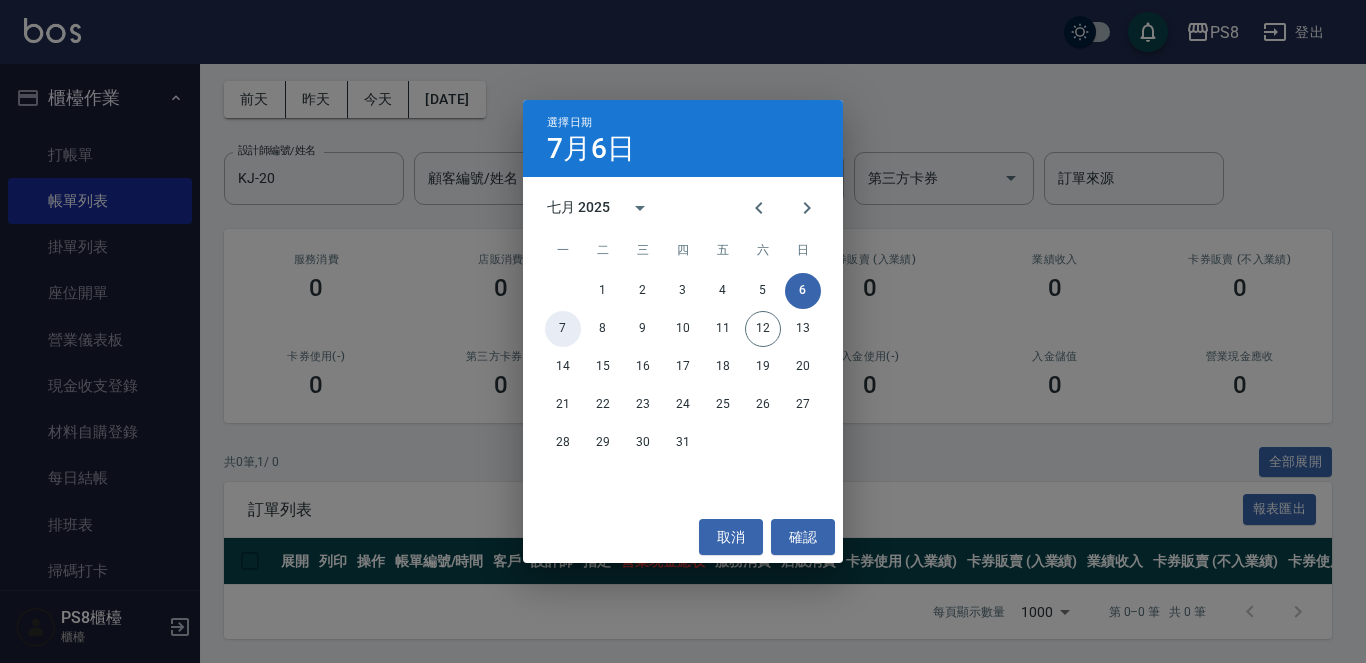 click on "7" at bounding box center [563, 329] 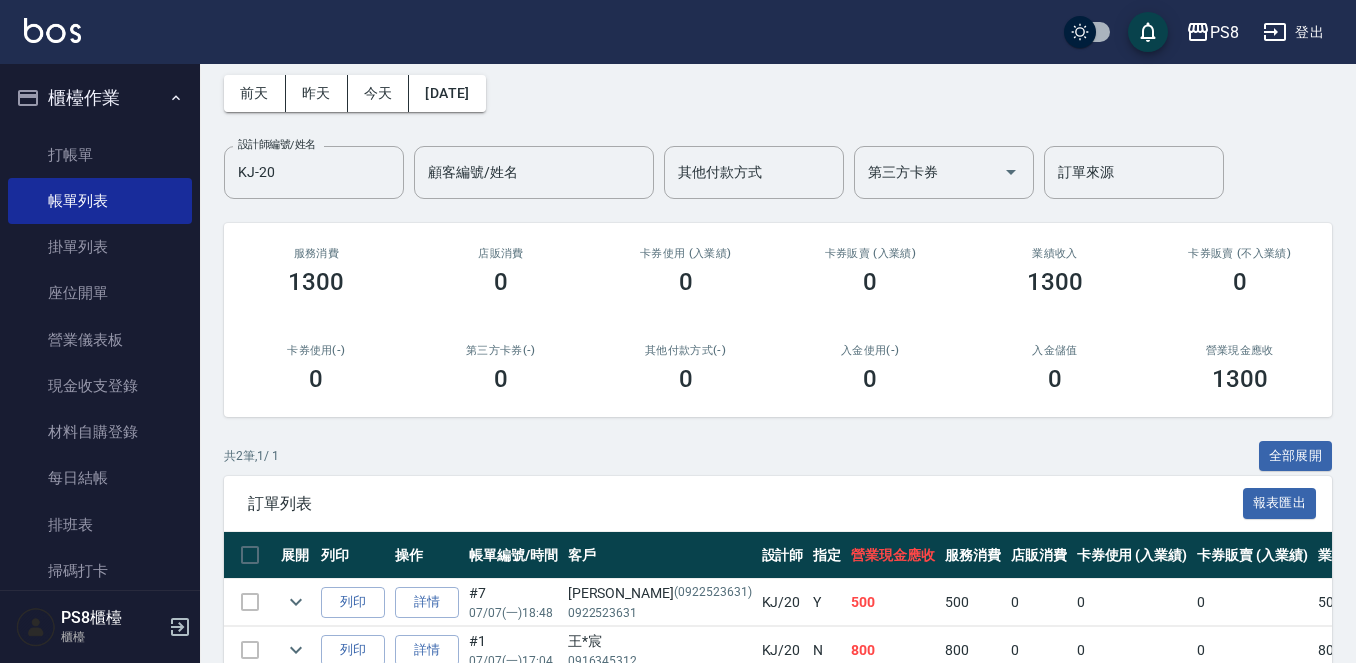 scroll, scrollTop: 0, scrollLeft: 0, axis: both 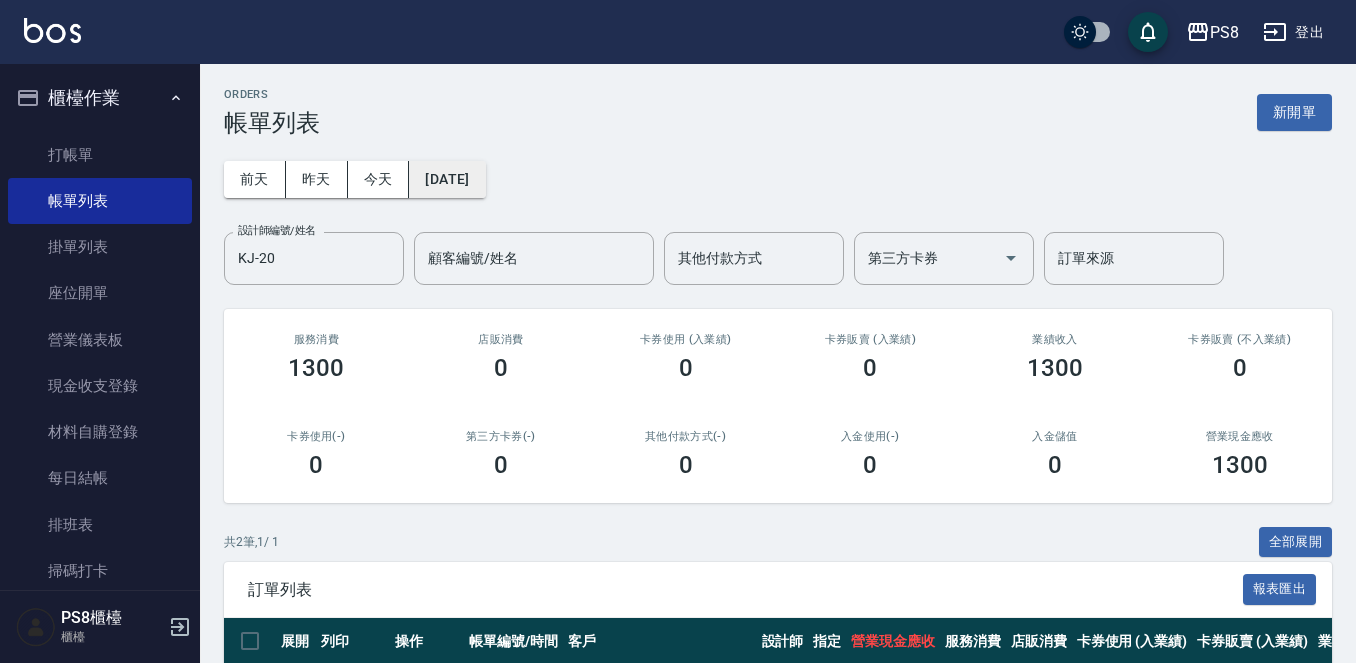 click on "[DATE]" at bounding box center (447, 179) 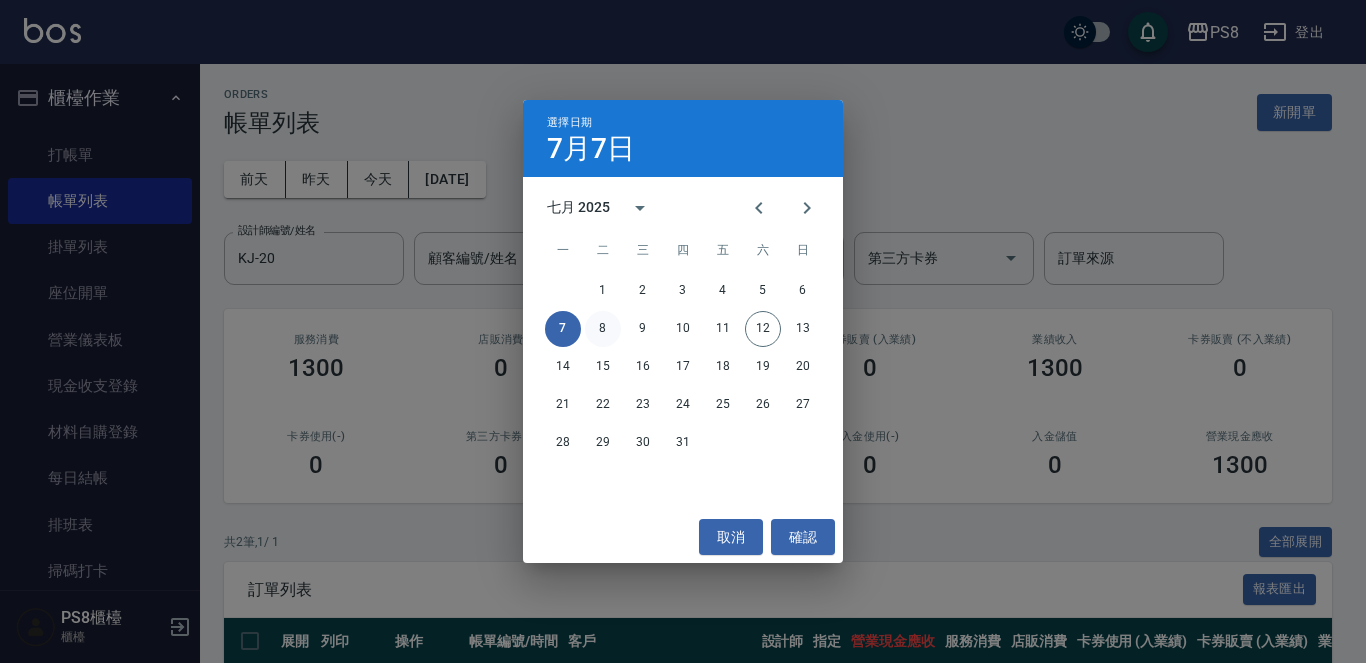 click on "8" at bounding box center [603, 329] 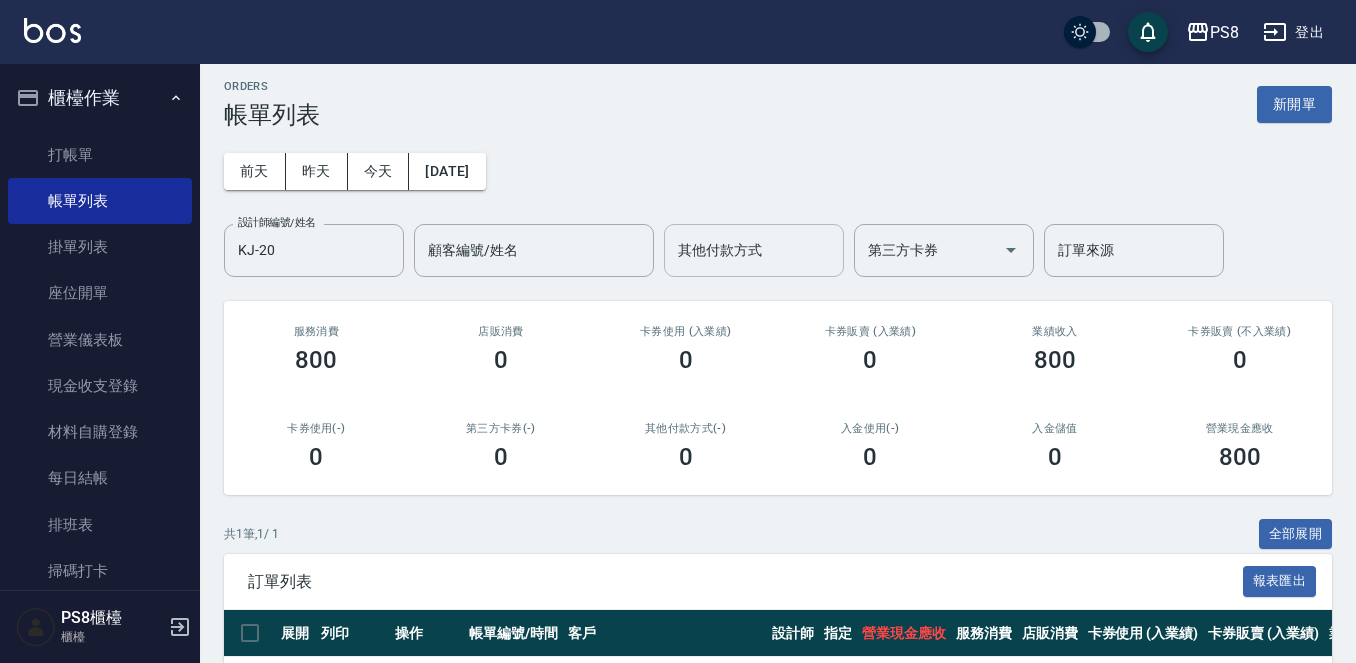scroll, scrollTop: 0, scrollLeft: 0, axis: both 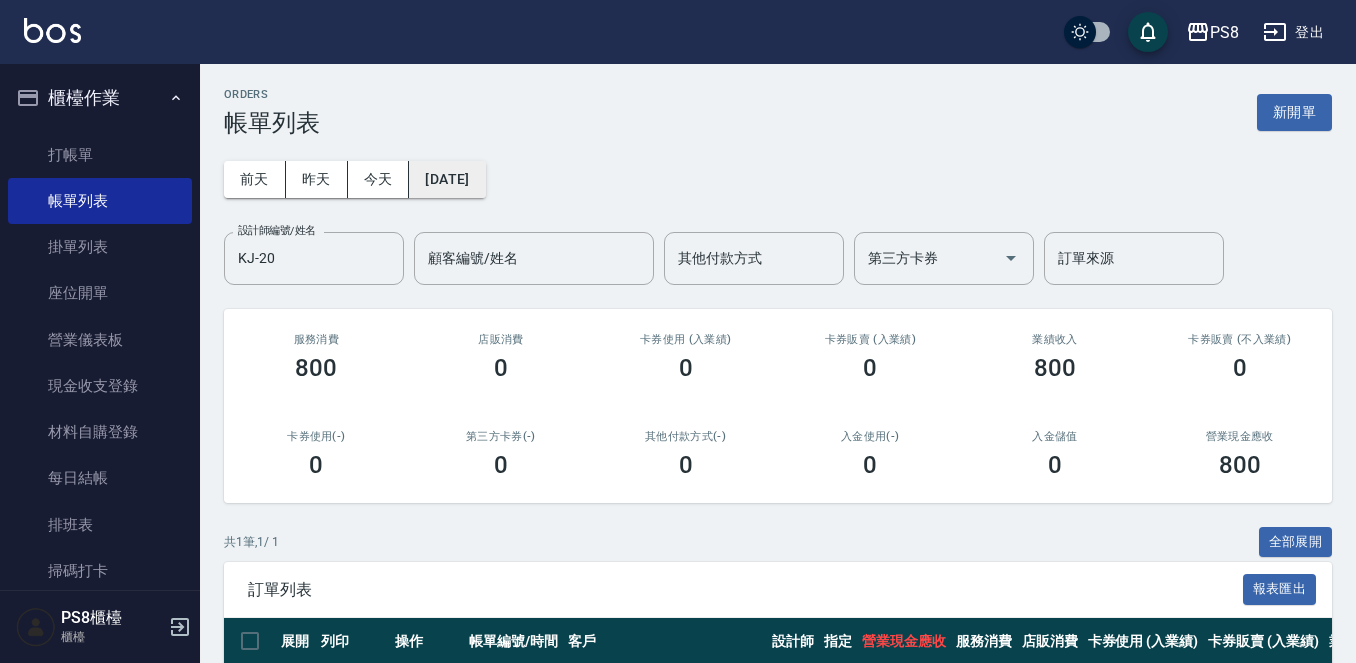 click on "[DATE]" at bounding box center (447, 179) 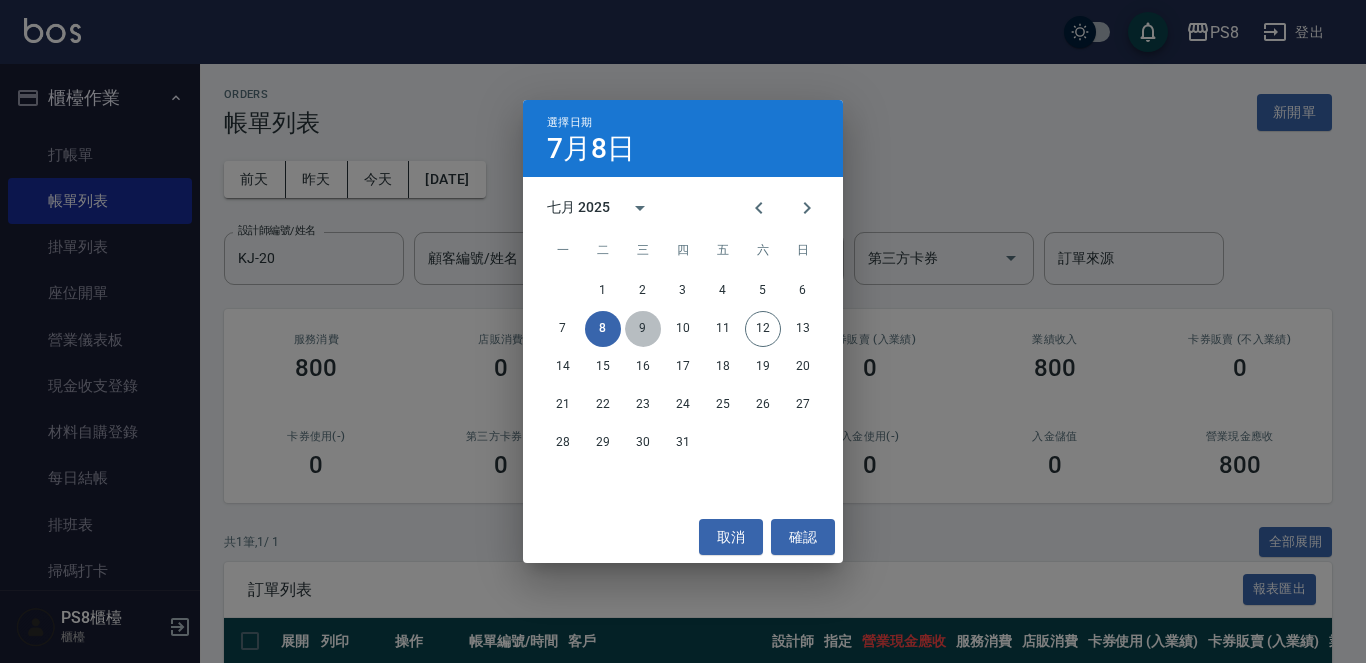 click on "9" at bounding box center (643, 329) 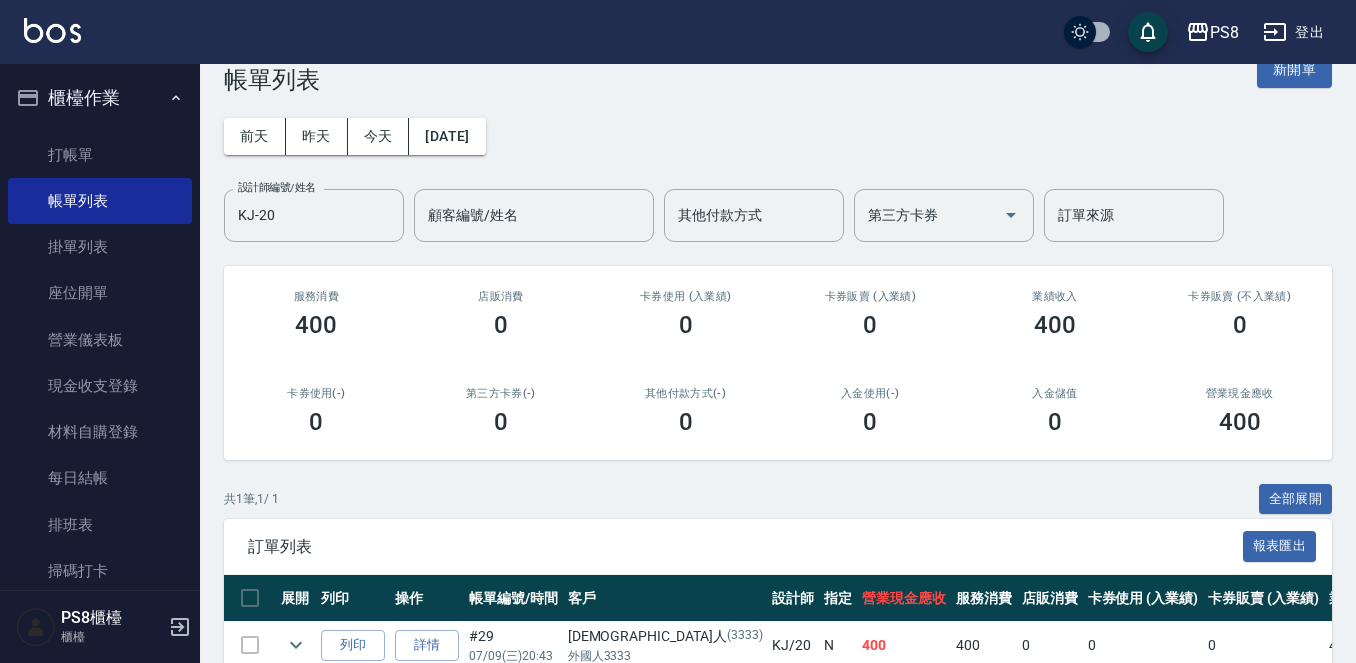 scroll, scrollTop: 0, scrollLeft: 0, axis: both 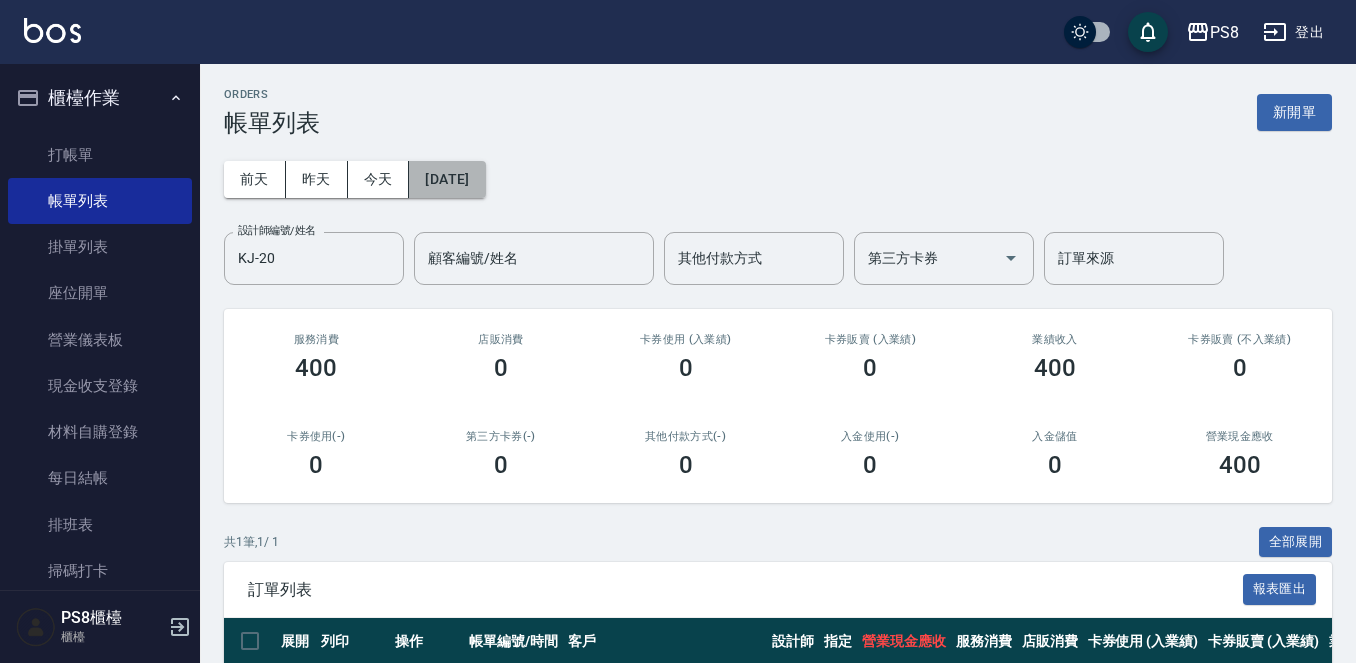 click on "[DATE]" at bounding box center [447, 179] 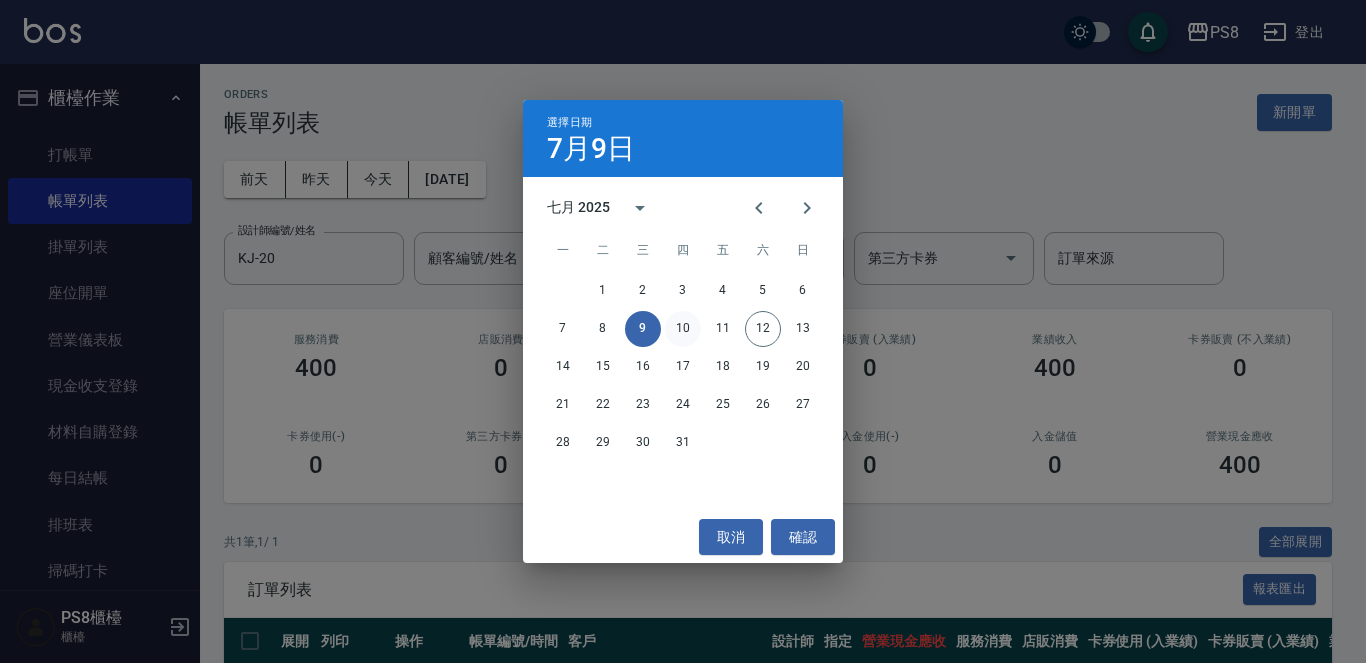 click on "10" at bounding box center [683, 329] 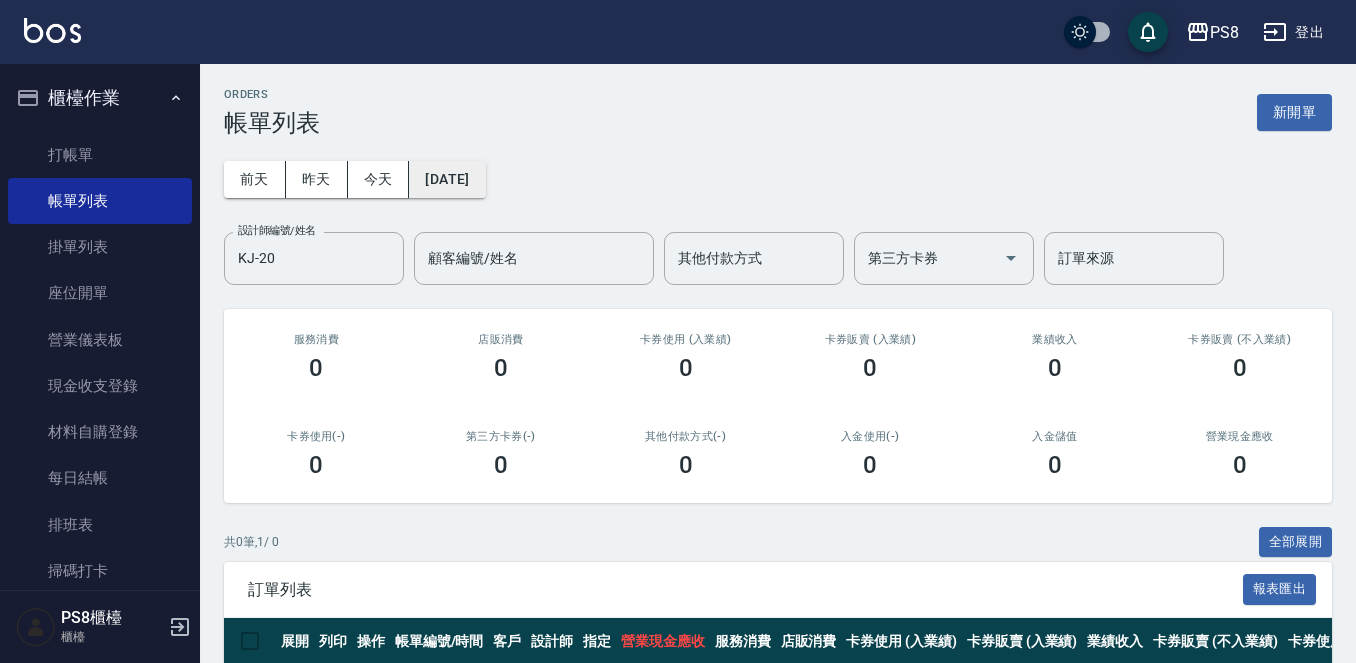 click on "[DATE]" at bounding box center [447, 179] 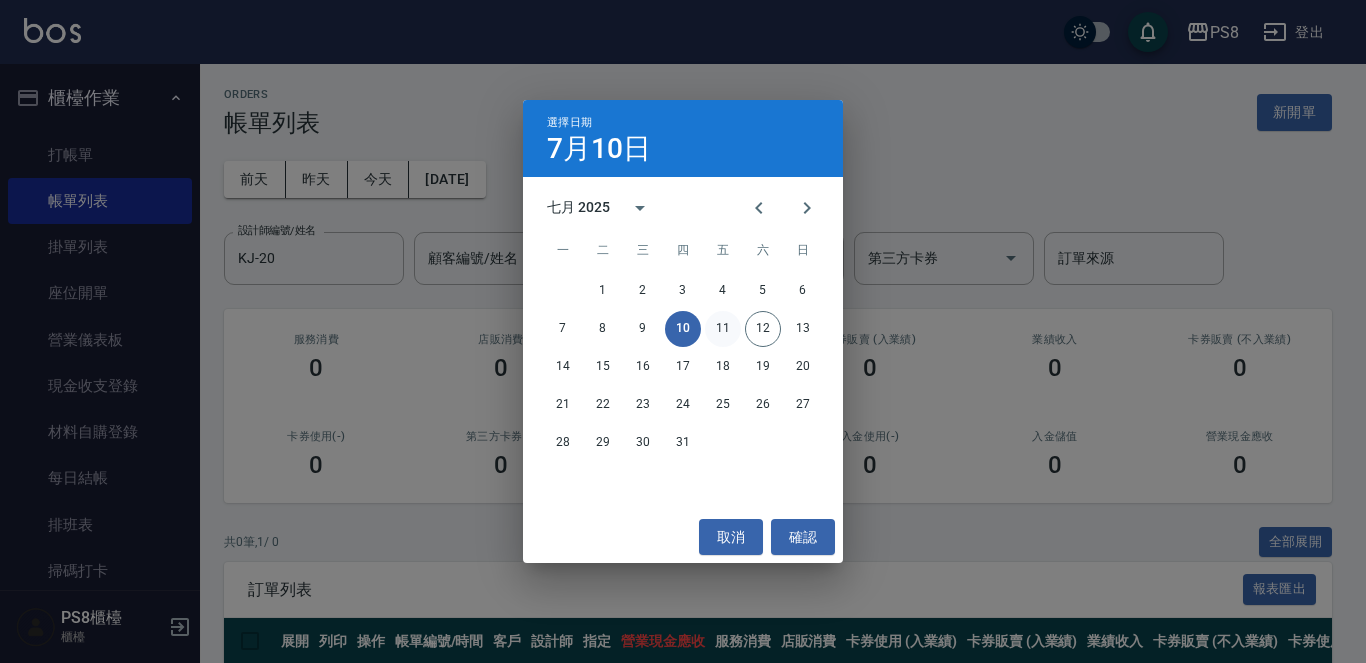 click on "11" at bounding box center [723, 329] 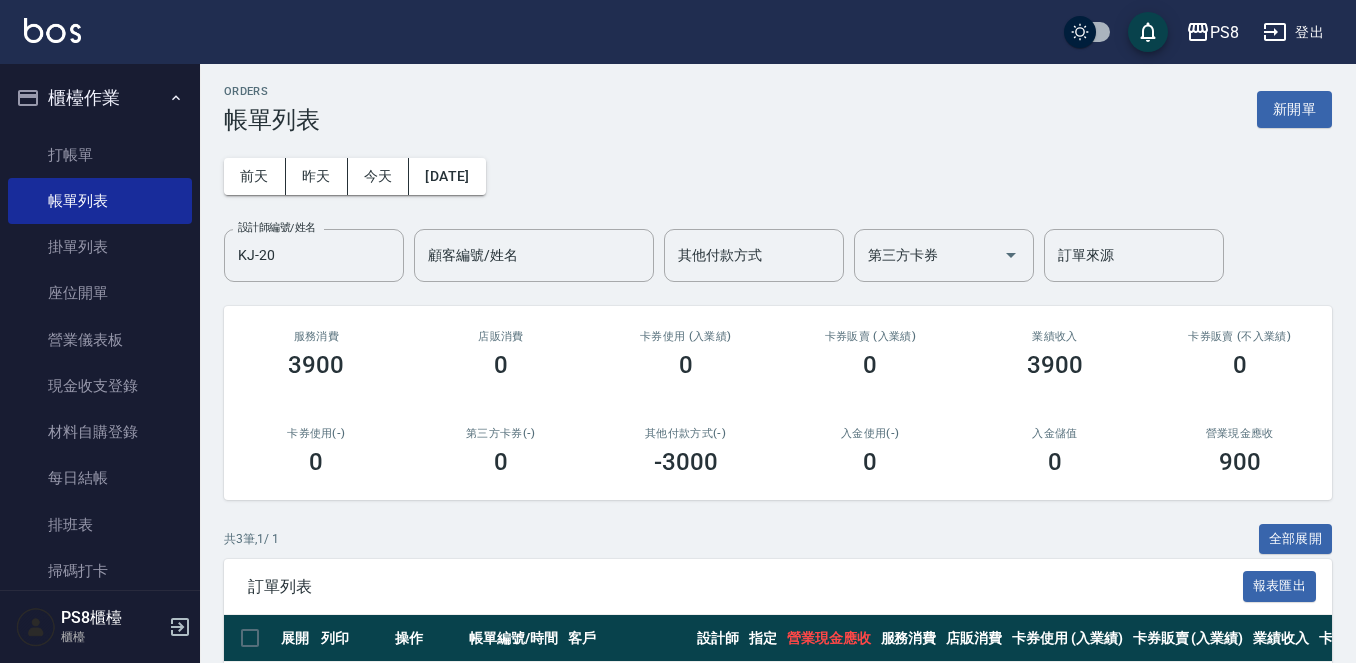 scroll, scrollTop: 0, scrollLeft: 0, axis: both 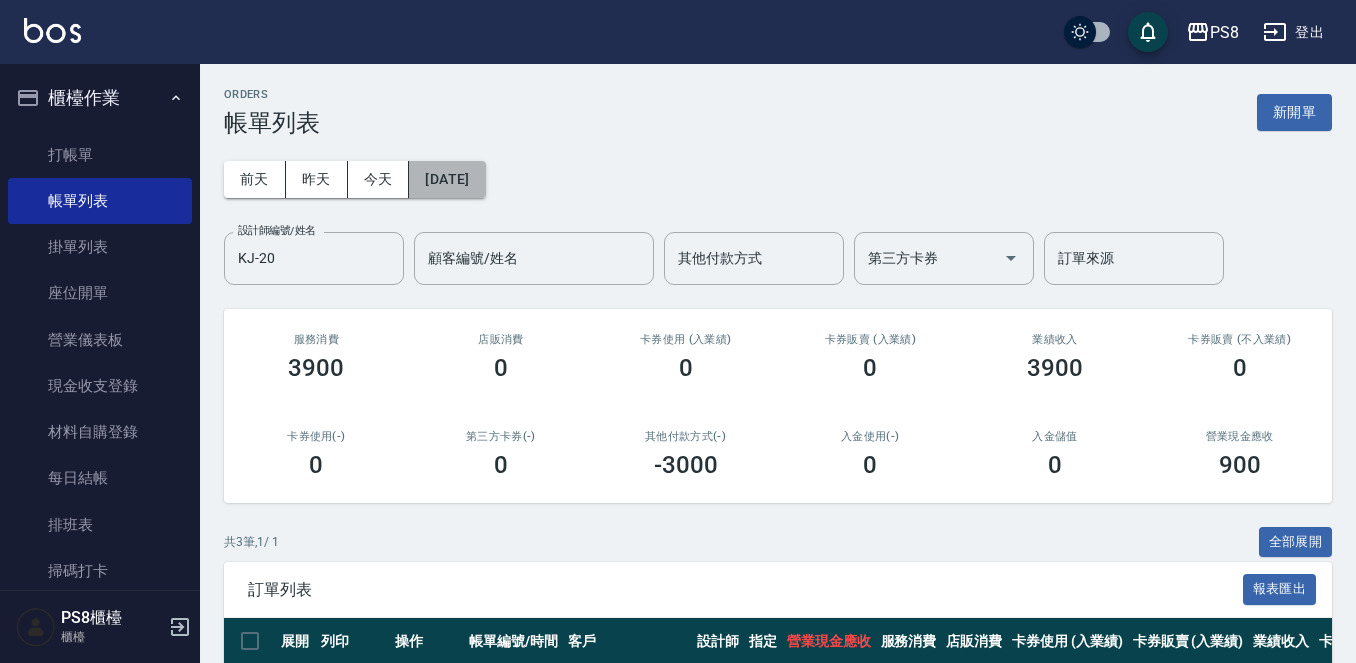 click on "[DATE]" at bounding box center (447, 179) 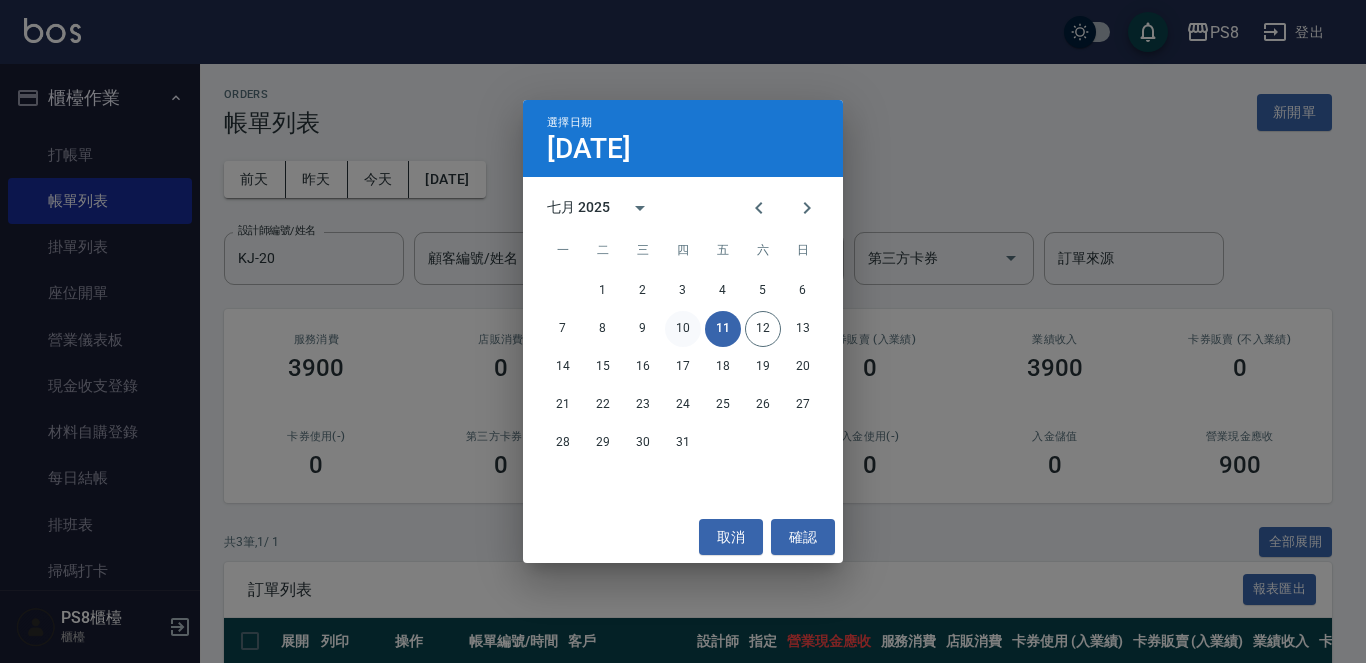 click on "10" at bounding box center (683, 329) 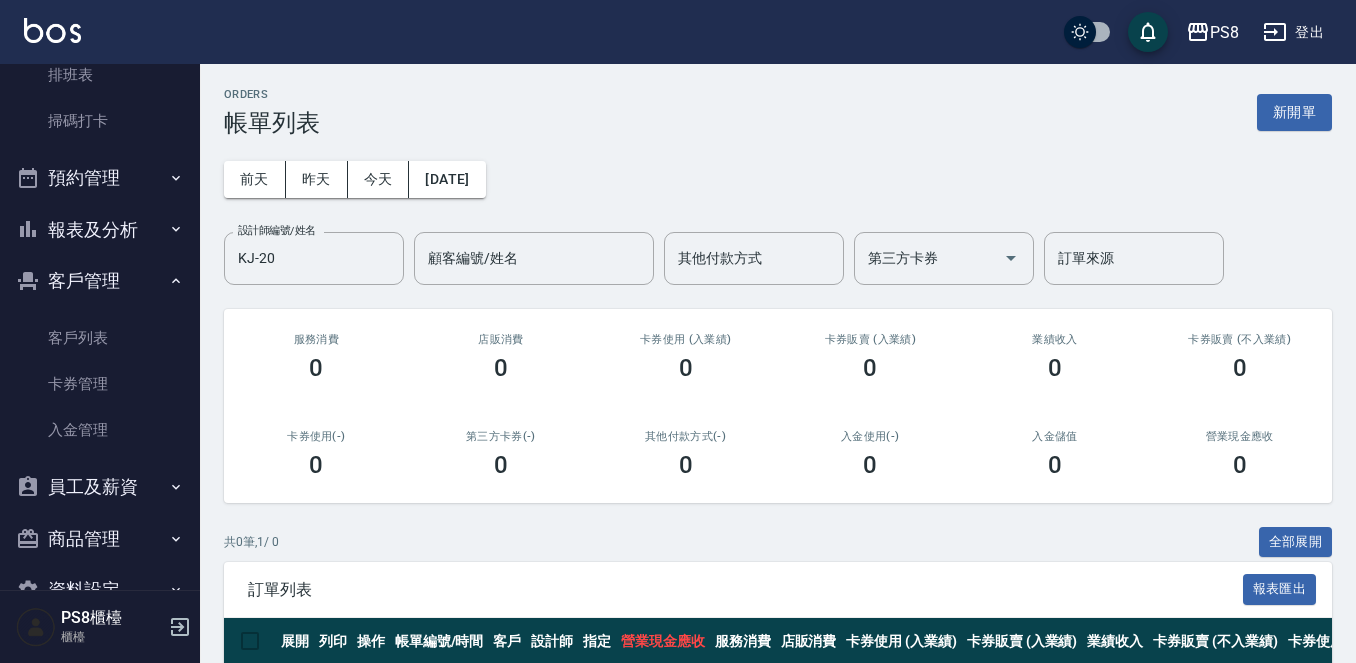 scroll, scrollTop: 500, scrollLeft: 0, axis: vertical 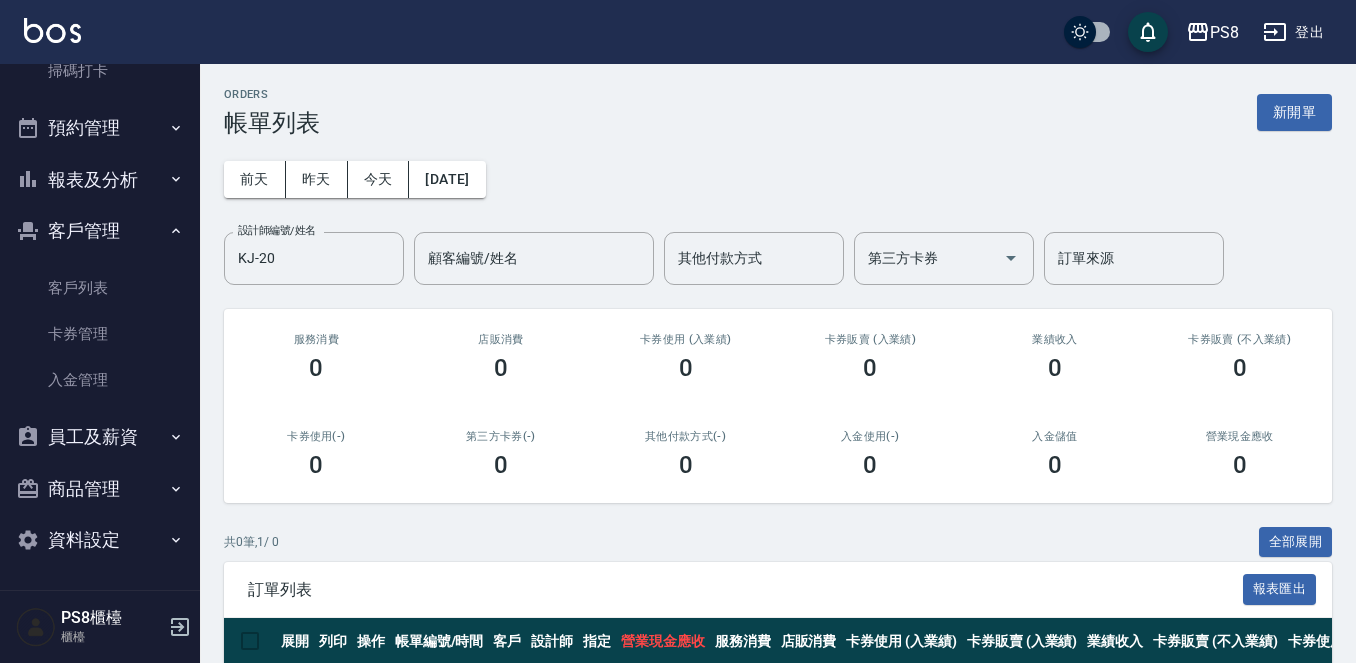 drag, startPoint x: 381, startPoint y: 24, endPoint x: 799, endPoint y: 38, distance: 418.23438 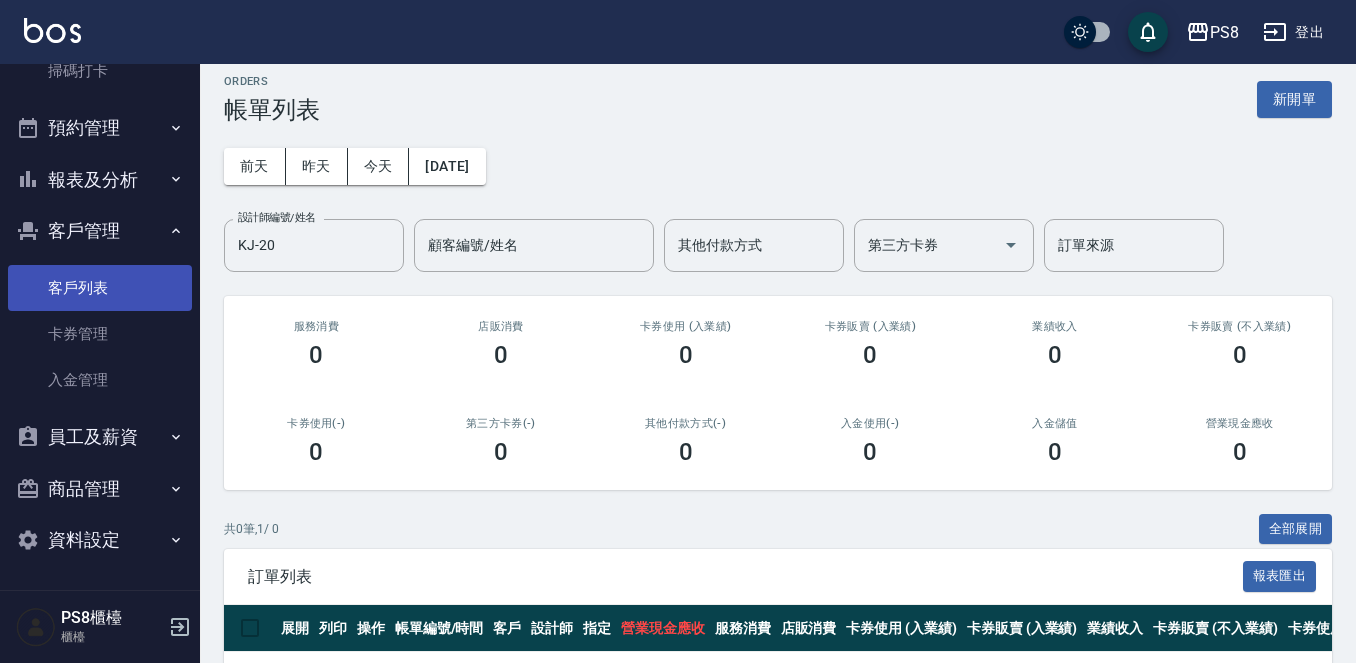scroll, scrollTop: 97, scrollLeft: 0, axis: vertical 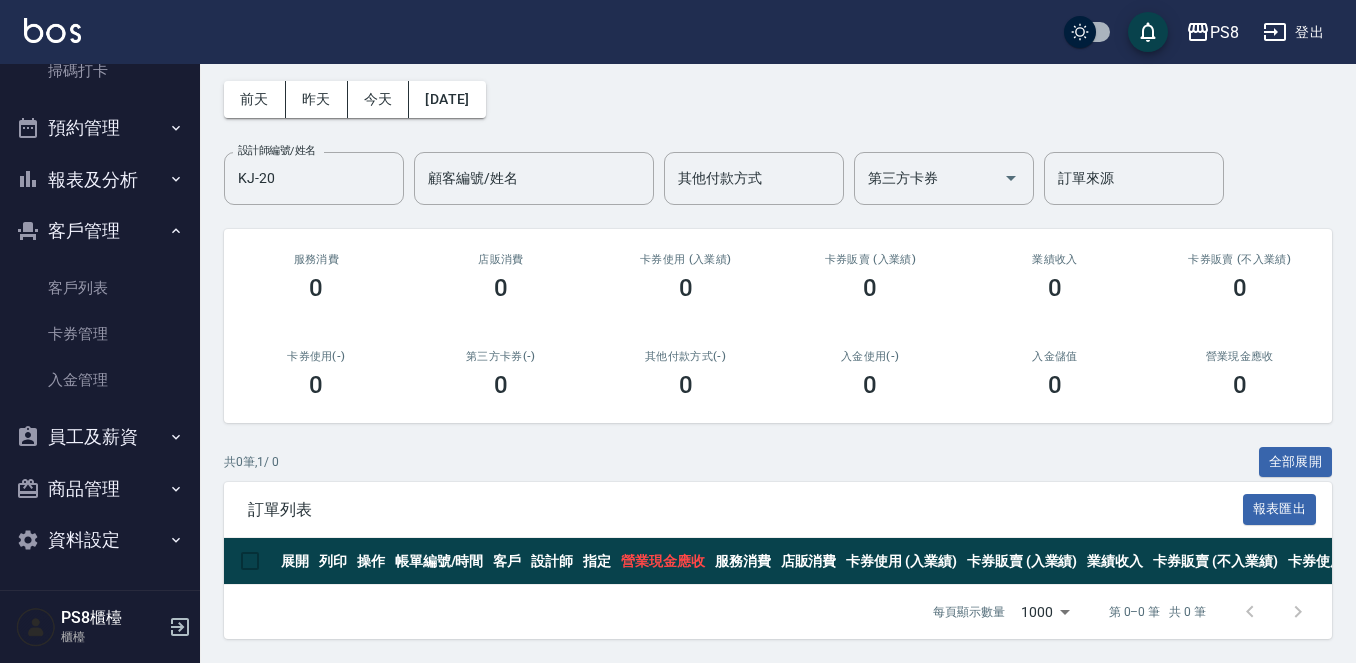 click on "報表及分析" at bounding box center (100, 180) 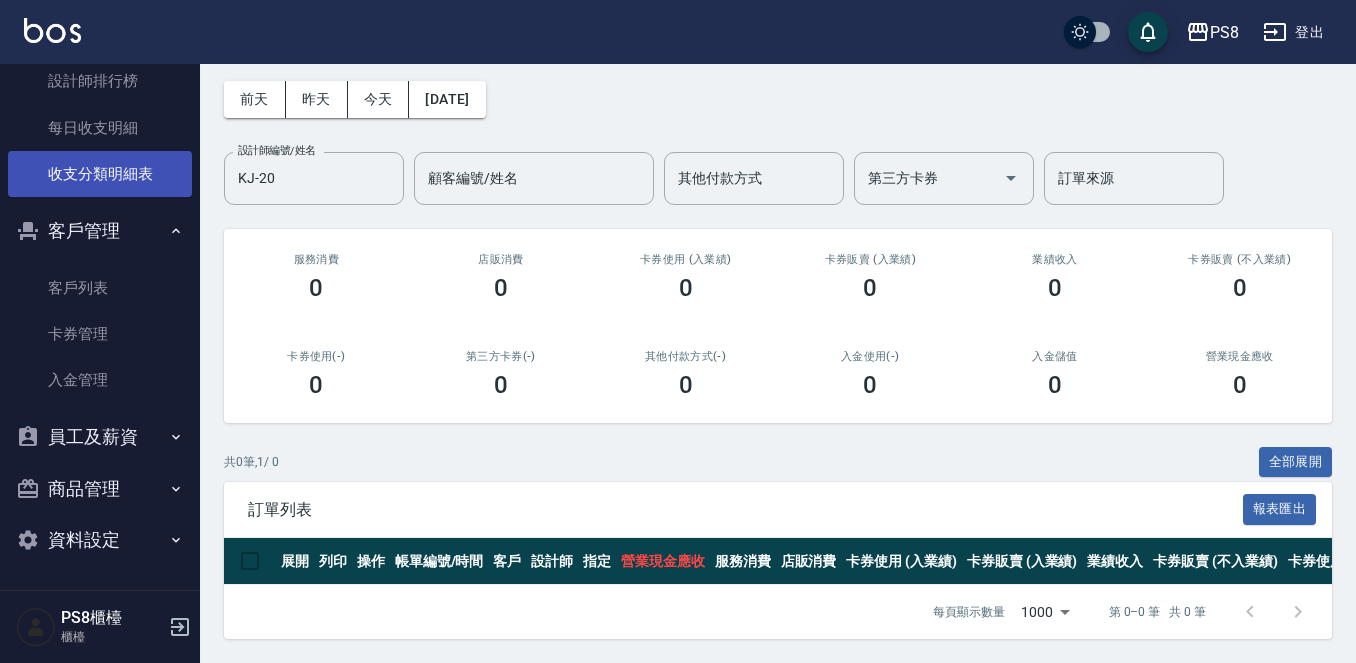scroll, scrollTop: 971, scrollLeft: 0, axis: vertical 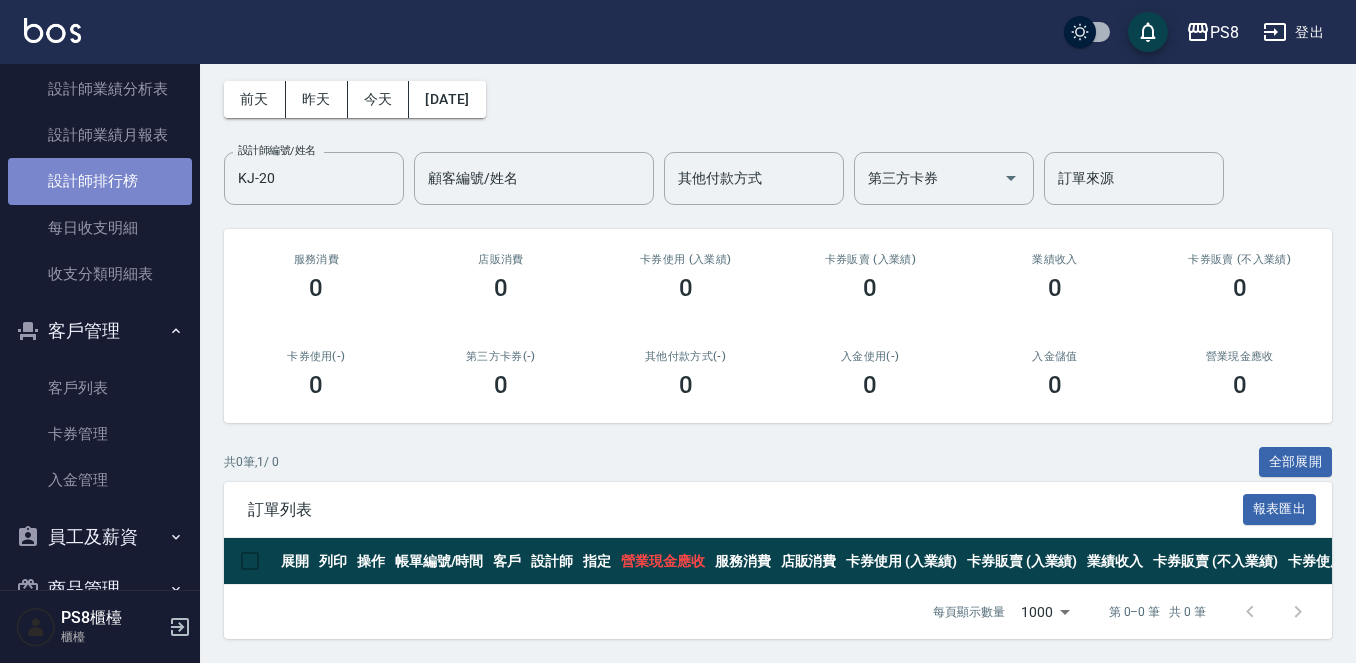 click on "設計師排行榜" at bounding box center (100, 181) 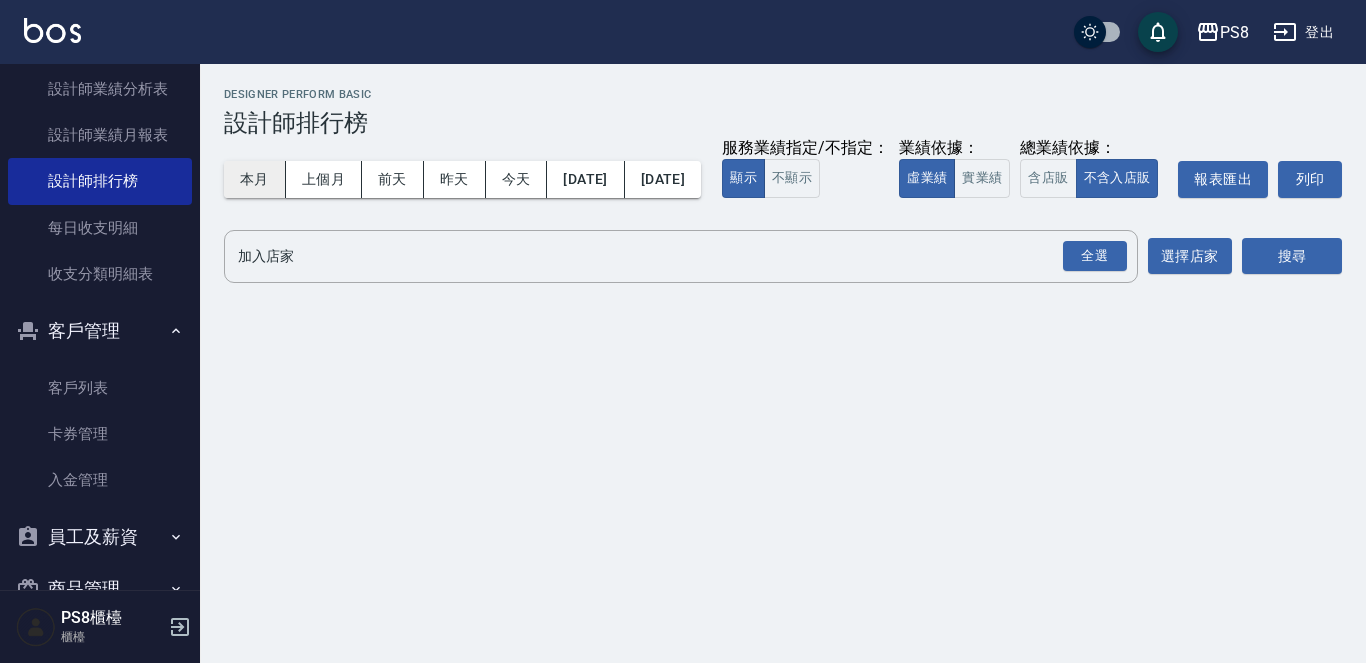 click on "本月" at bounding box center (255, 179) 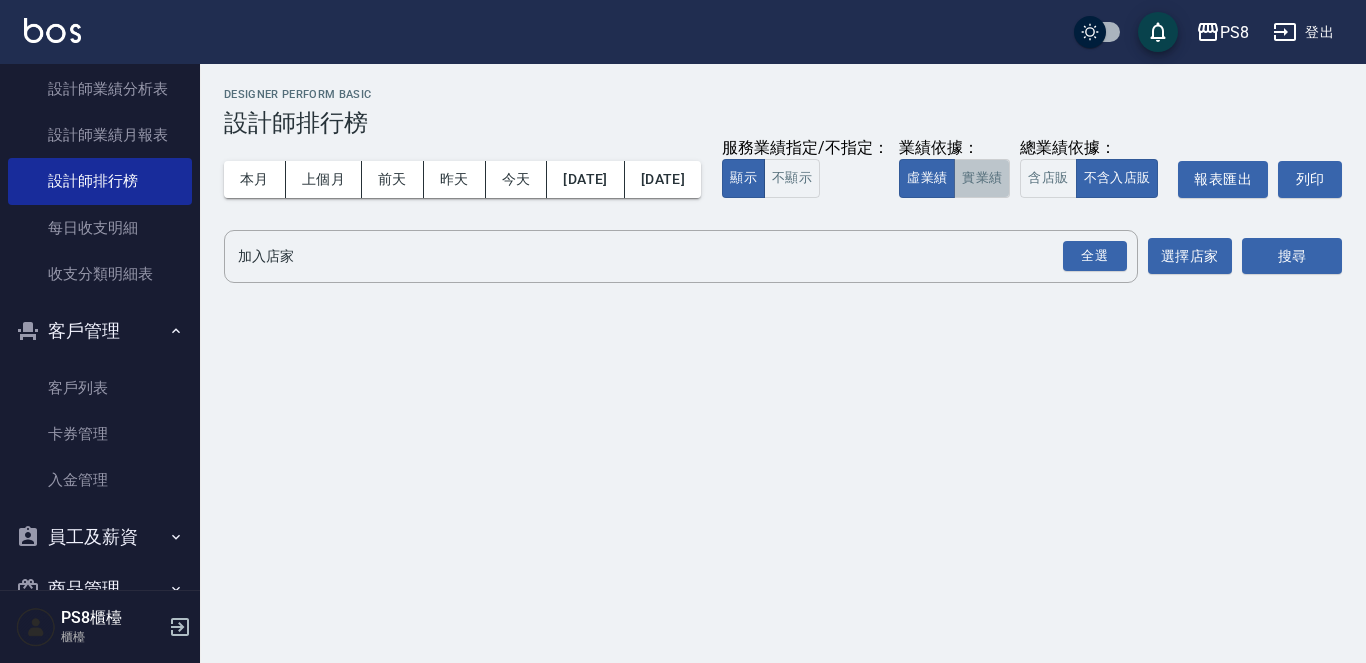 click on "實業績" at bounding box center (982, 178) 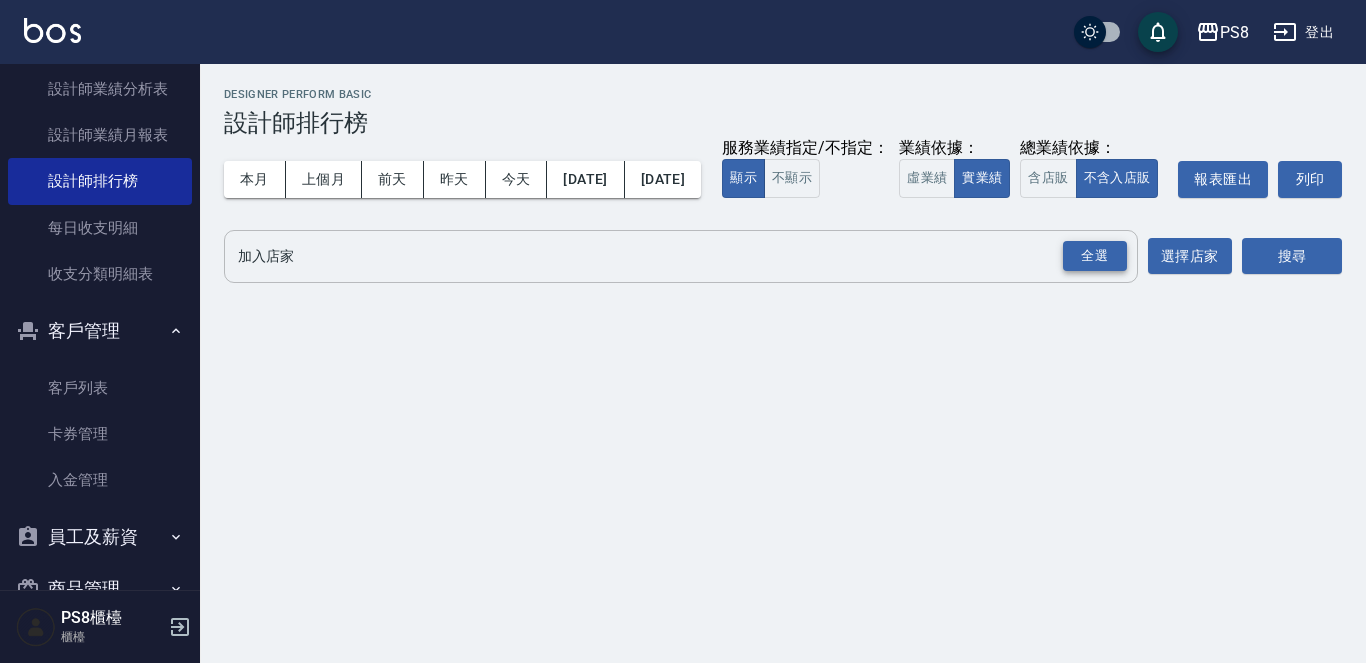 click on "全選" at bounding box center [1095, 256] 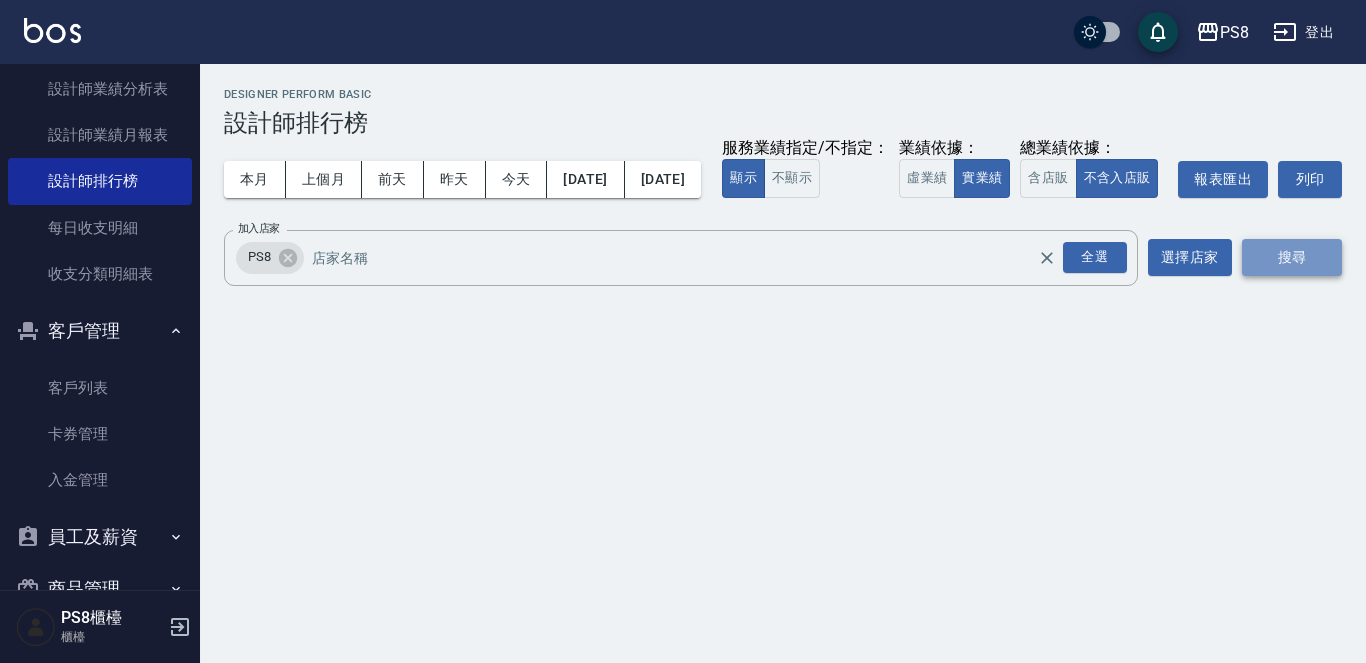 click on "搜尋" at bounding box center (1292, 257) 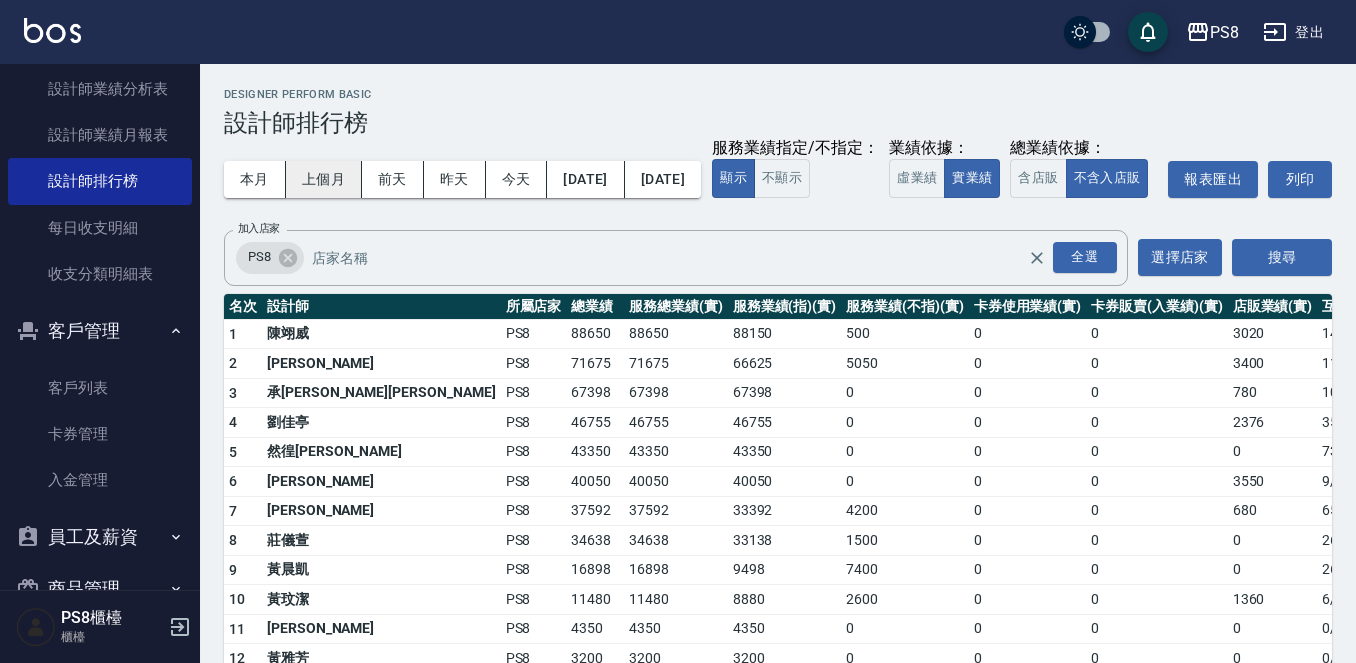 click on "上個月" at bounding box center (324, 179) 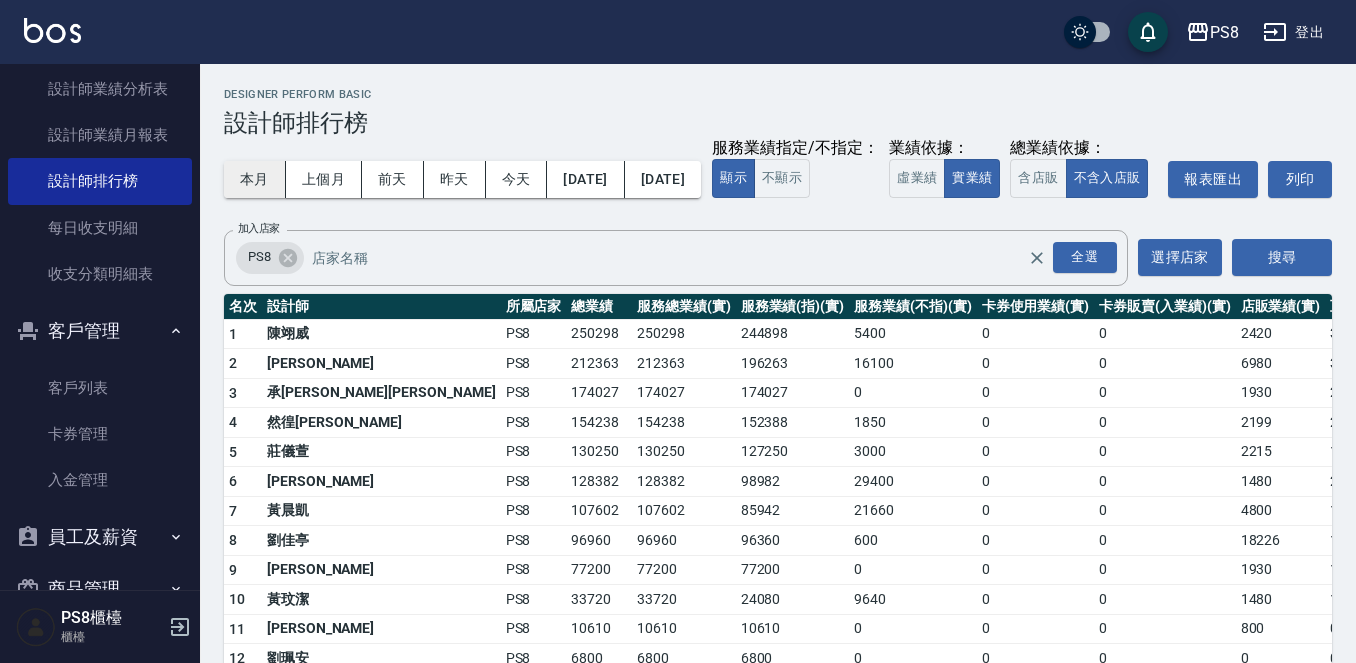 click on "本月" at bounding box center [255, 179] 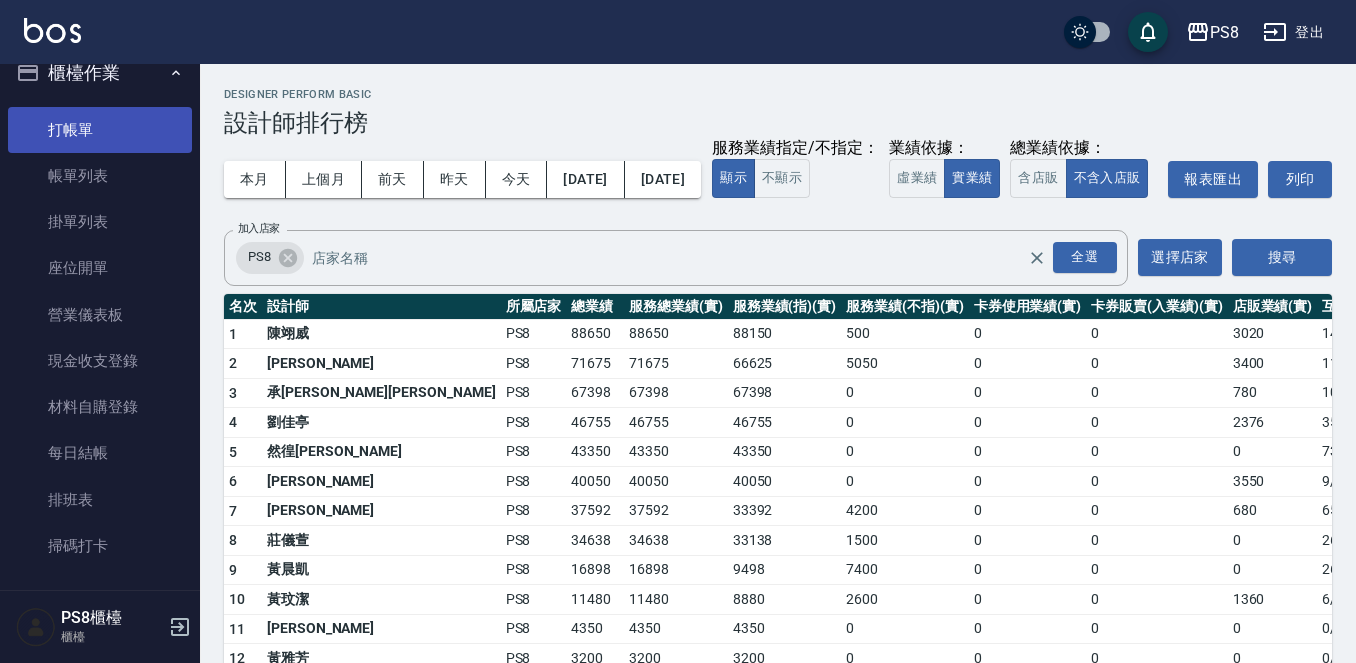 scroll, scrollTop: 0, scrollLeft: 0, axis: both 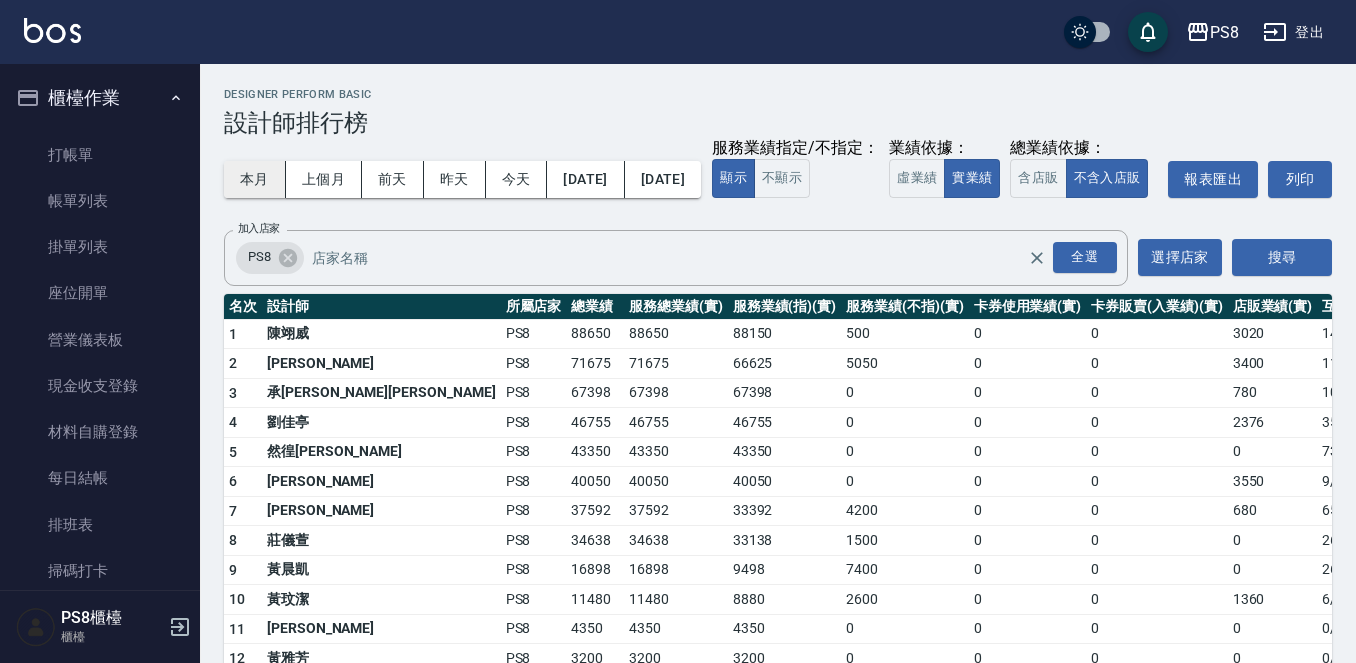 click on "本月" at bounding box center [255, 179] 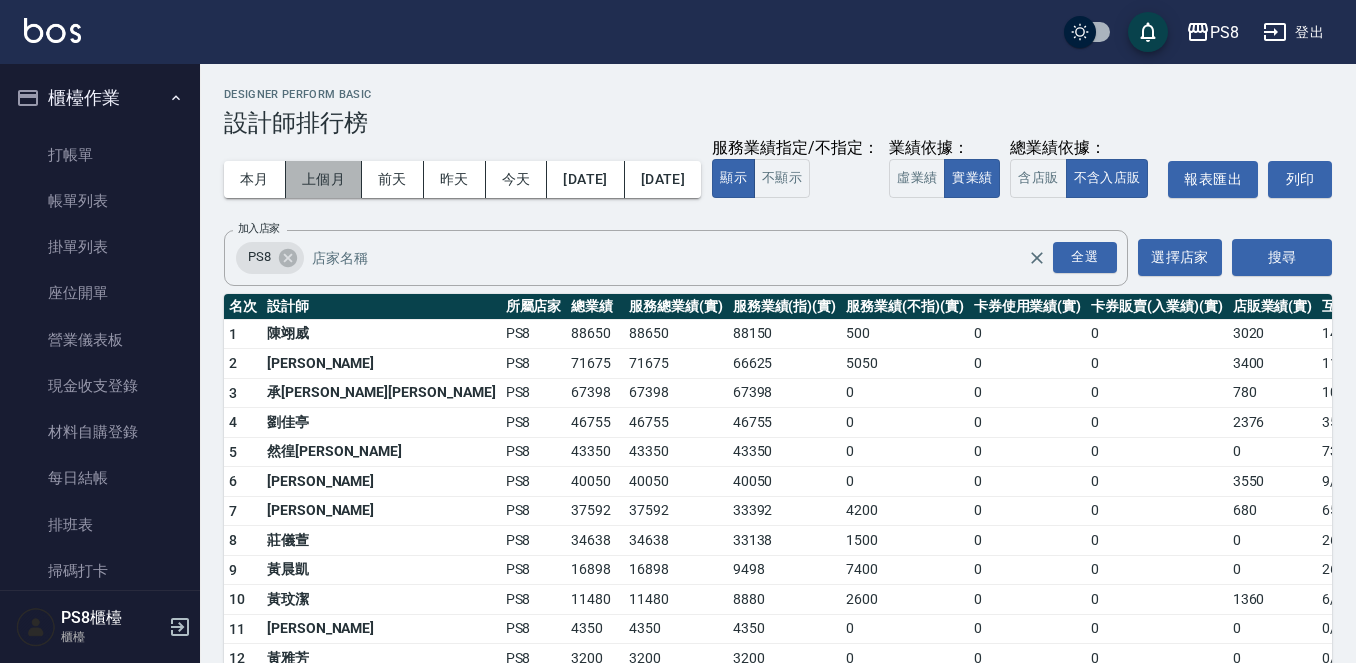 click on "上個月" at bounding box center (324, 179) 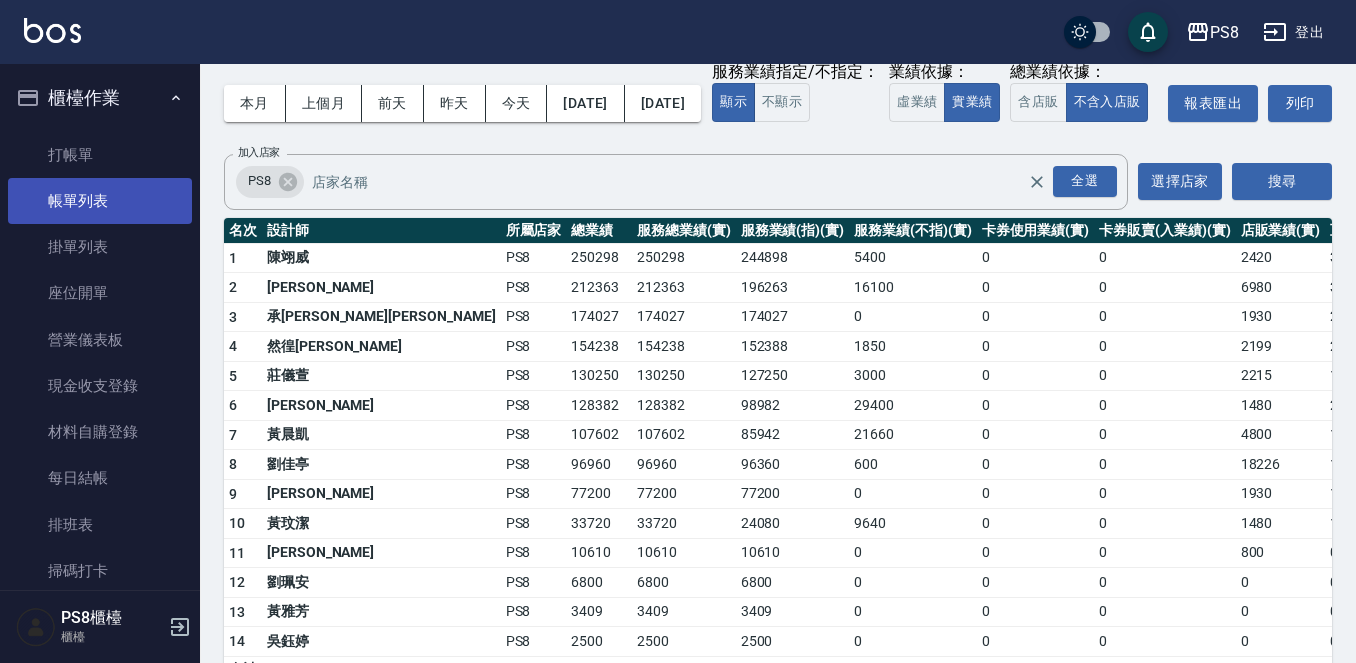 scroll, scrollTop: 0, scrollLeft: 0, axis: both 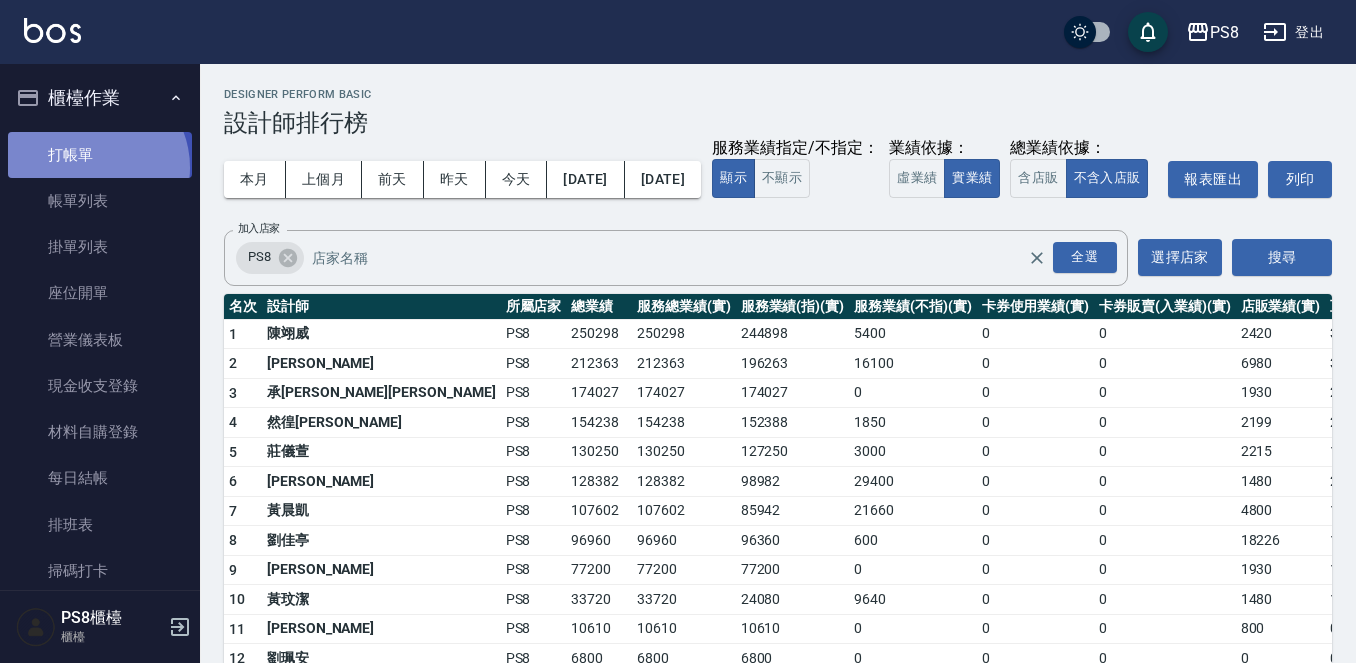 click on "打帳單" at bounding box center [100, 155] 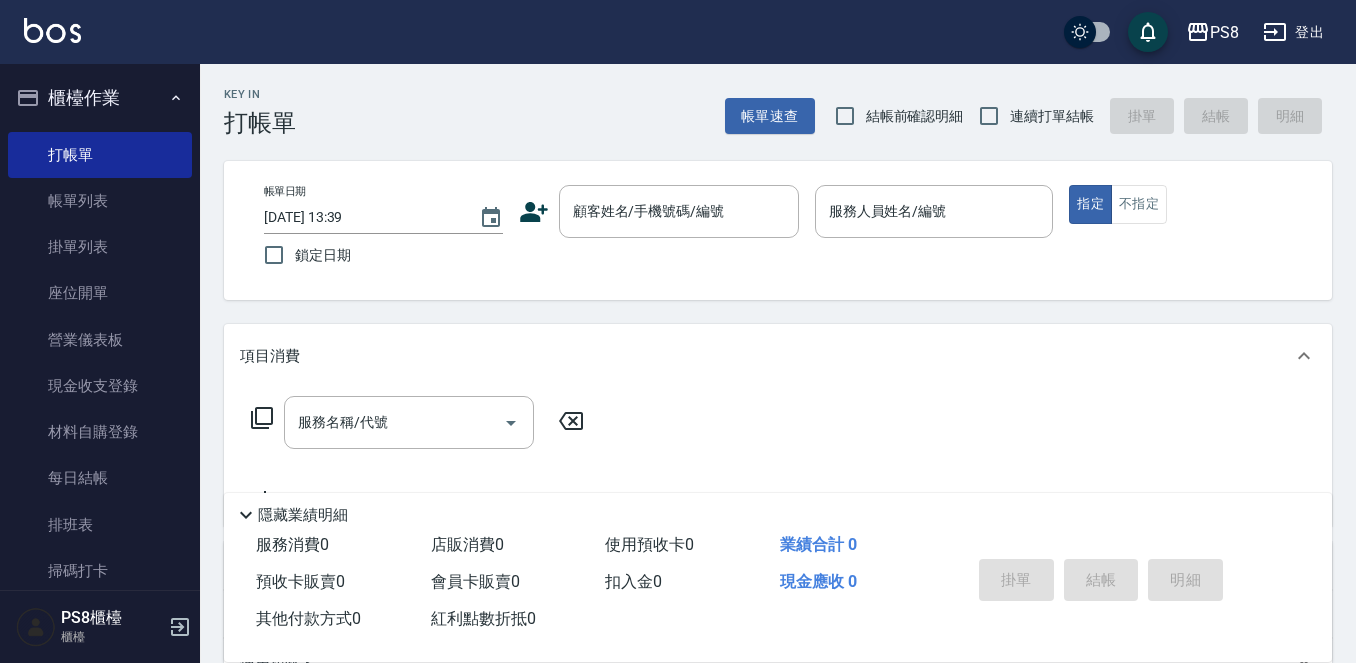 click on "Key In 打帳單 帳單速查 結帳前確認明細 連續打單結帳 掛單 結帳 明細" at bounding box center (766, 100) 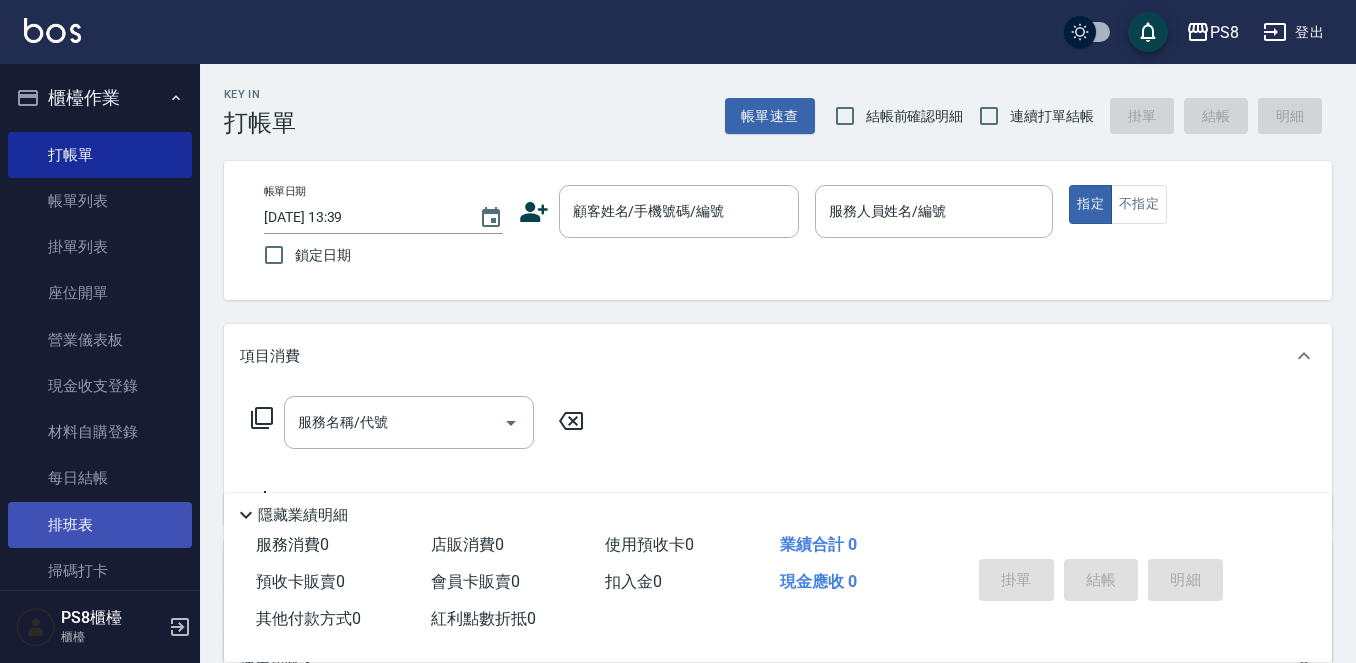 click on "排班表" at bounding box center (100, 525) 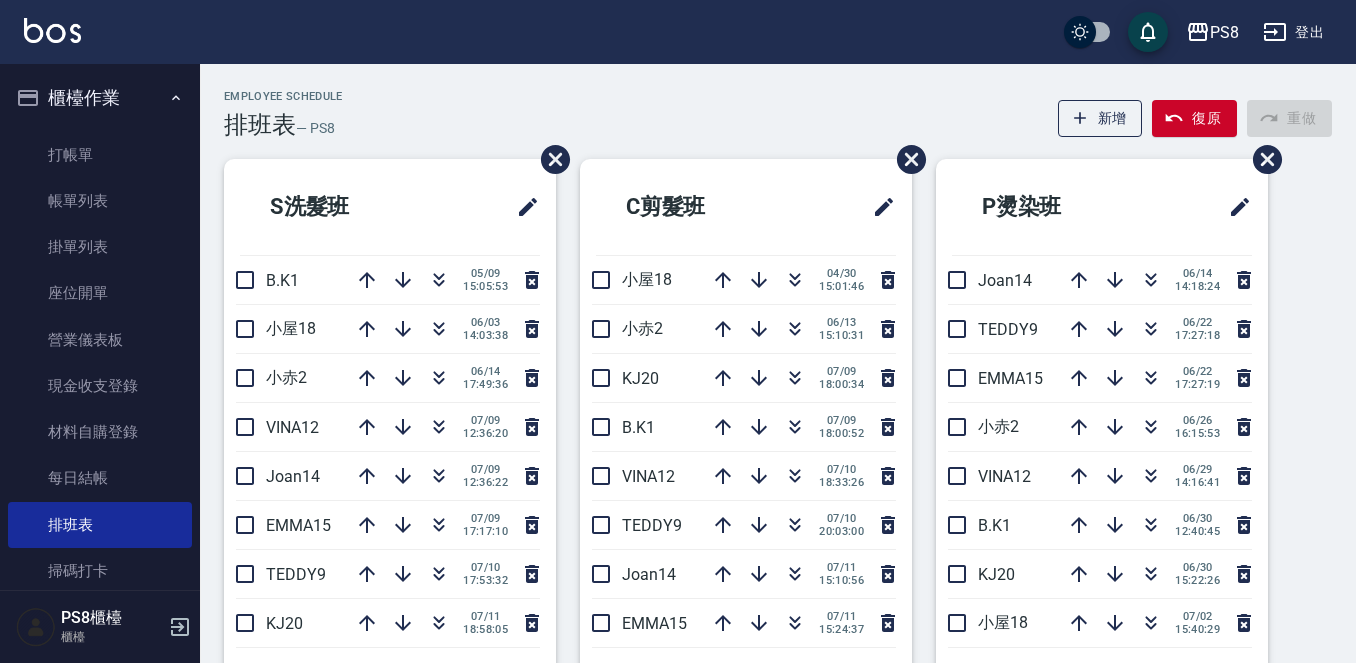 drag, startPoint x: 658, startPoint y: 108, endPoint x: 630, endPoint y: 109, distance: 28.01785 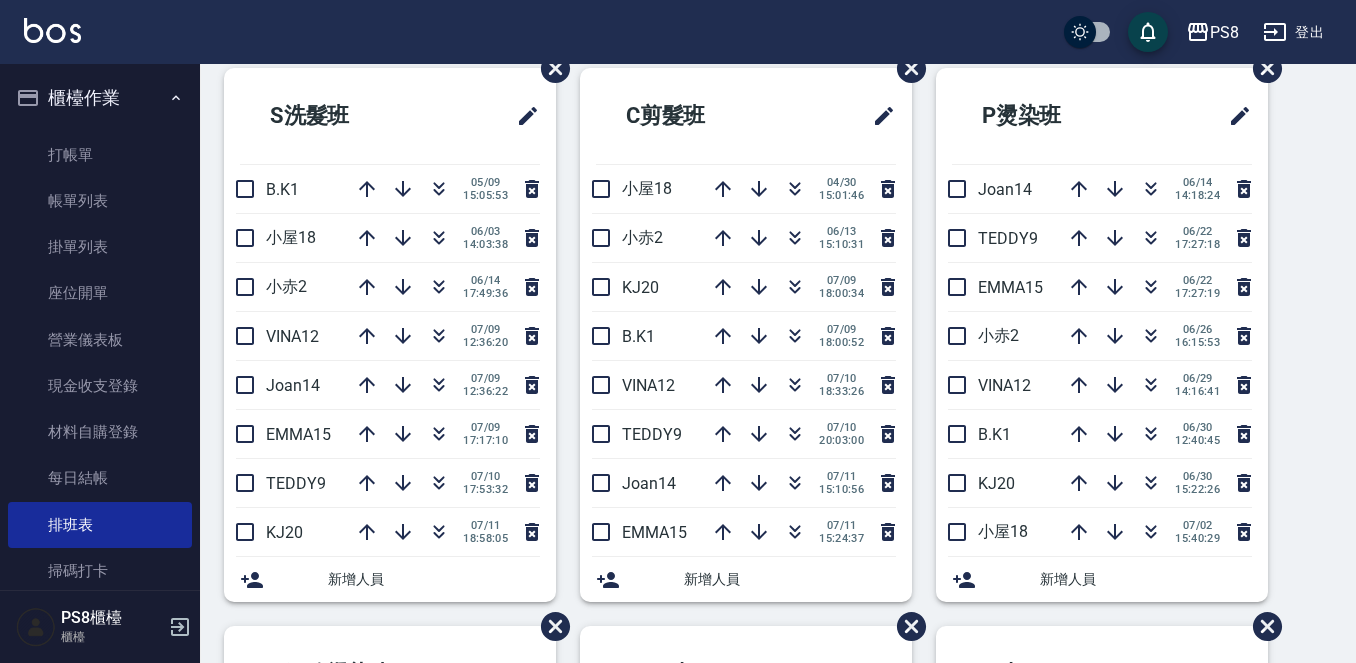 scroll, scrollTop: 200, scrollLeft: 0, axis: vertical 